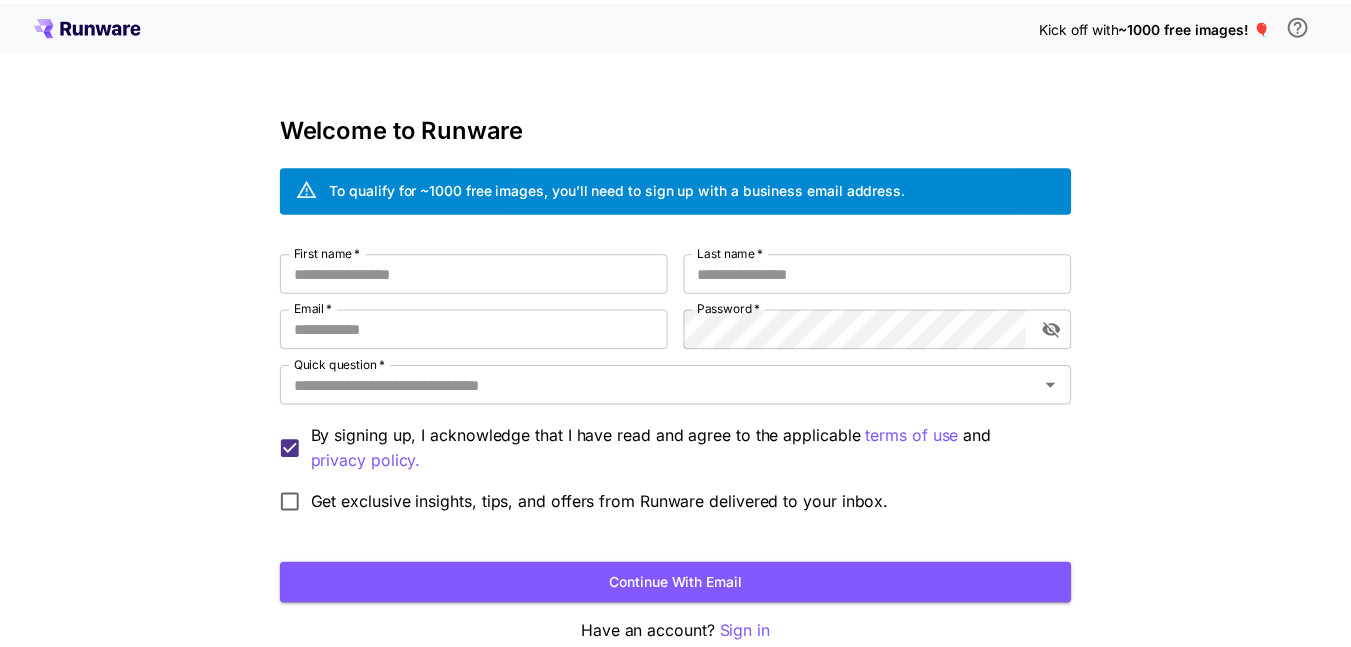 scroll, scrollTop: 0, scrollLeft: 0, axis: both 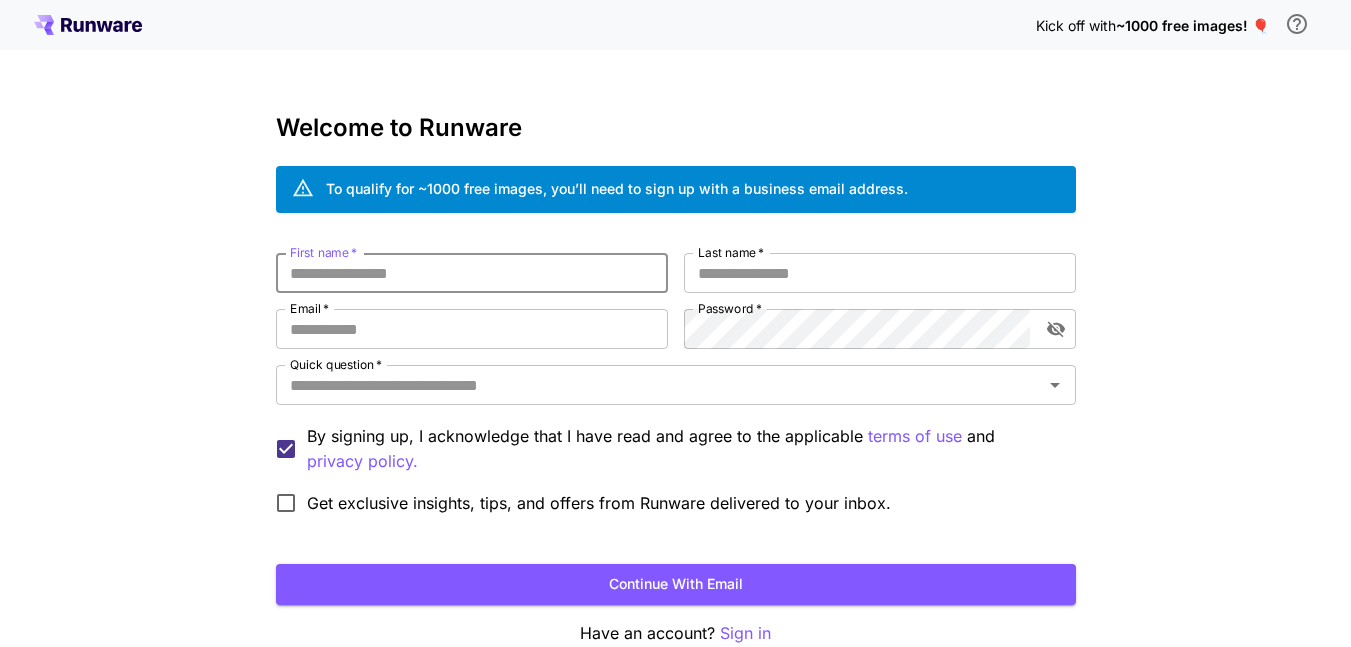 click on "First name   *" at bounding box center [472, 273] 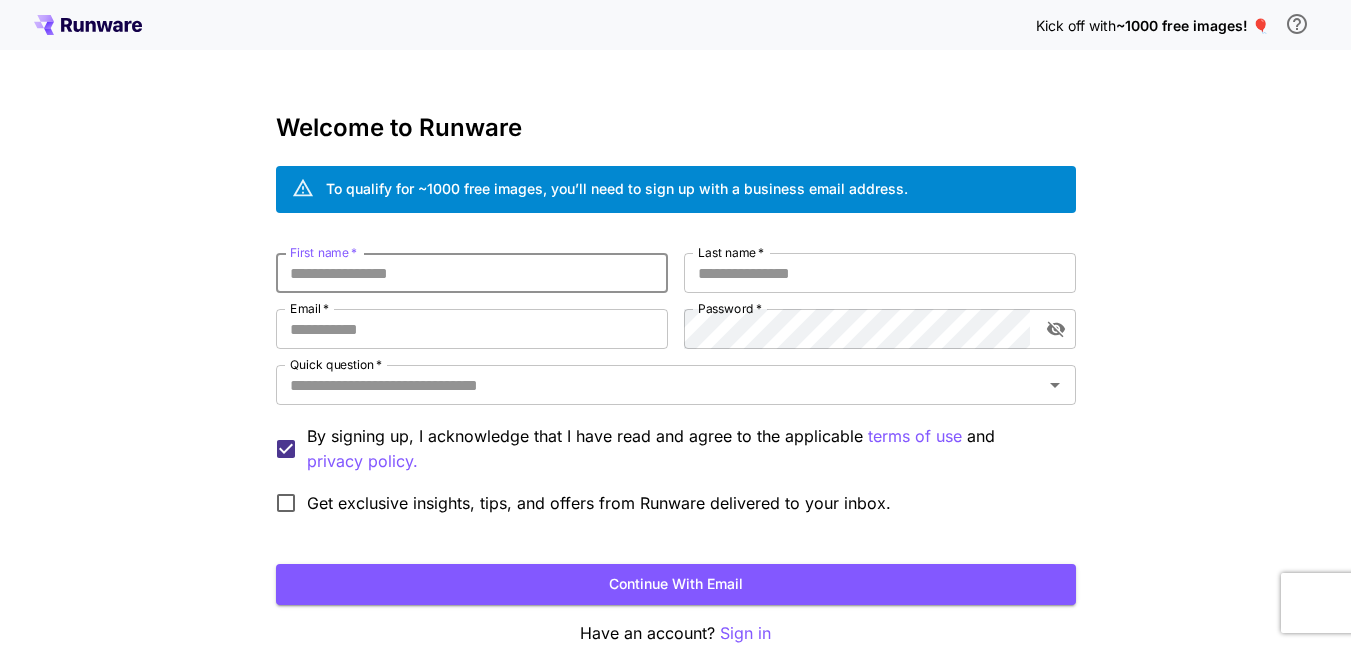 paste on "**********" 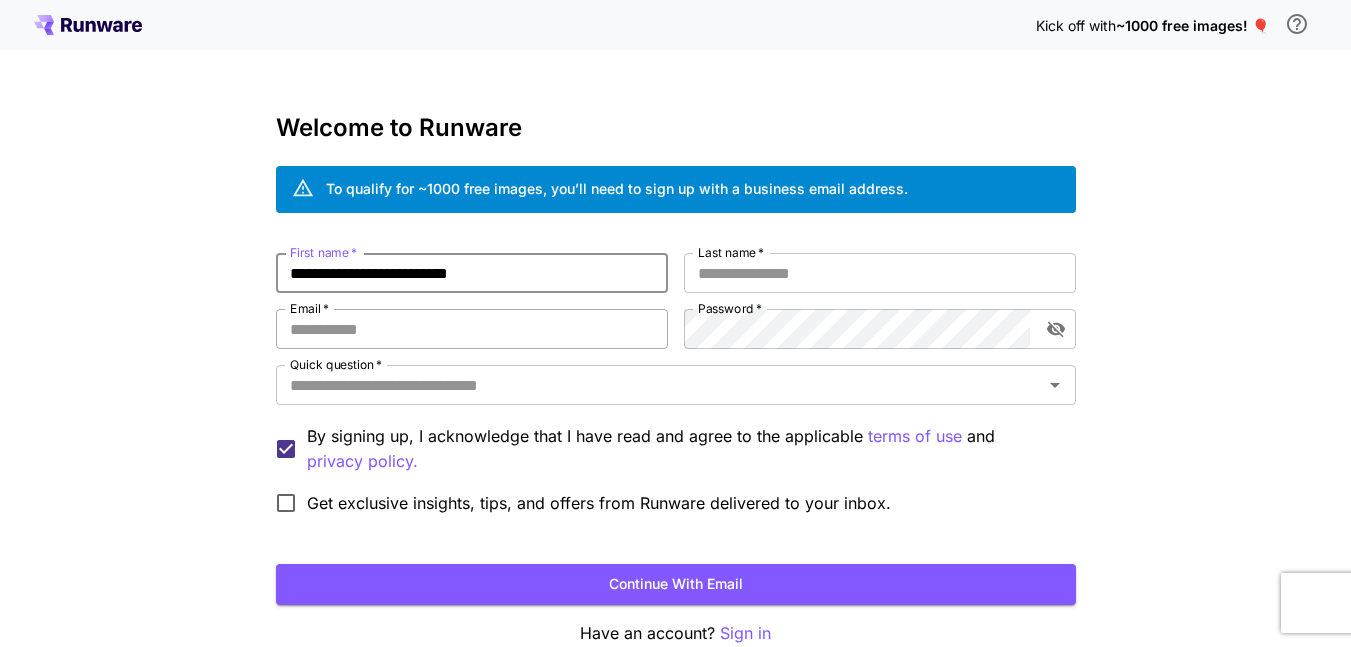 type on "**********" 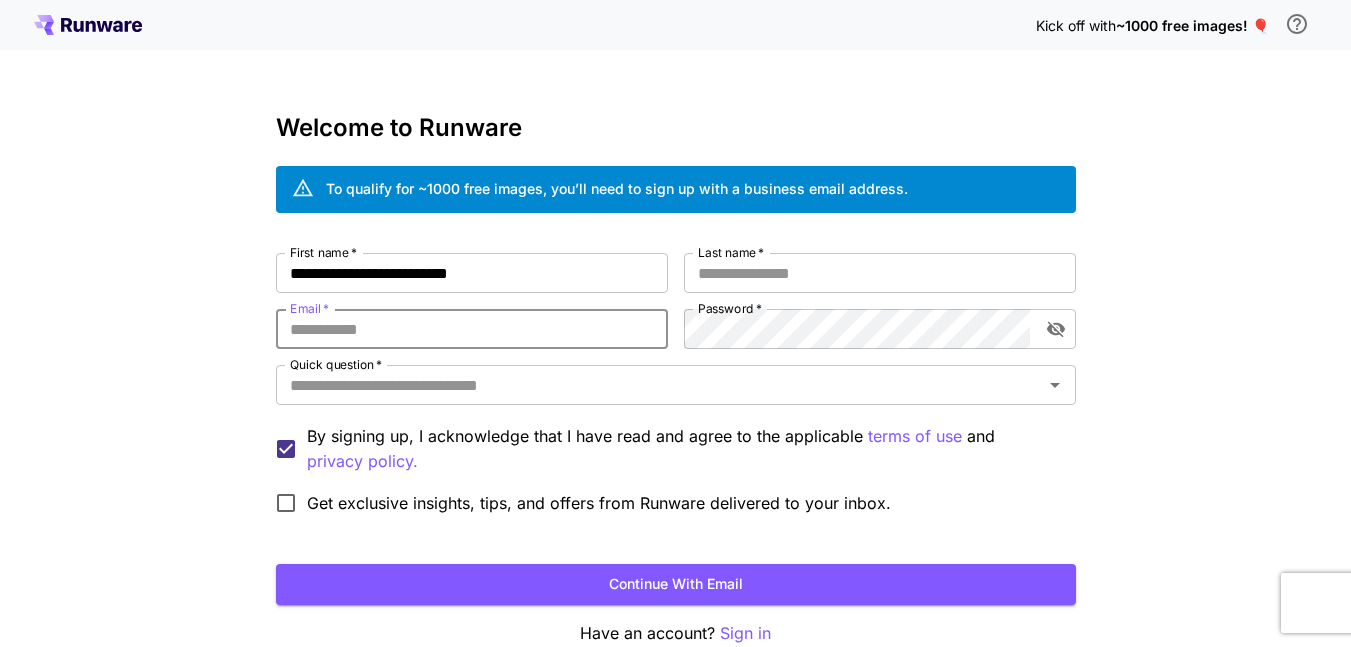 click on "Email   *" at bounding box center [472, 329] 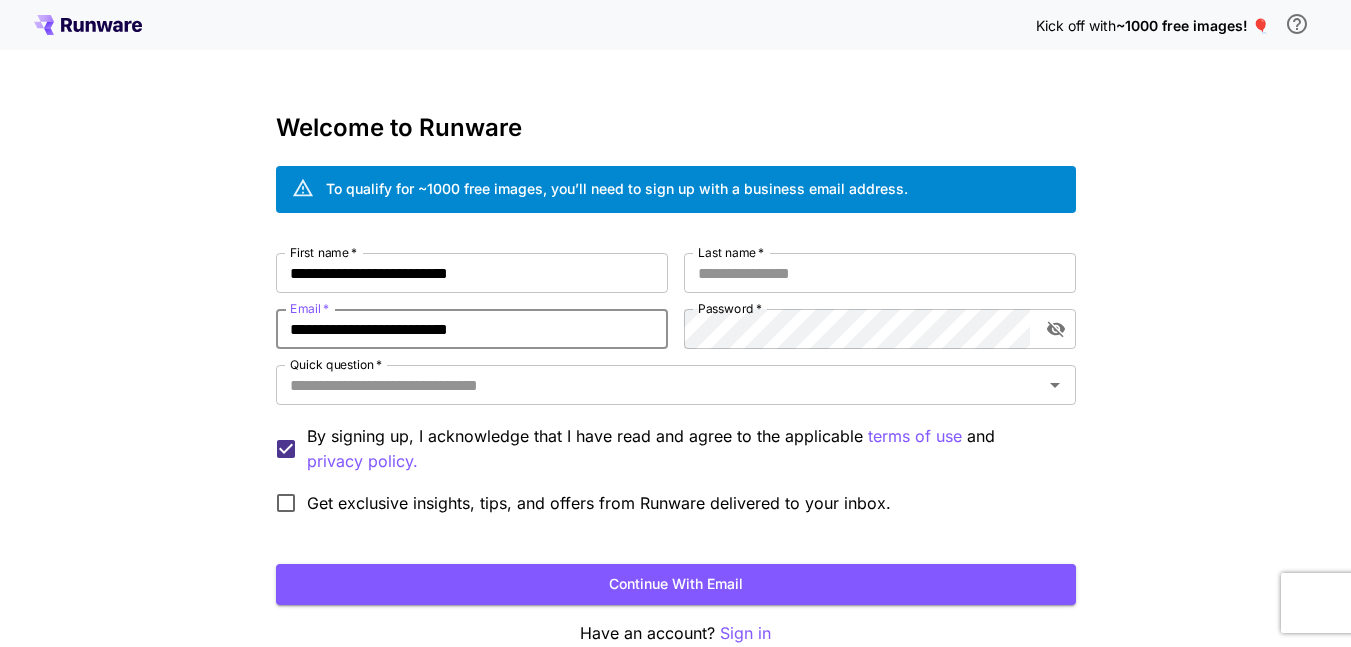 type on "**********" 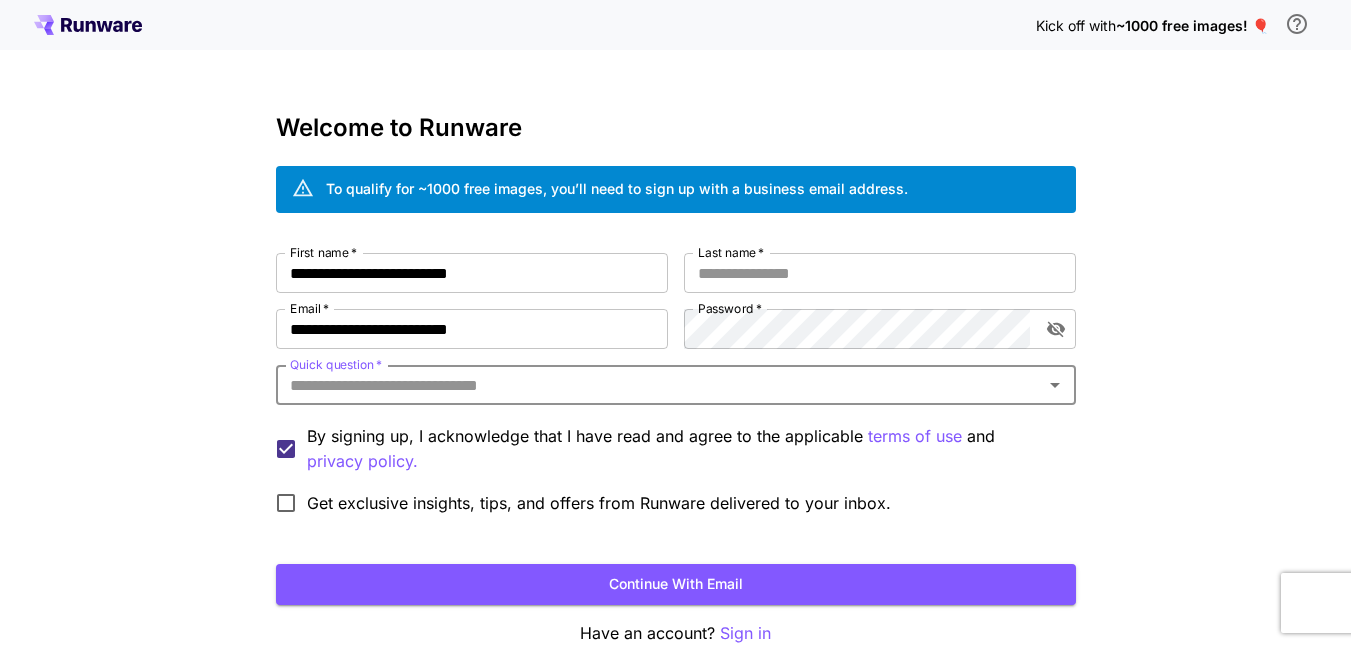 paste on "**********" 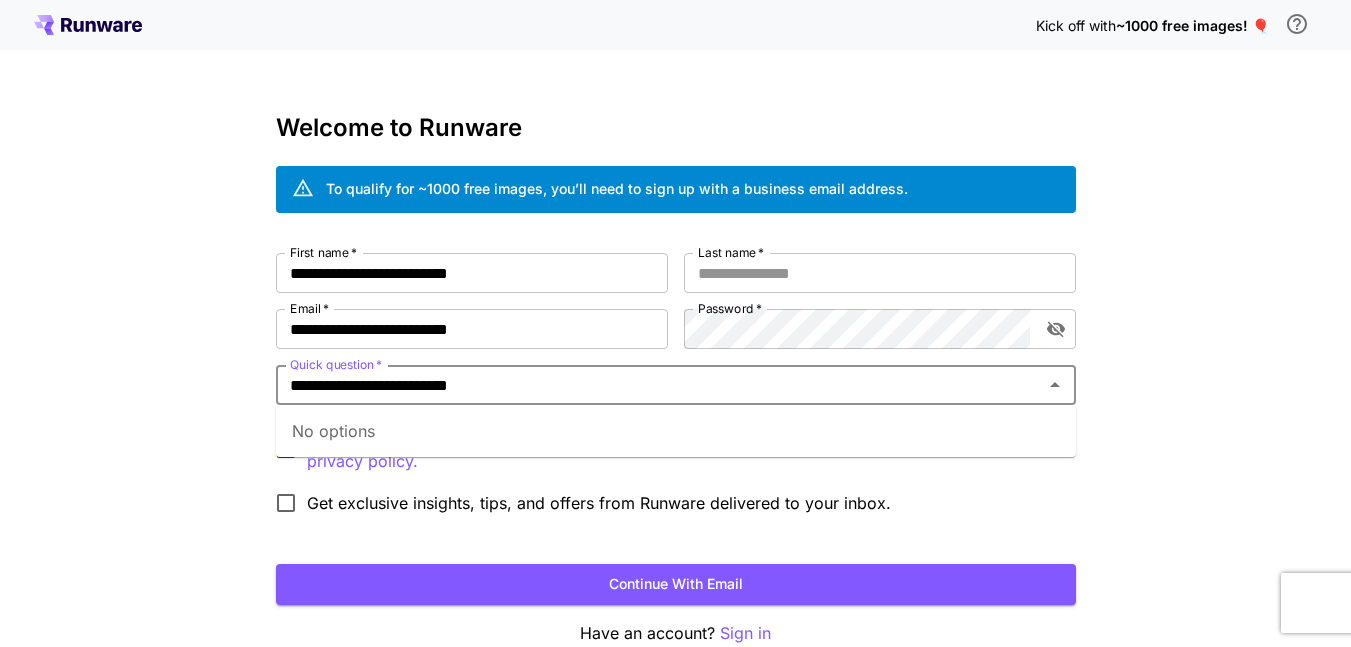 type on "**********" 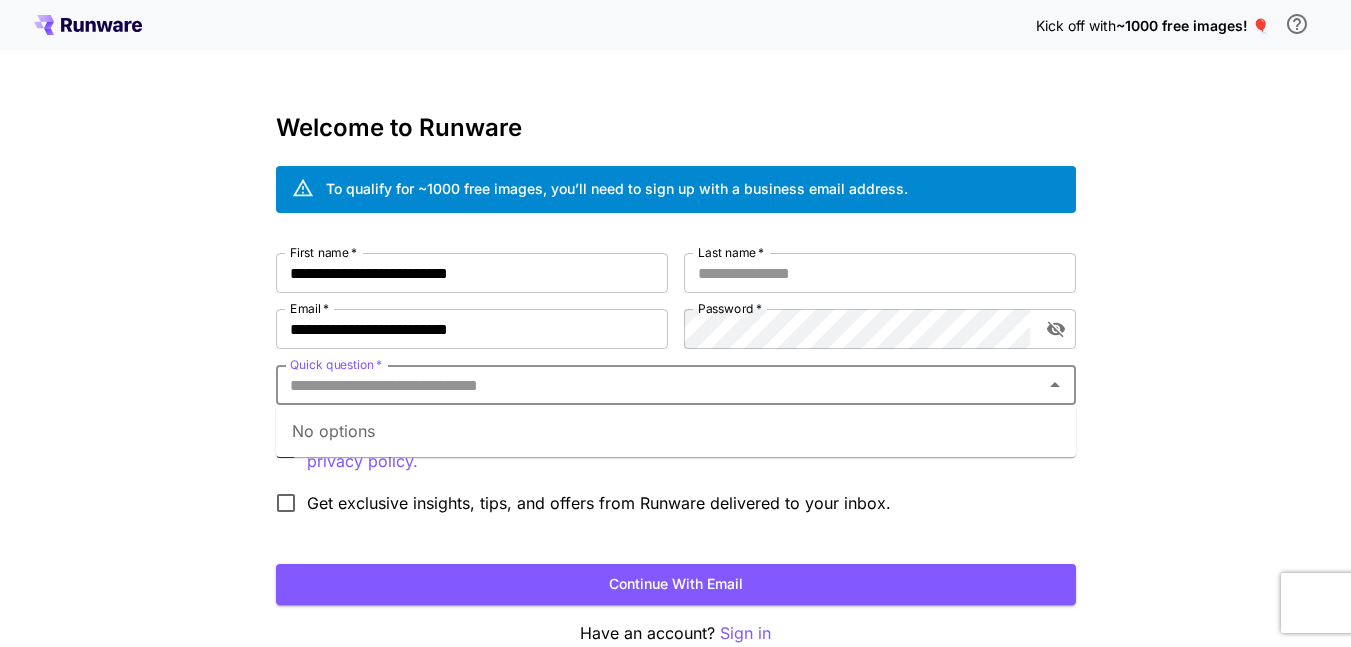 click on "Get exclusive insights, tips, and offers from Runware delivered to your inbox." at bounding box center (599, 503) 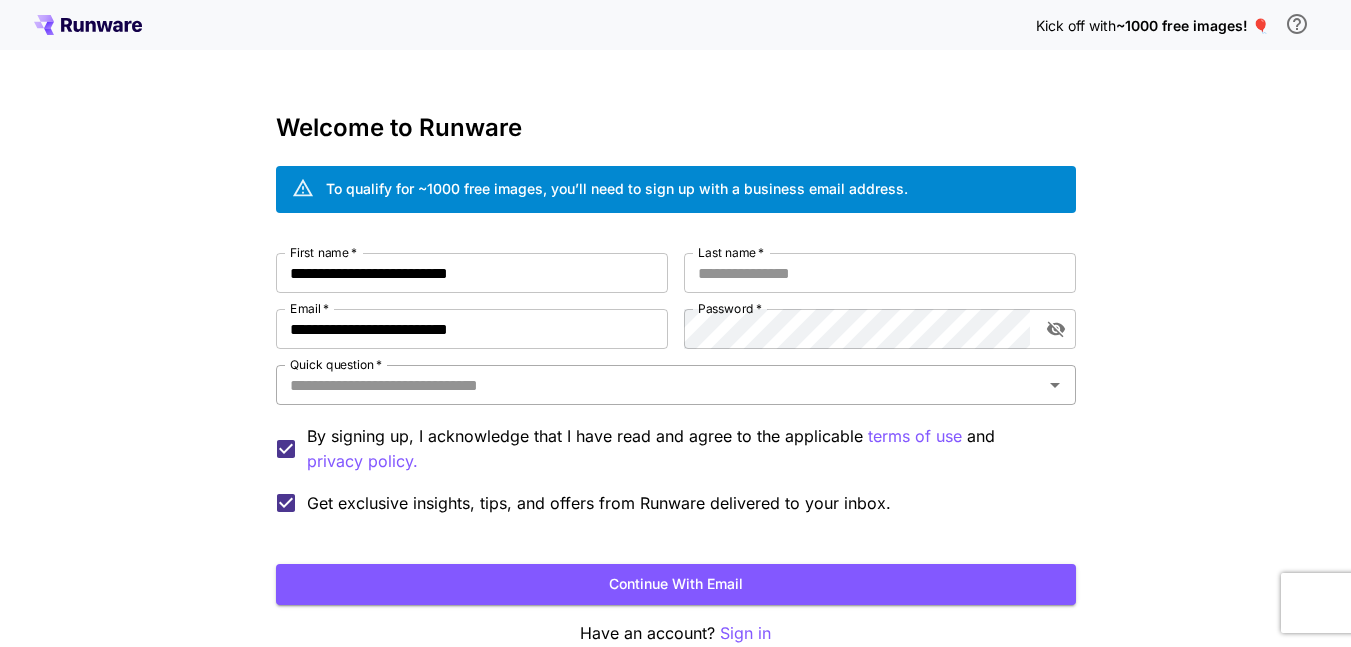 click on "Quick question   *" at bounding box center [659, 385] 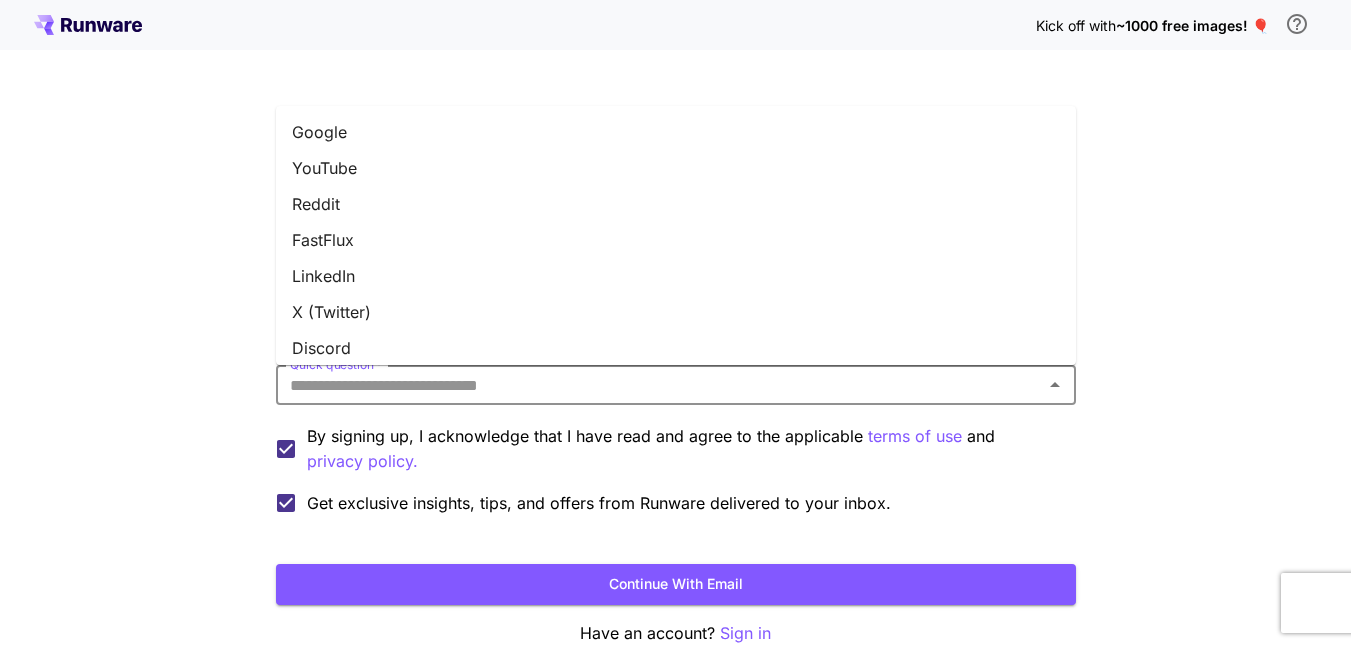click on "Reddit" at bounding box center [676, 204] 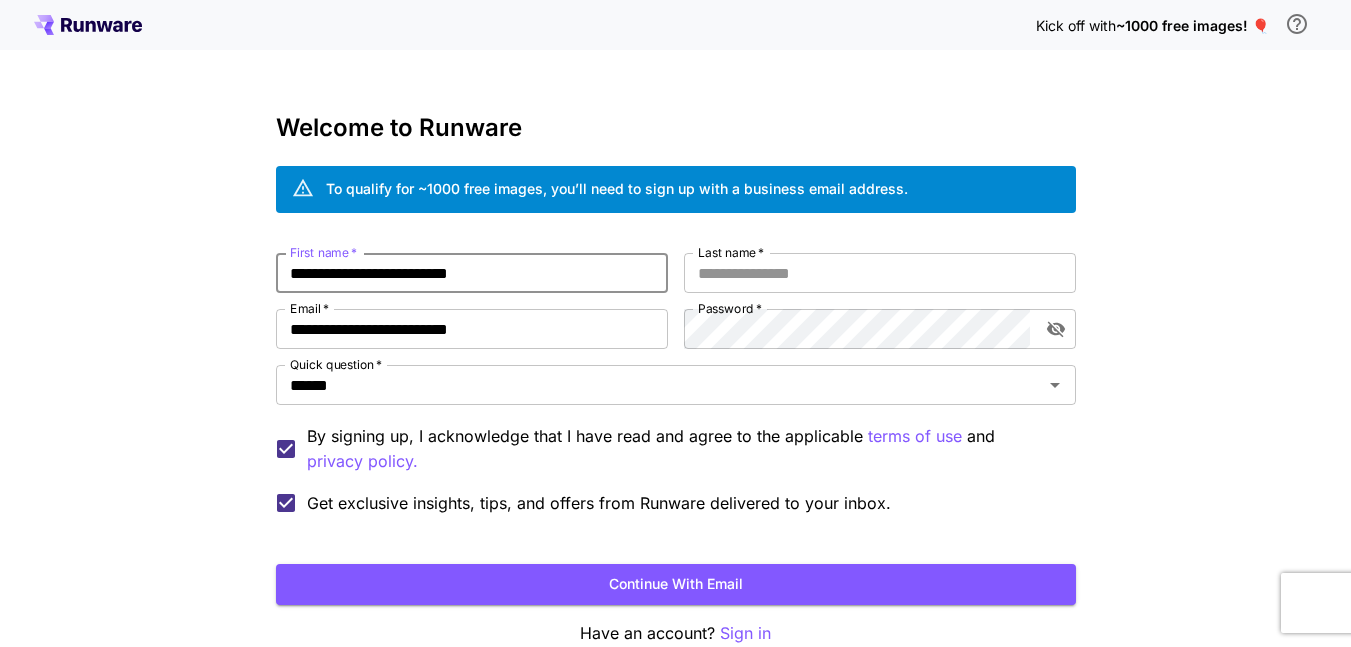 drag, startPoint x: 405, startPoint y: 273, endPoint x: 529, endPoint y: 278, distance: 124.10077 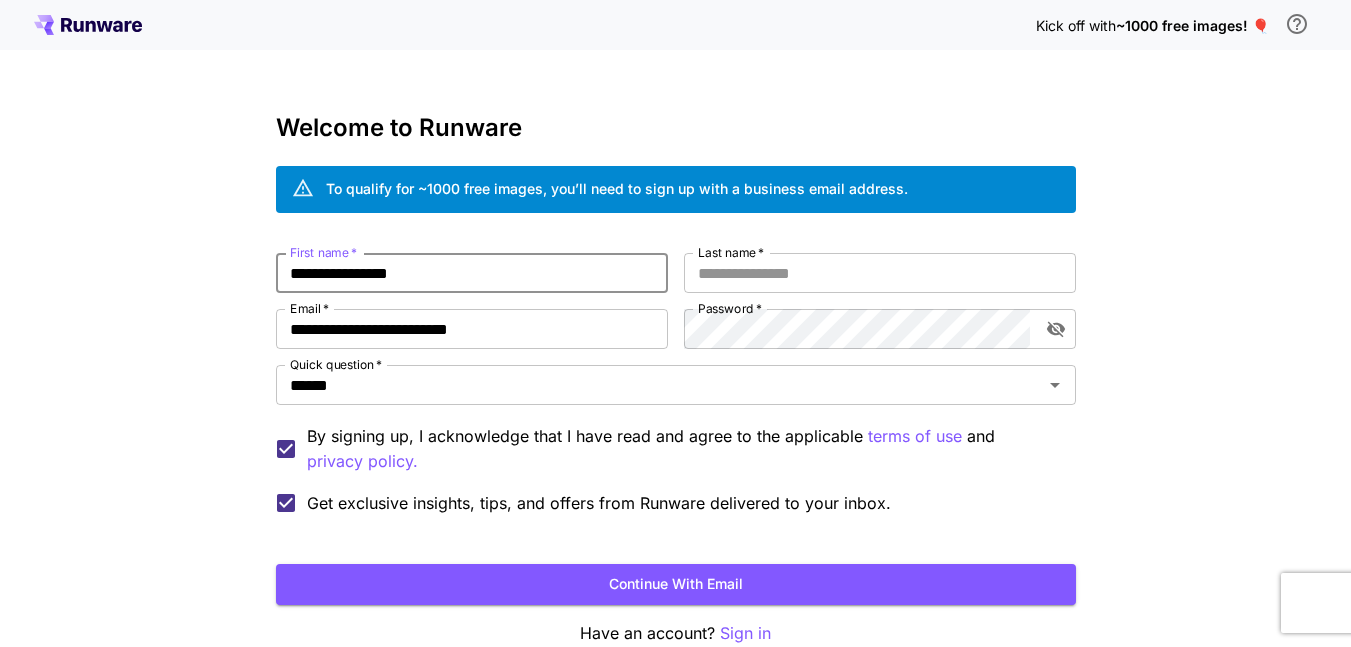 click on "**********" at bounding box center [472, 273] 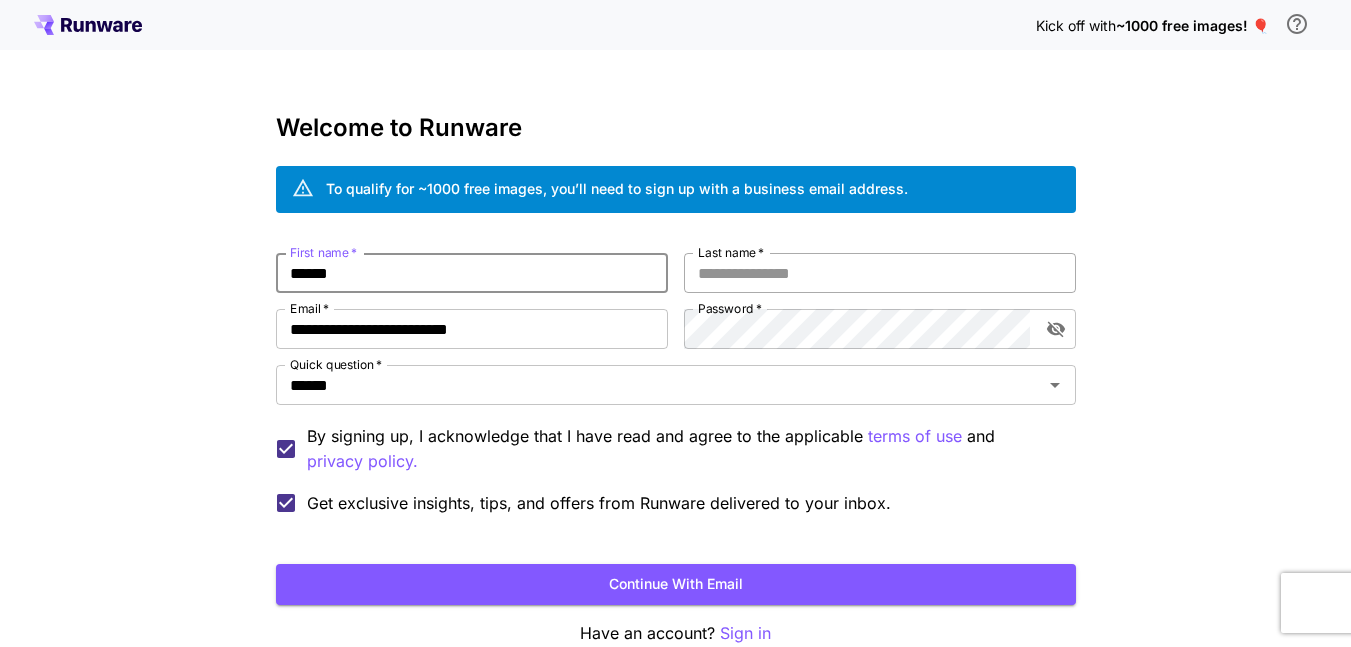 type on "******" 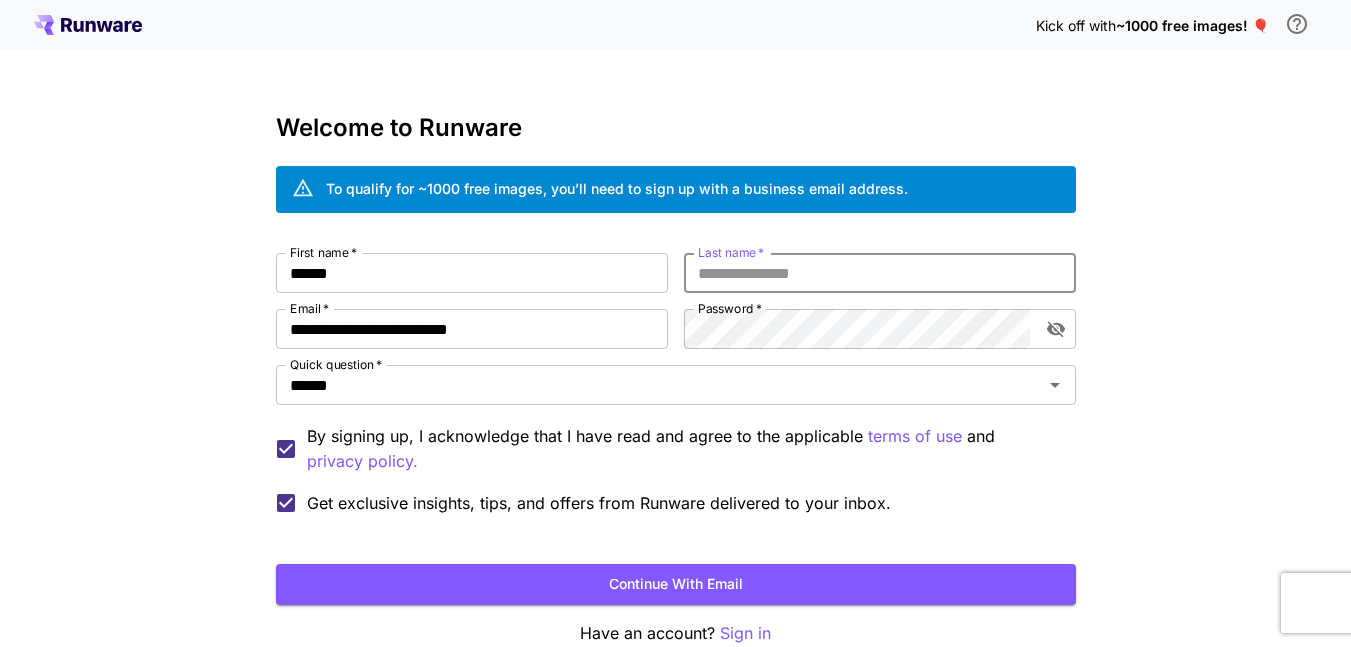 click on "Last name   *" at bounding box center (880, 273) 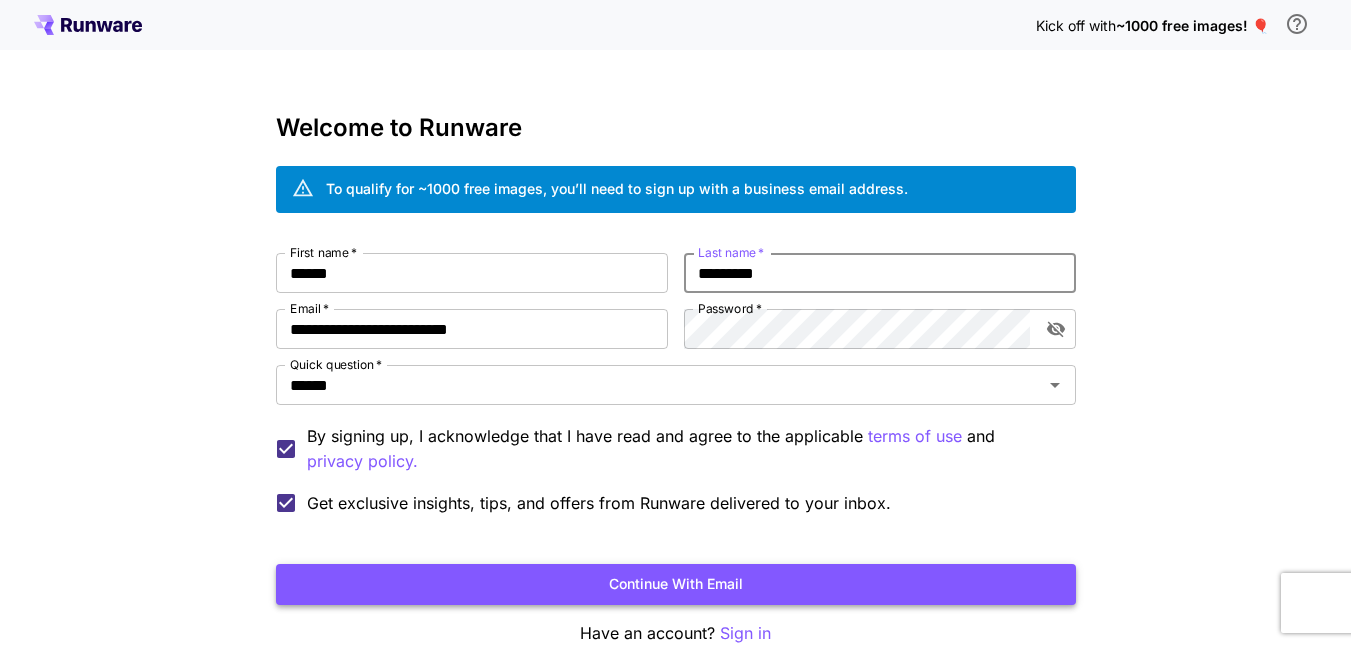 type on "*********" 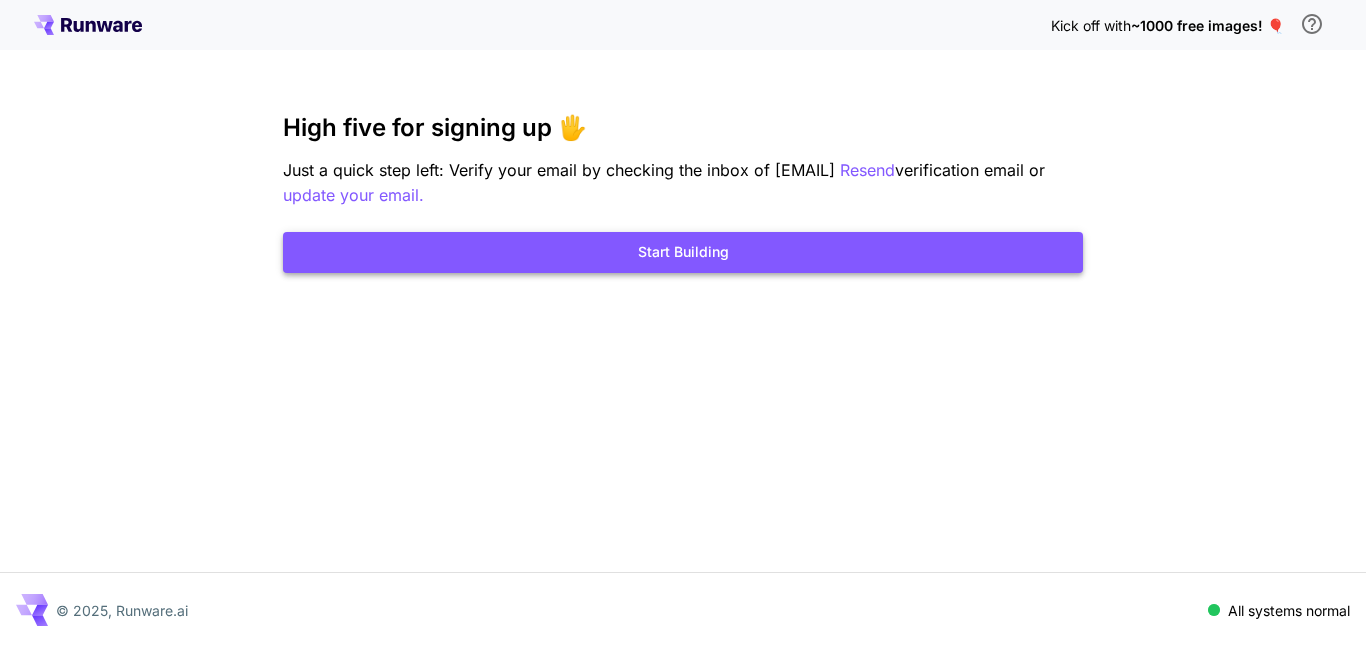 click on "Start Building" at bounding box center (683, 252) 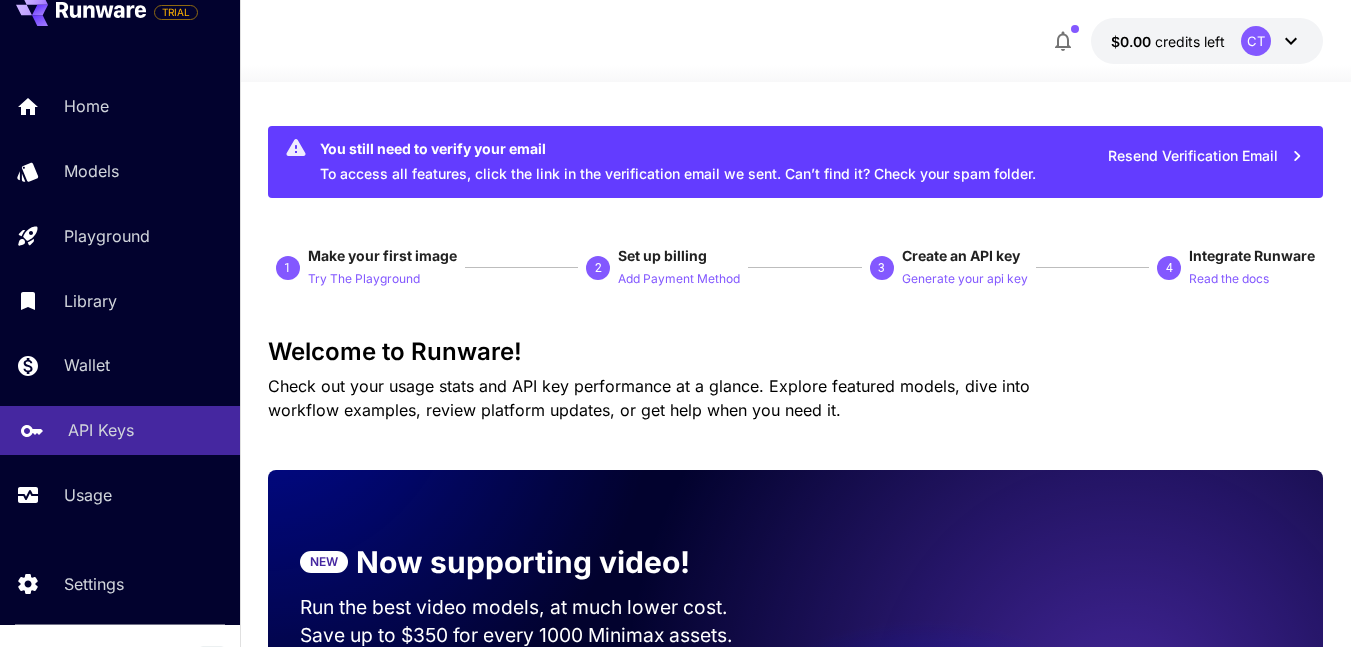 scroll, scrollTop: 52, scrollLeft: 0, axis: vertical 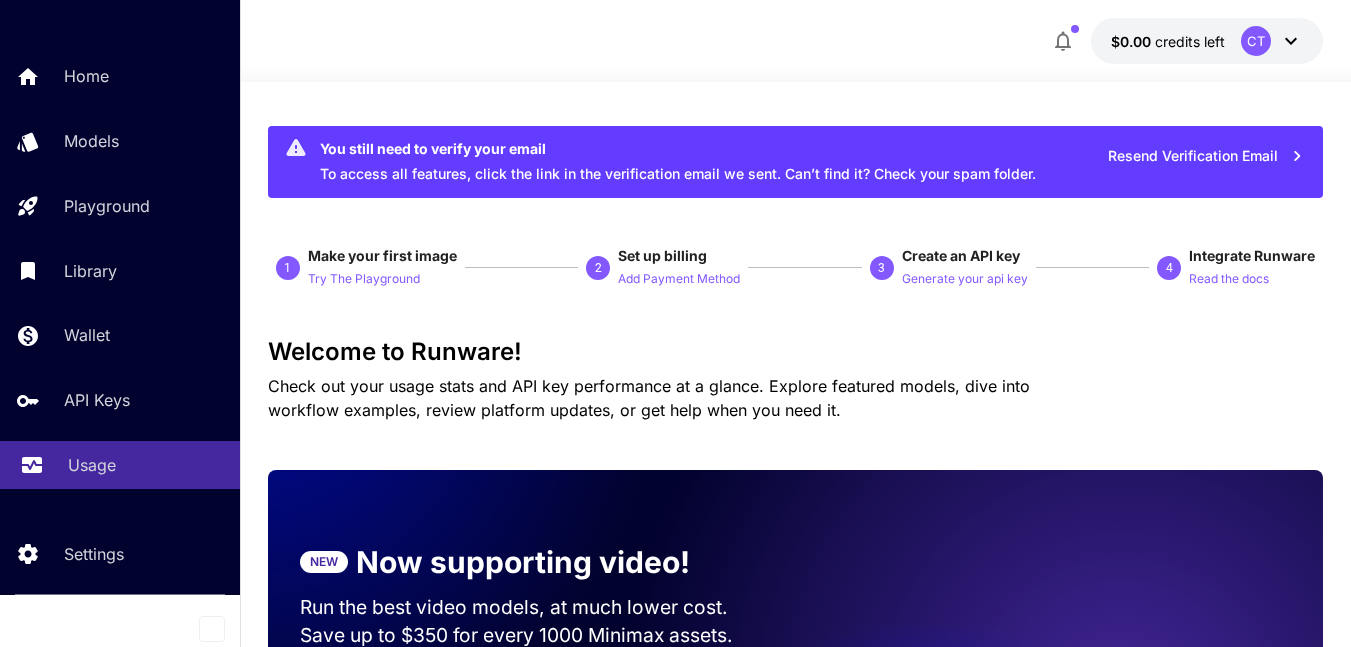 click on "Usage" at bounding box center [146, 465] 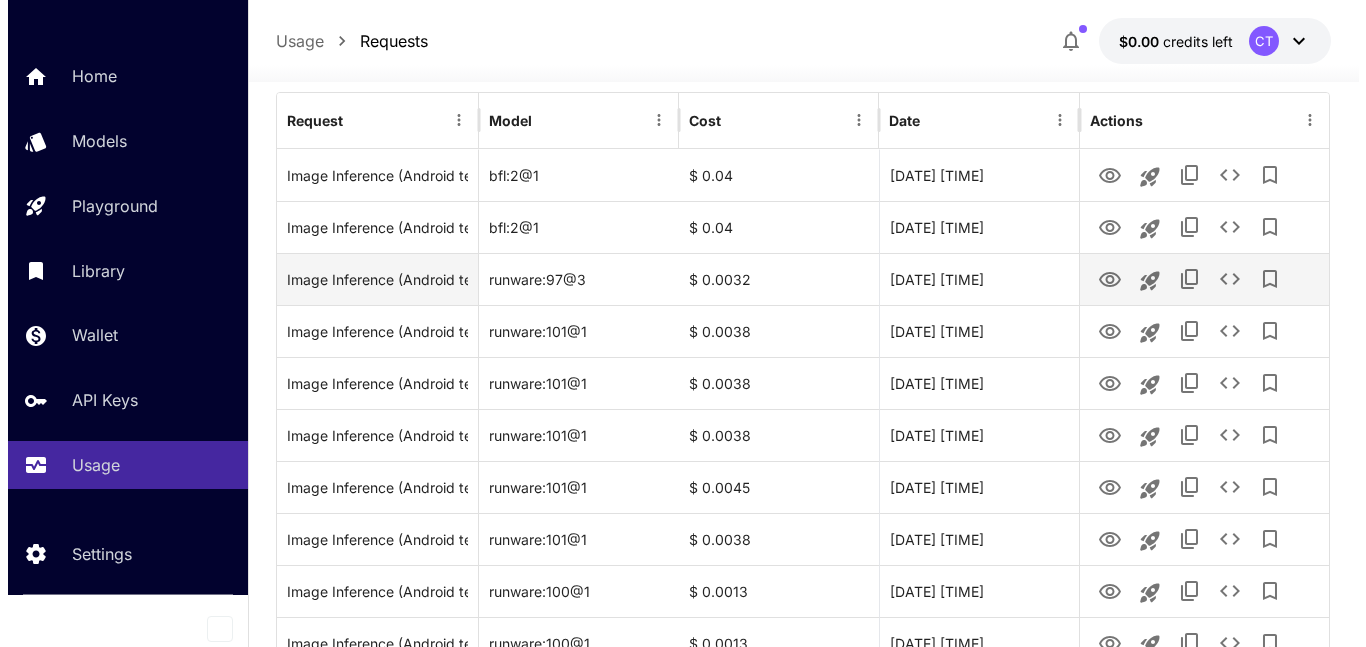 scroll, scrollTop: 100, scrollLeft: 0, axis: vertical 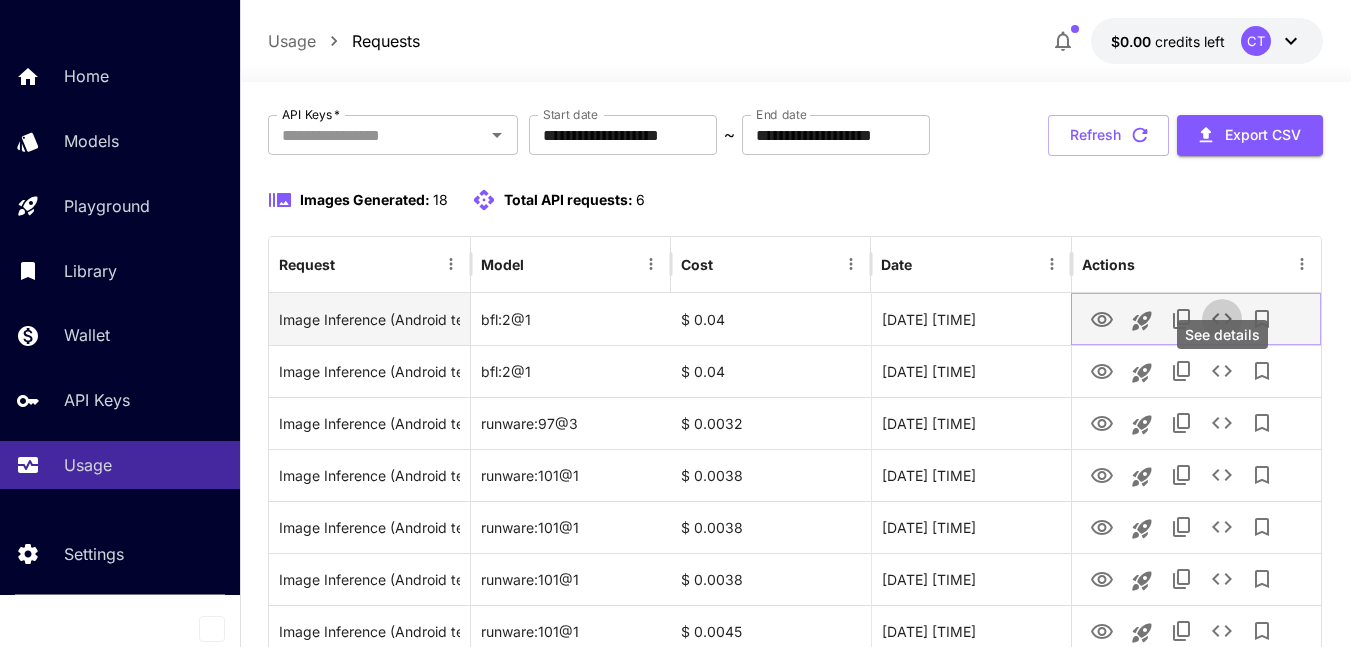 click 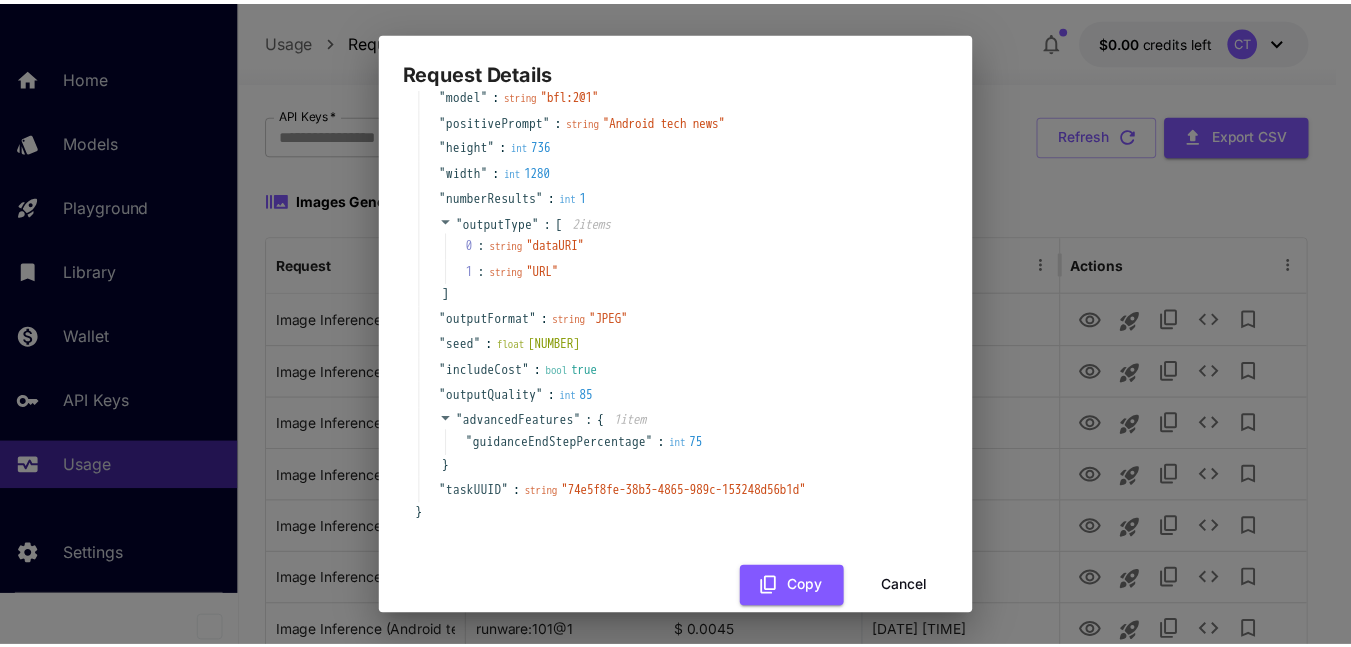 scroll, scrollTop: 116, scrollLeft: 0, axis: vertical 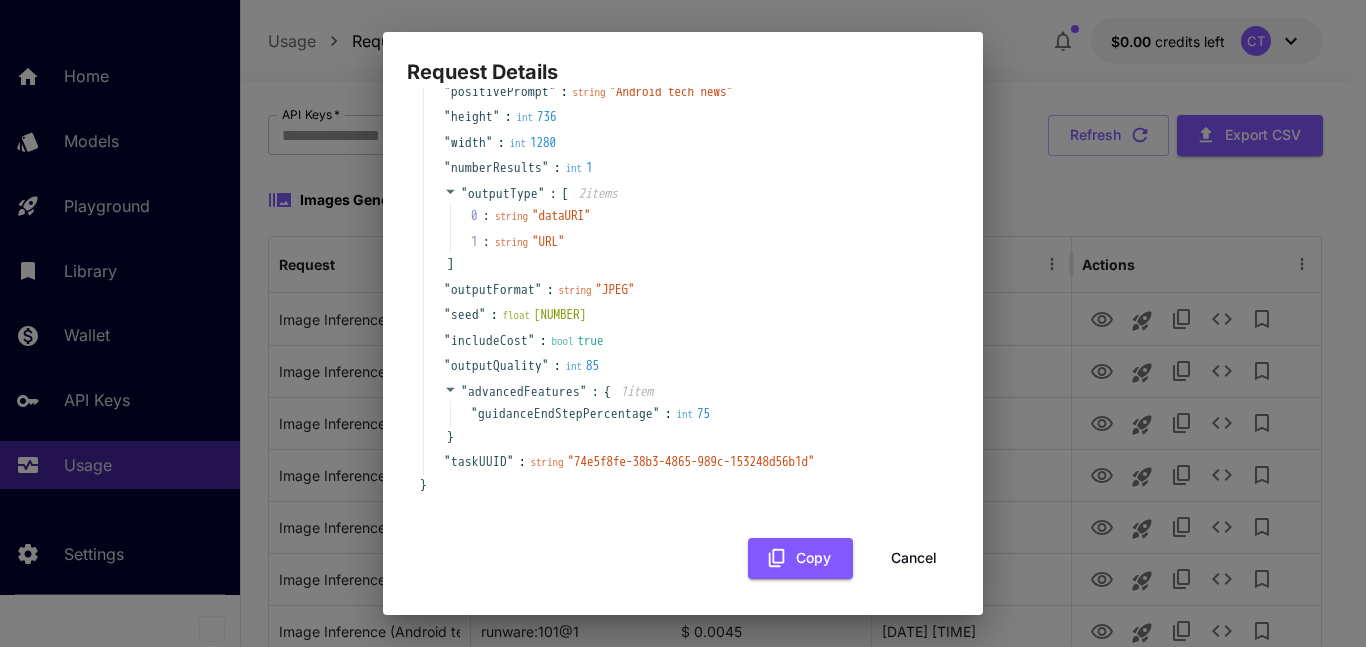 click on "Cancel" at bounding box center (914, 558) 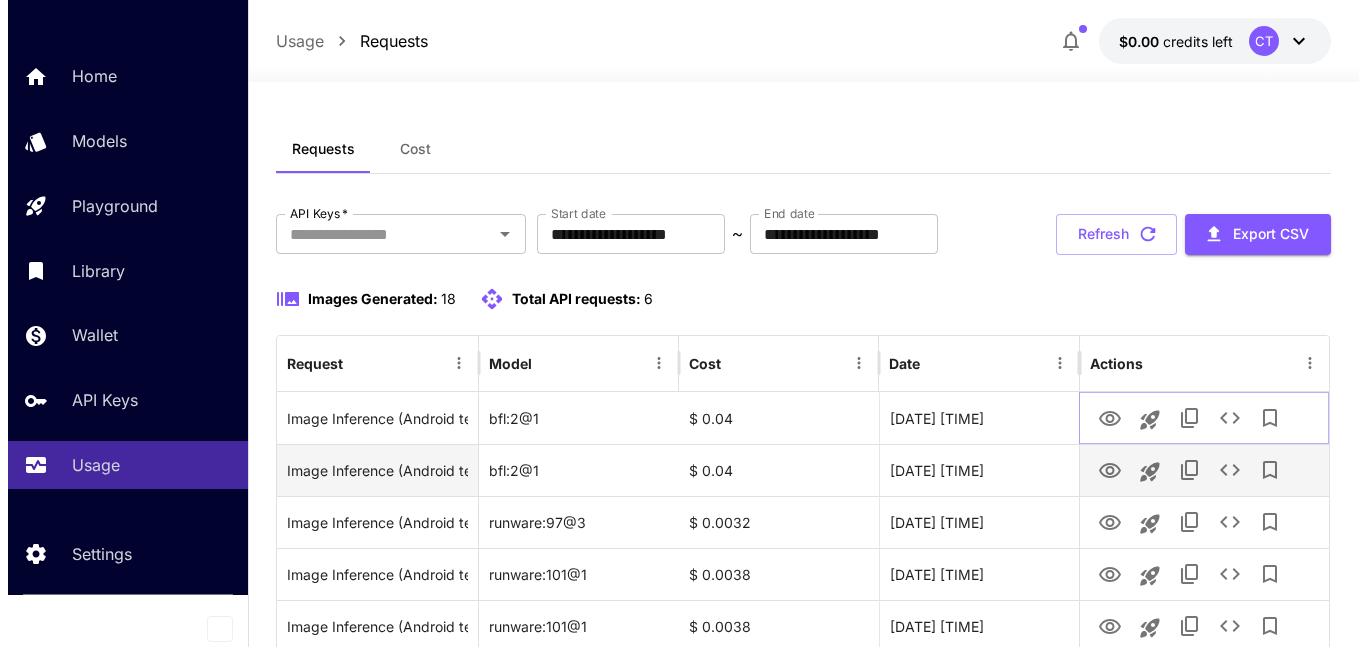 scroll, scrollTop: 0, scrollLeft: 0, axis: both 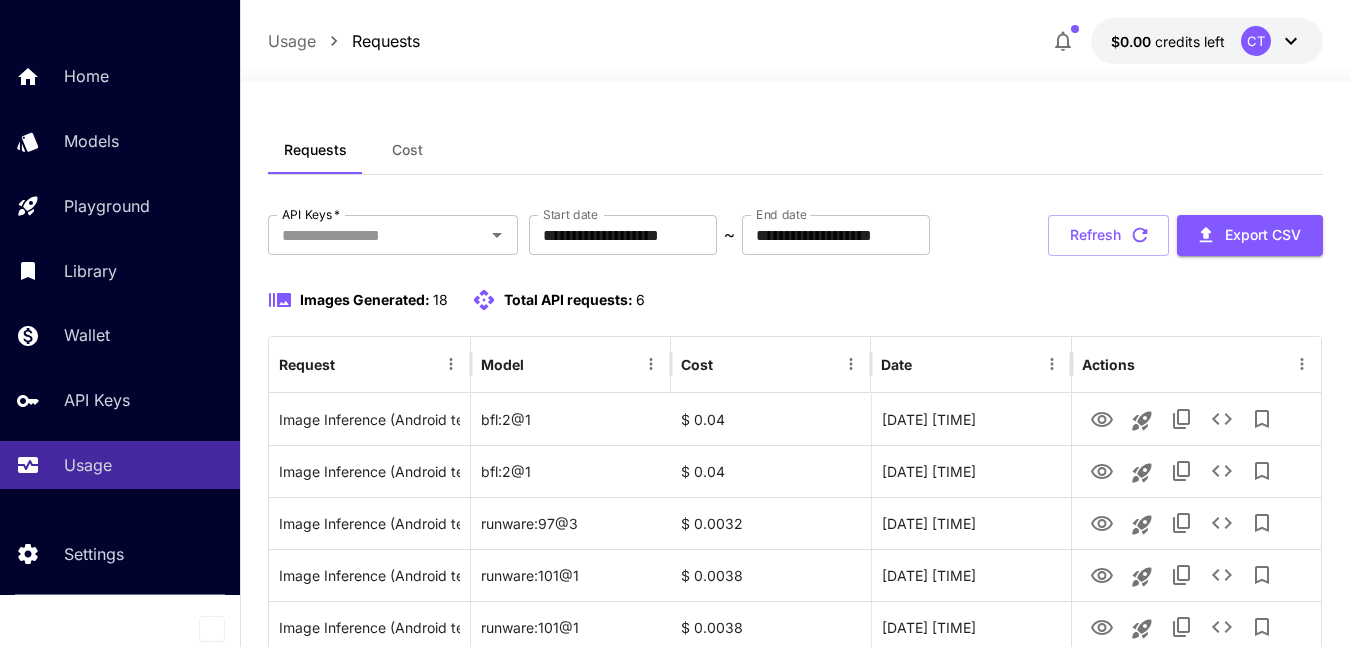 click on "Cost" at bounding box center (407, 150) 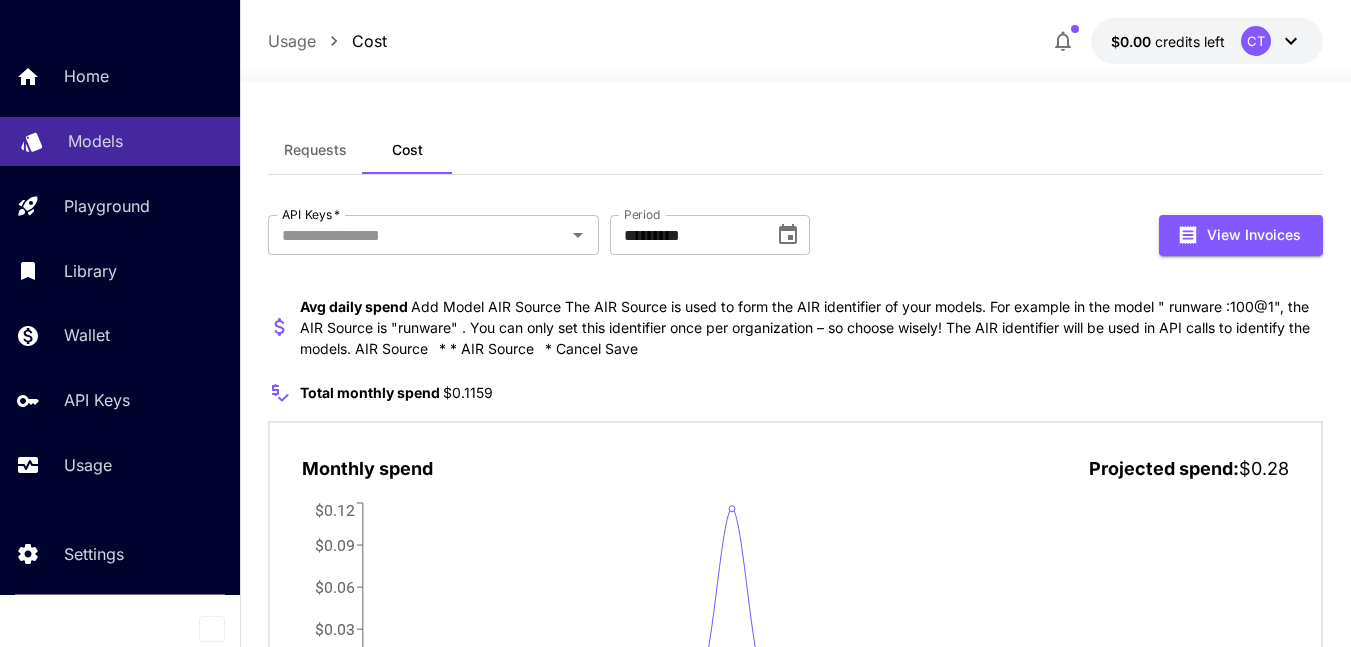 click on "Models" at bounding box center [146, 141] 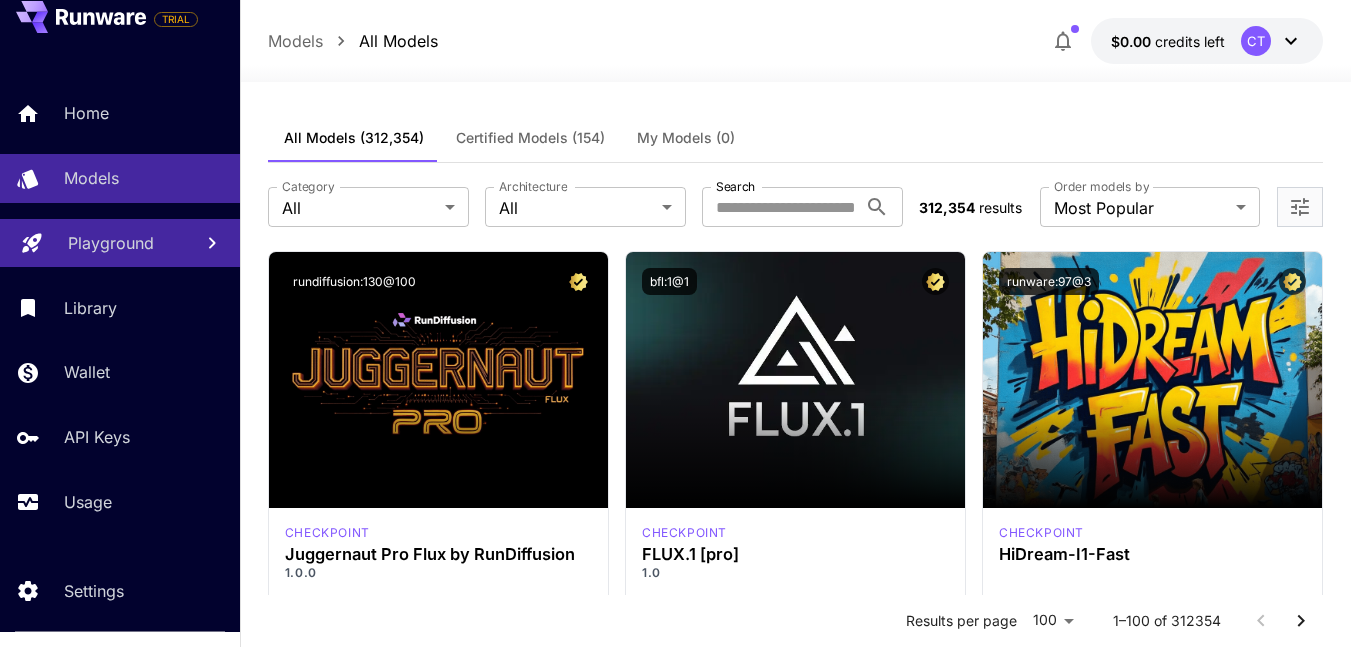 scroll, scrollTop: 0, scrollLeft: 0, axis: both 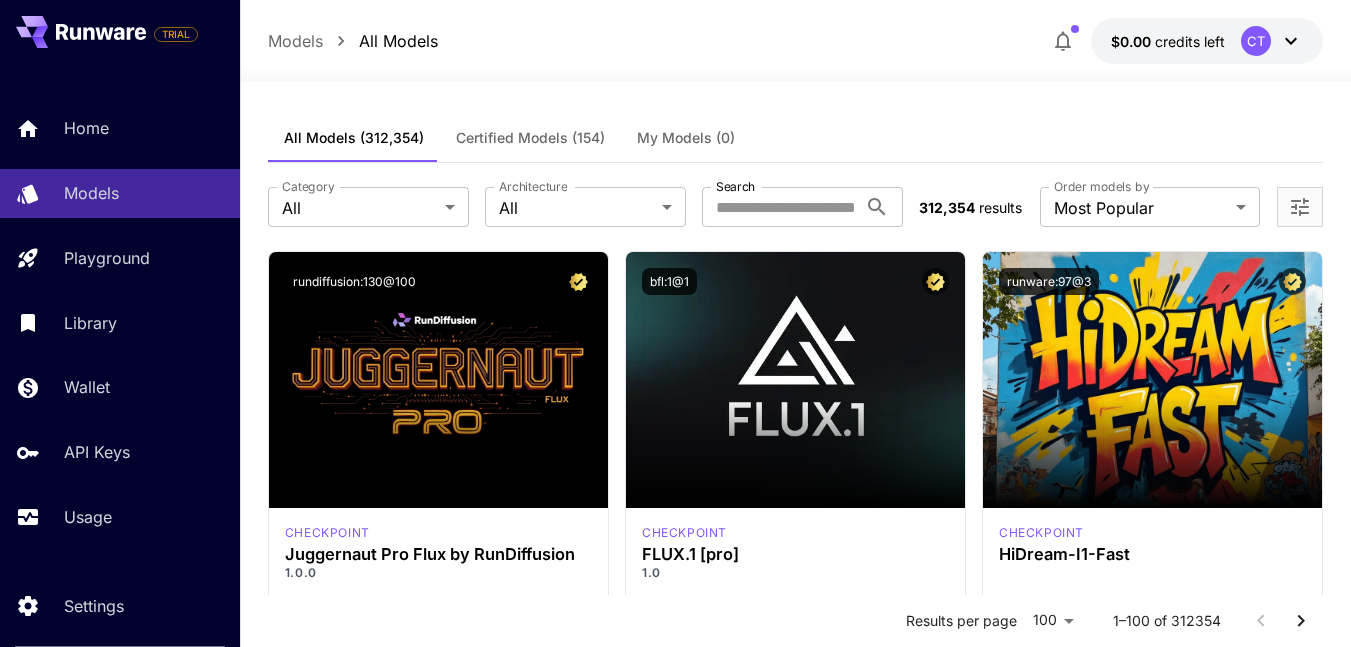 click on "Home" at bounding box center [144, 128] 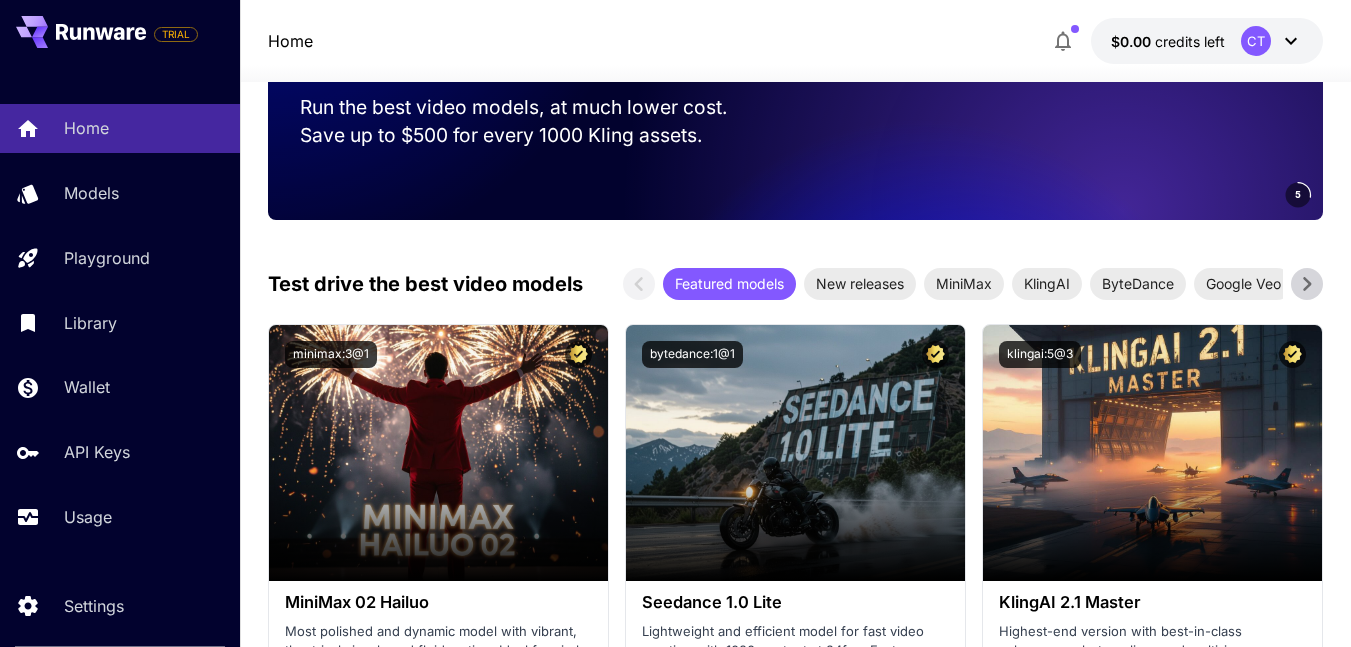 scroll, scrollTop: 1000, scrollLeft: 0, axis: vertical 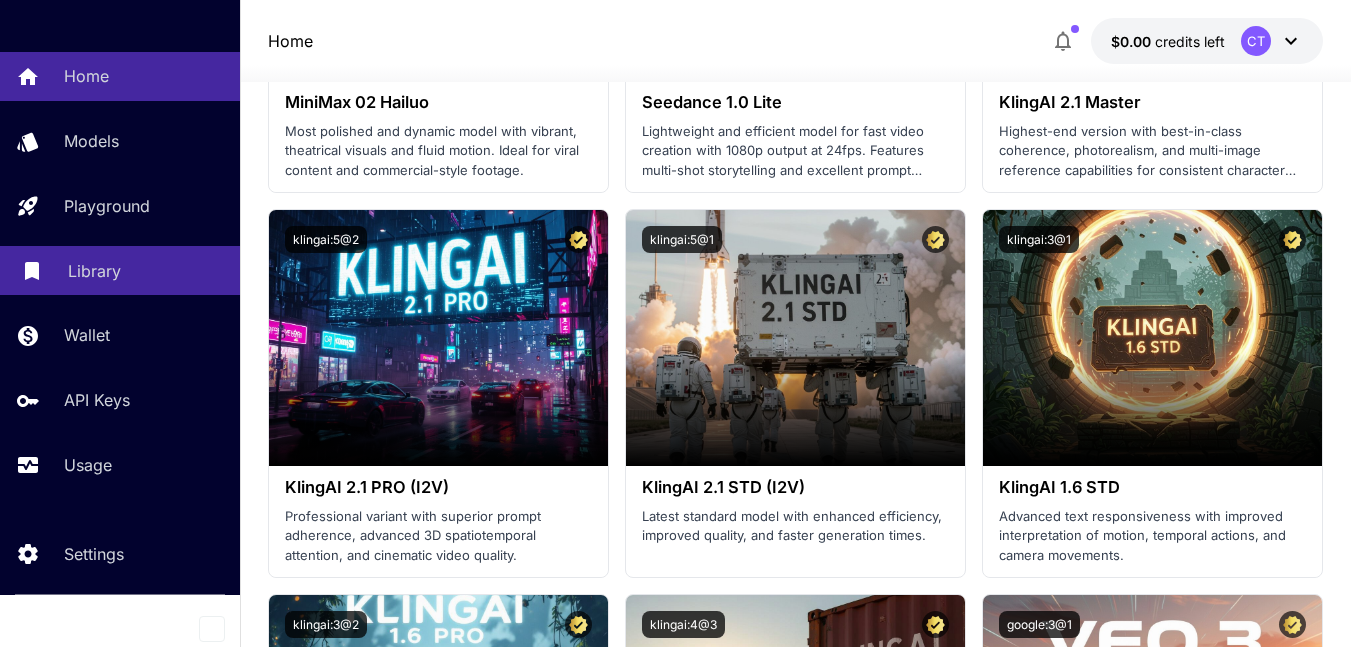 click on "Library" at bounding box center (120, 270) 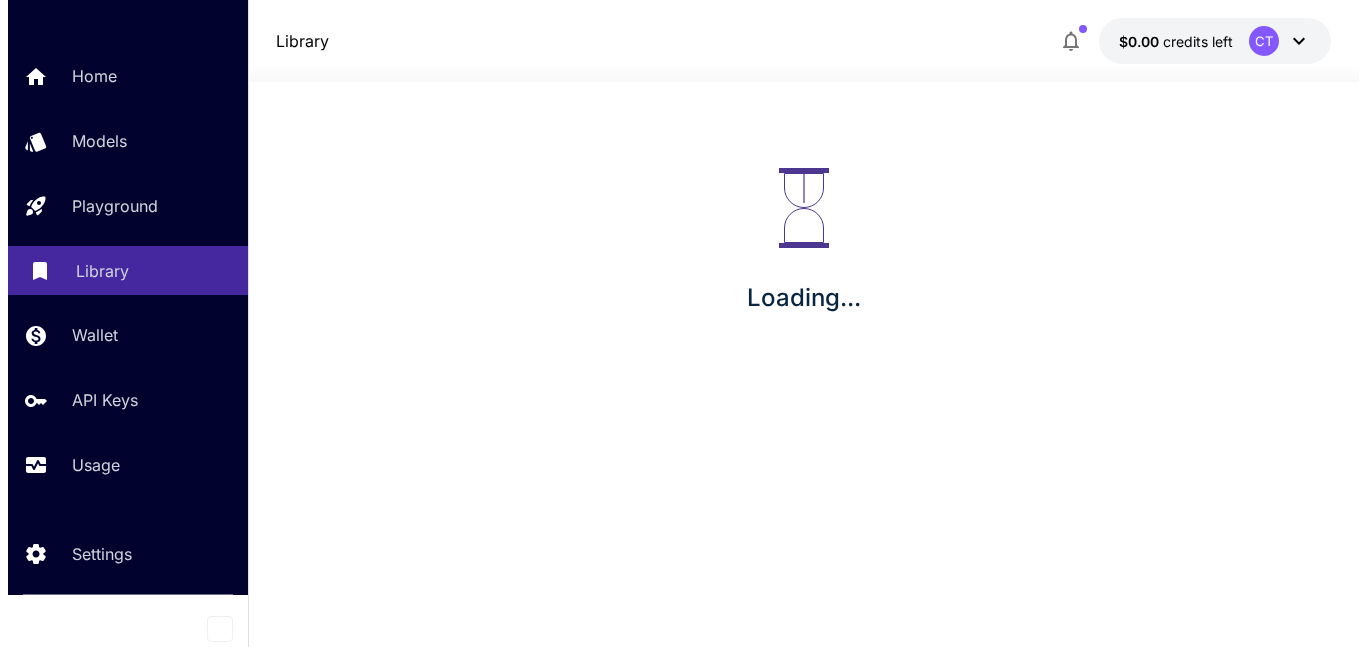 scroll, scrollTop: 0, scrollLeft: 0, axis: both 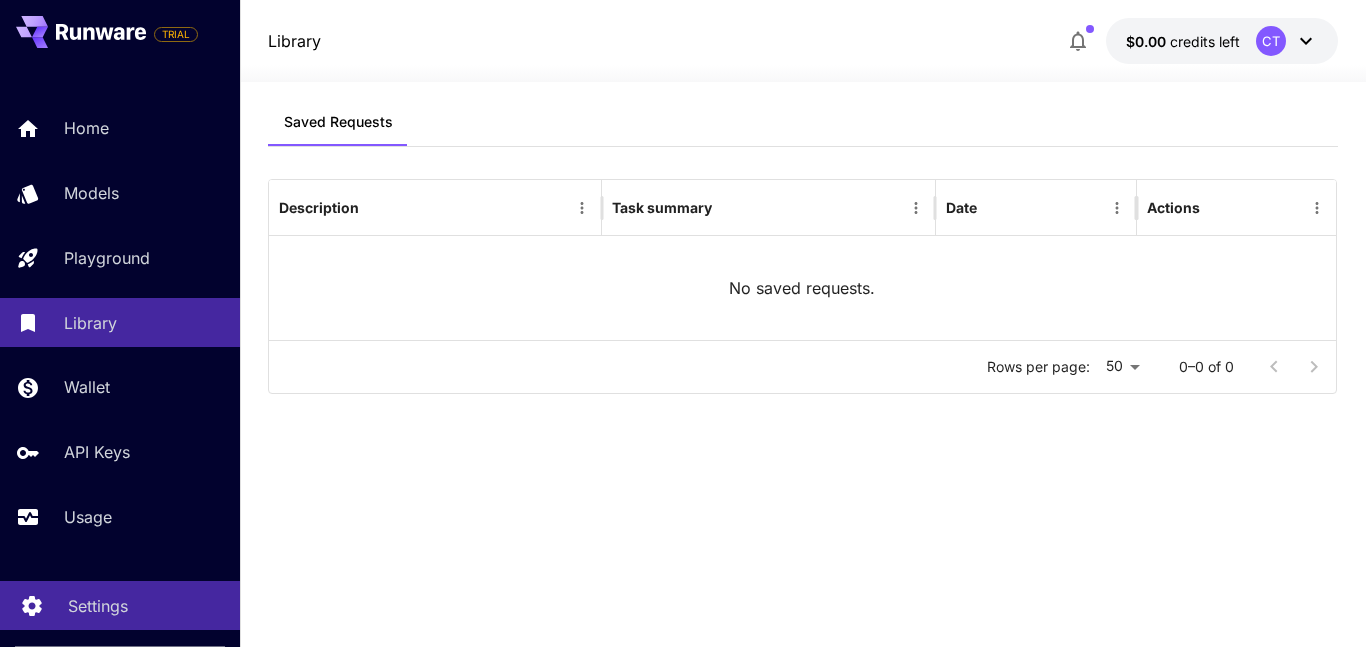 click on "Settings" at bounding box center [120, 605] 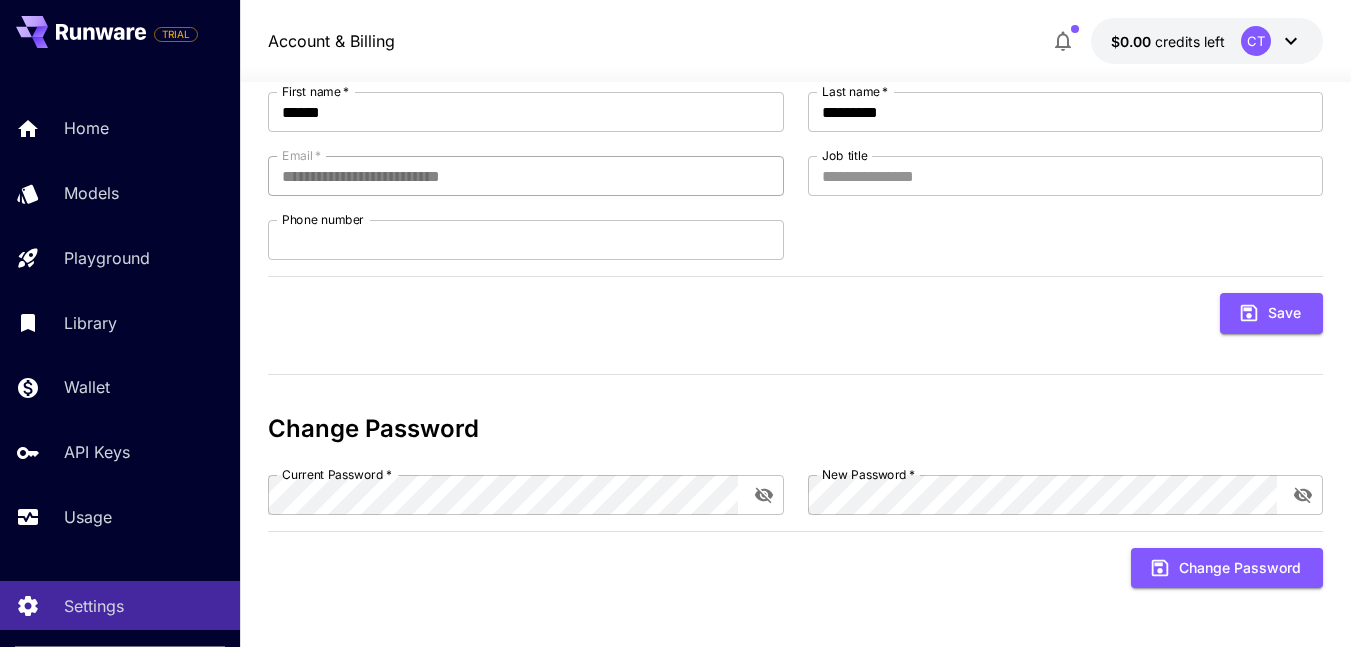 scroll, scrollTop: 176, scrollLeft: 0, axis: vertical 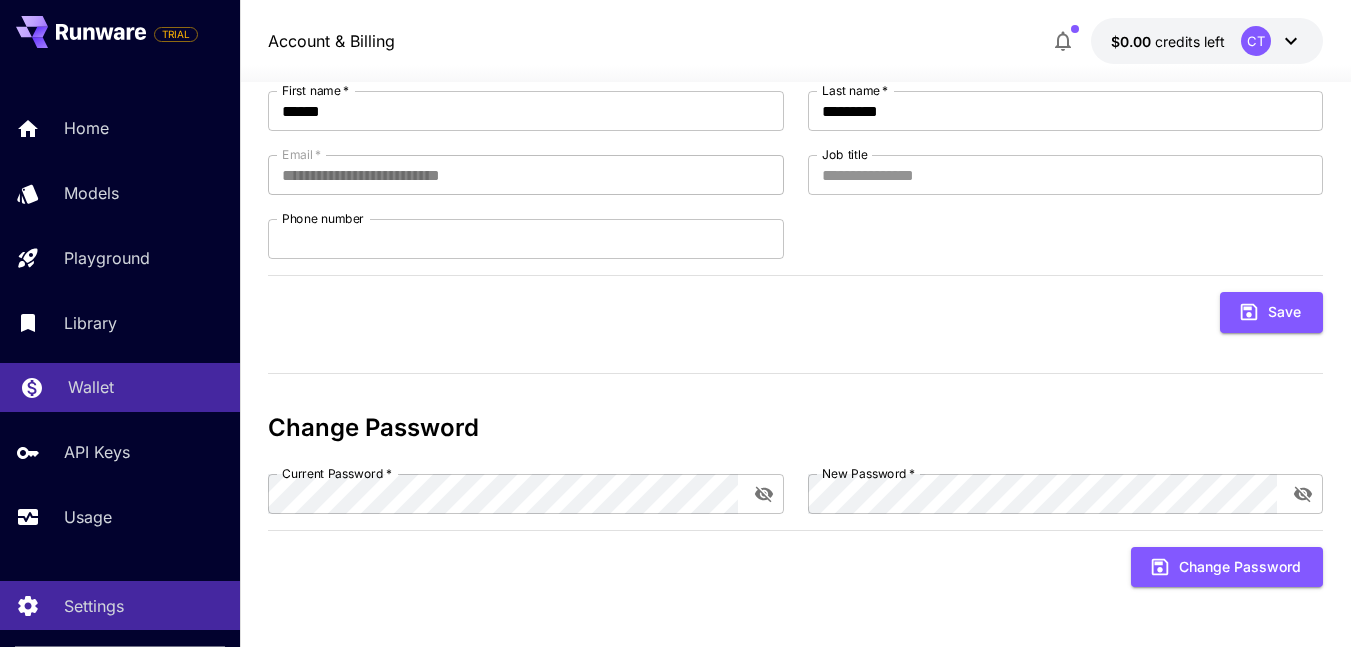 click on "Wallet" at bounding box center [146, 387] 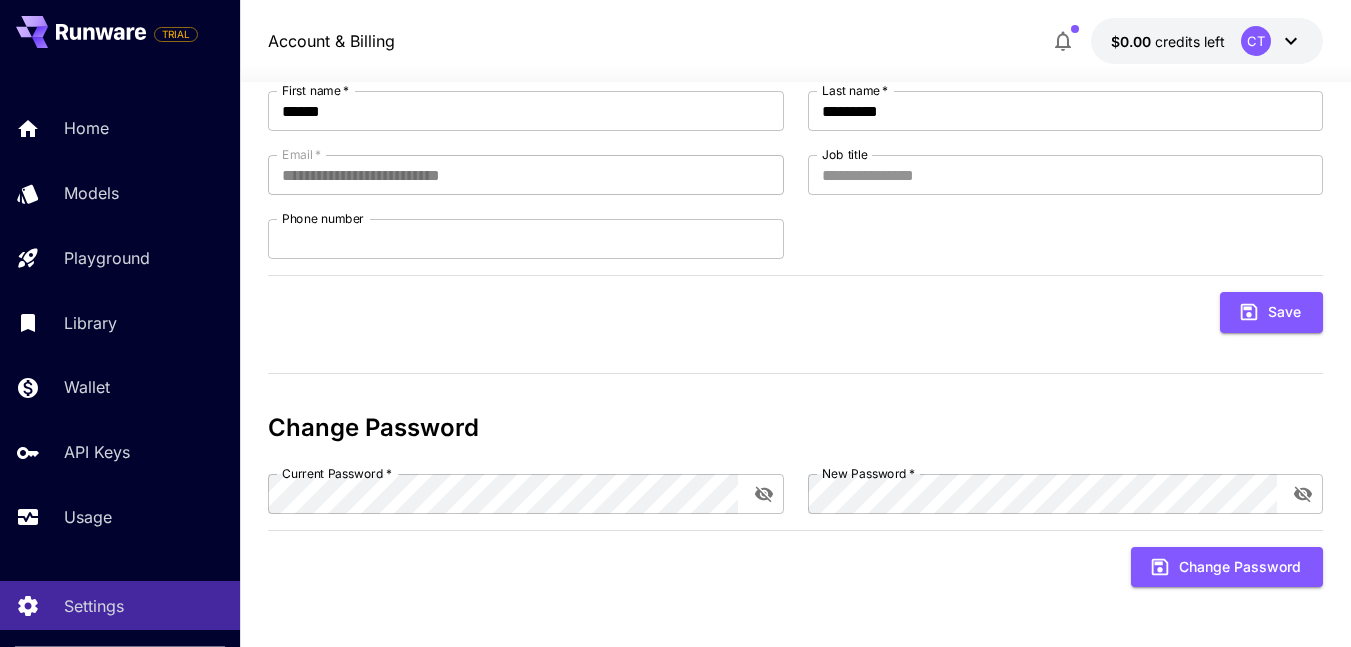 scroll, scrollTop: 0, scrollLeft: 0, axis: both 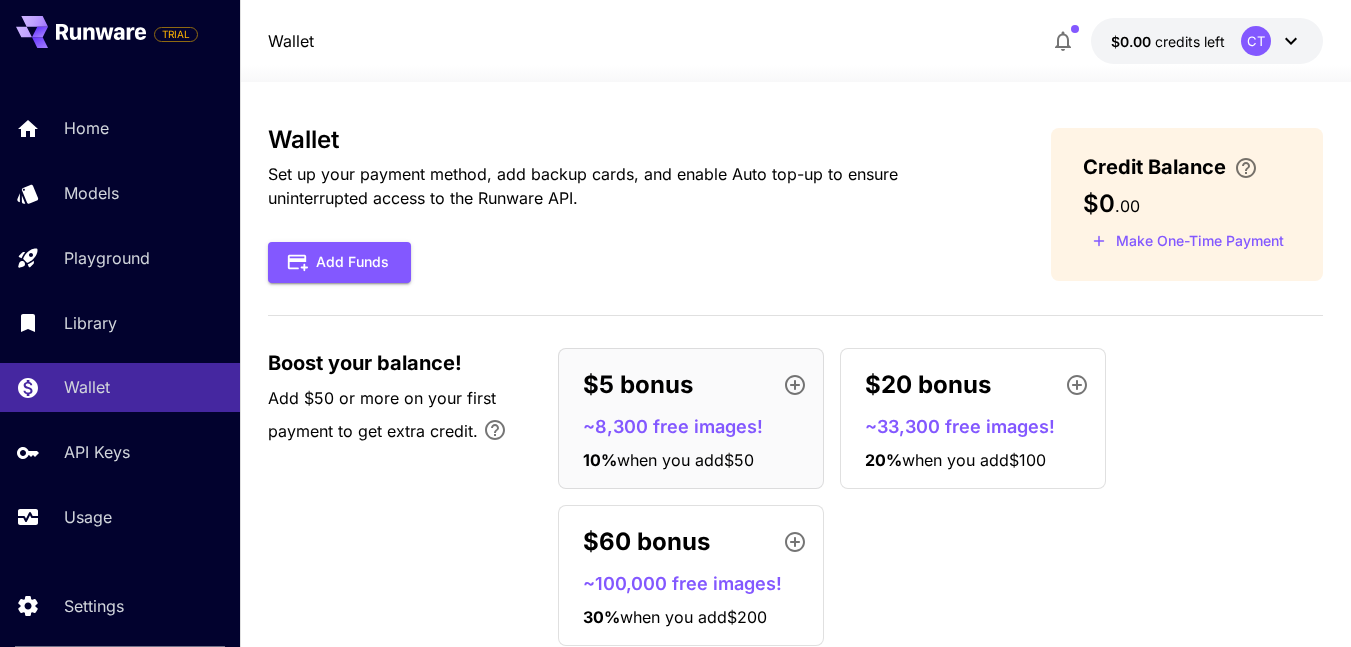 click on "$5 bonus" at bounding box center (638, 385) 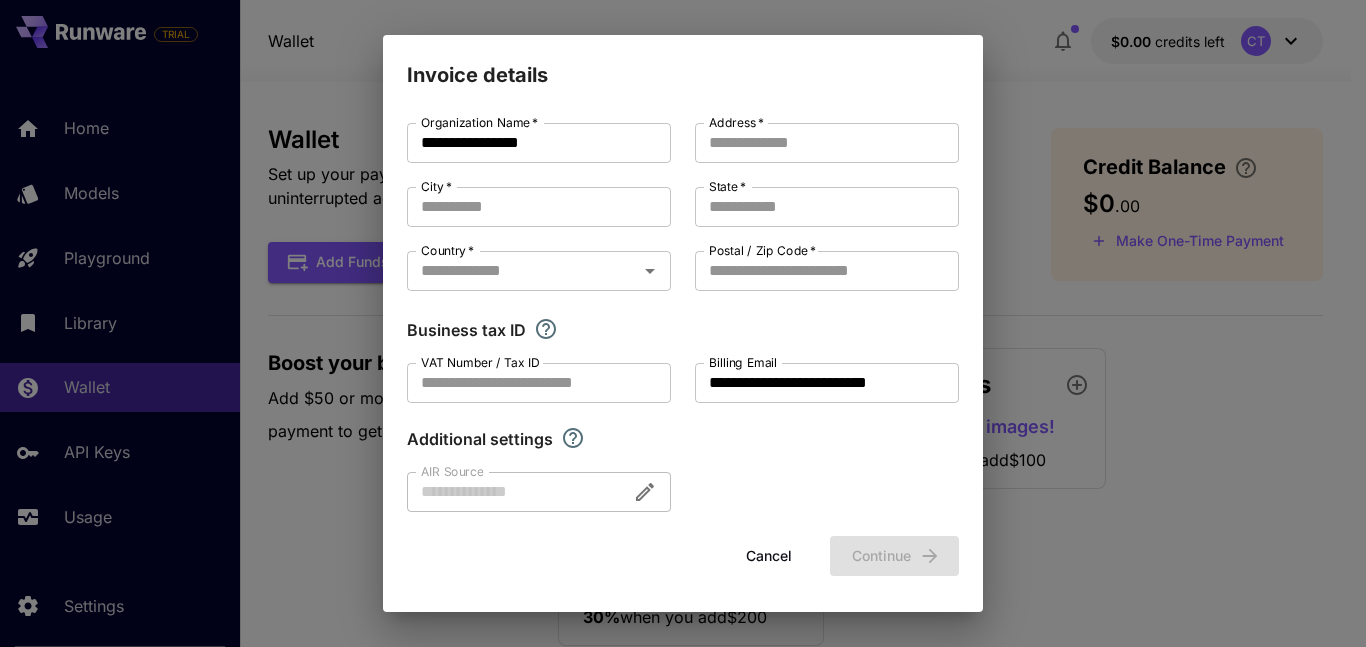 click at bounding box center (539, 492) 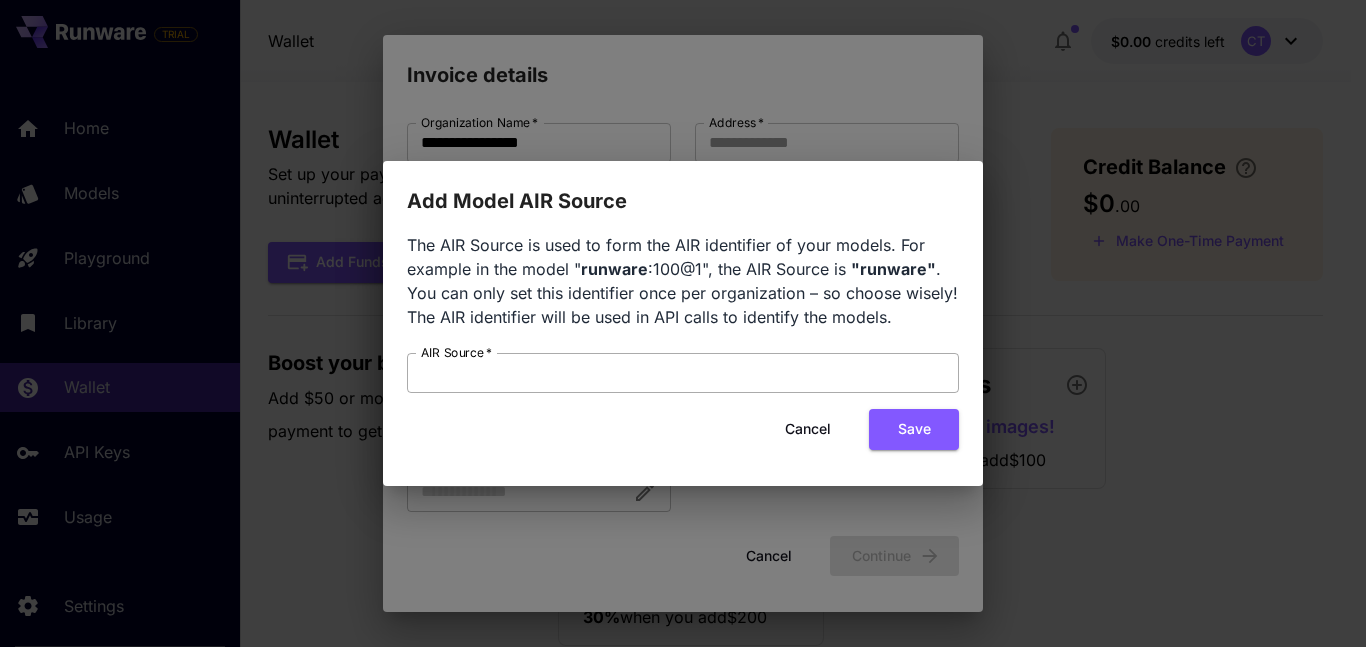 click on "AIR Source   *" at bounding box center (683, 373) 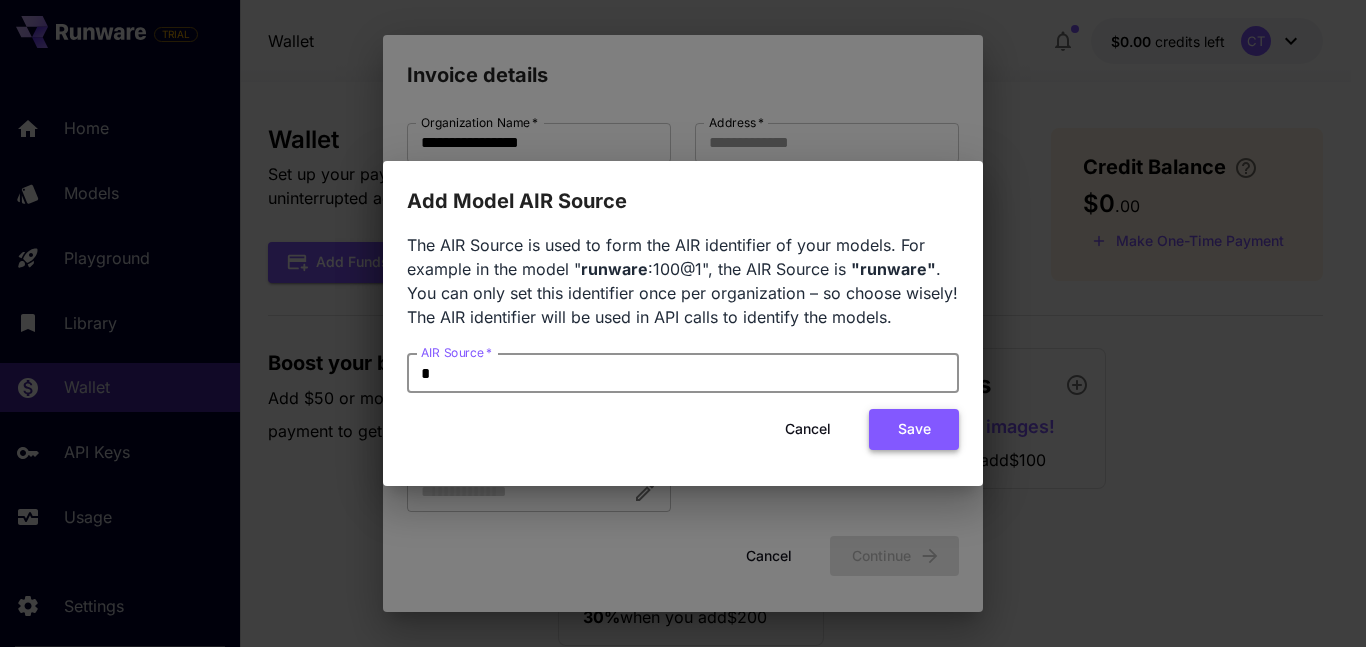 type on "*" 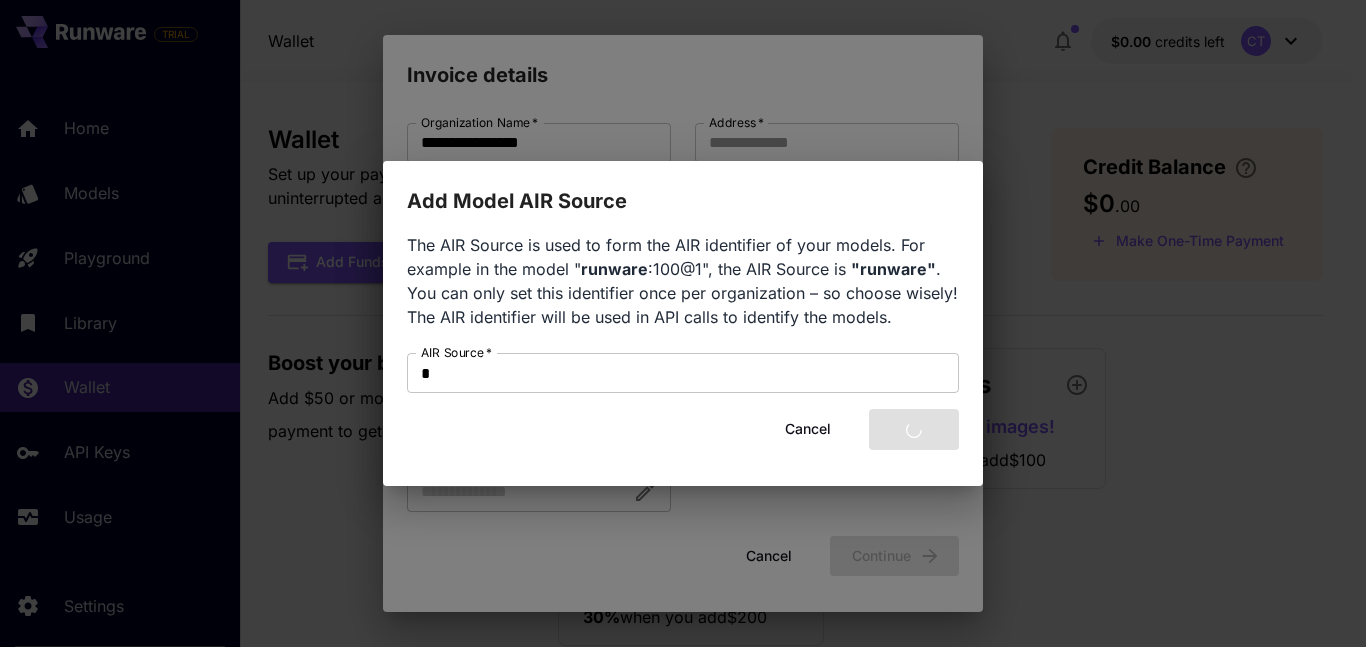 type on "*" 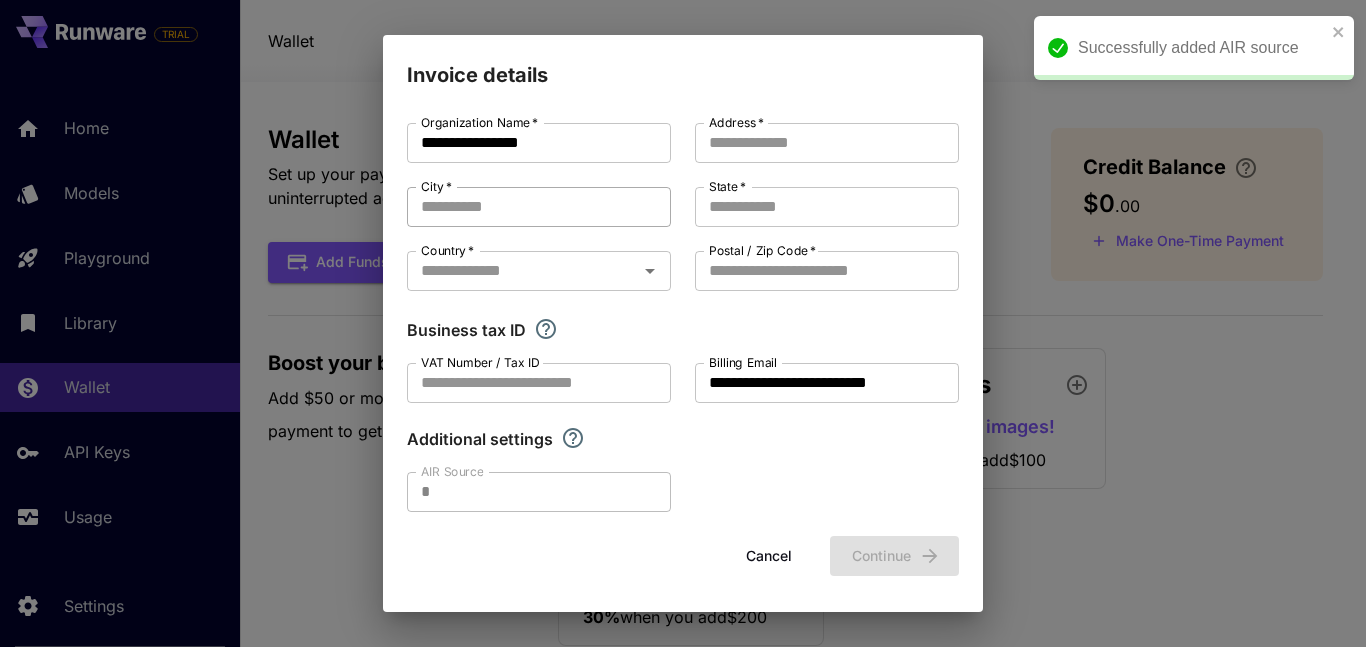 click on "City   *" at bounding box center (539, 207) 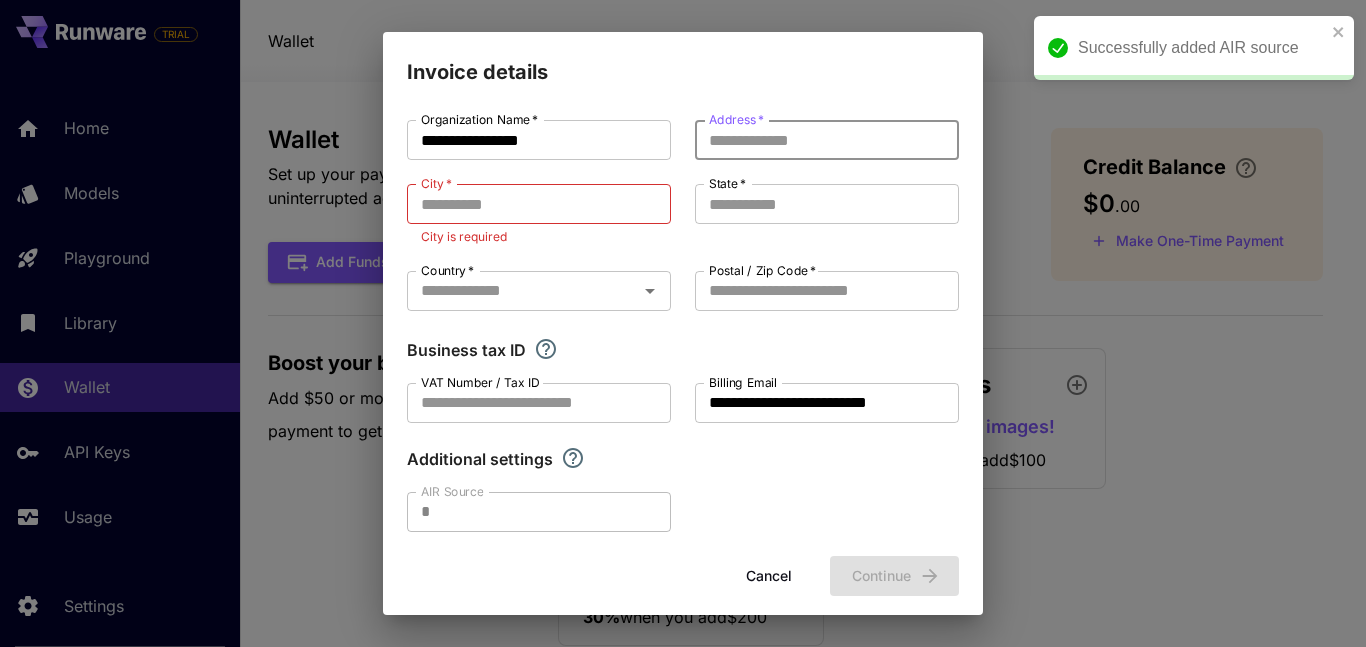 click on "Address   *" at bounding box center (827, 140) 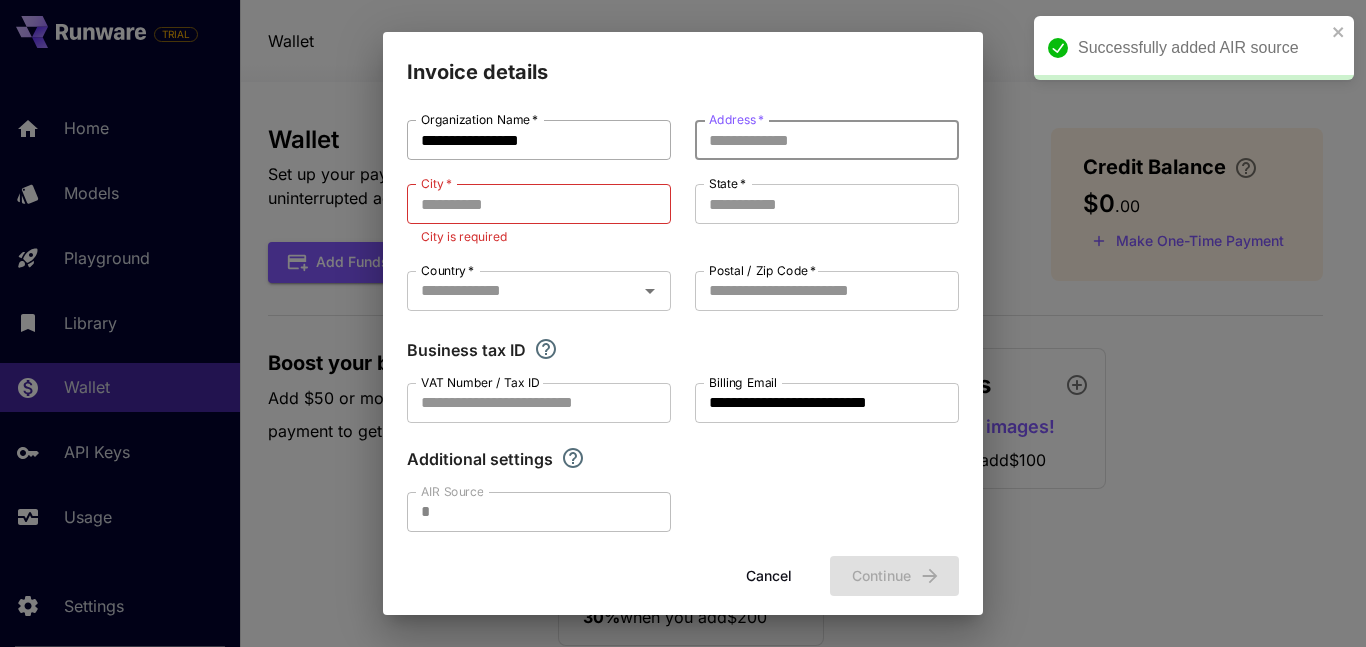 click on "**********" at bounding box center [539, 140] 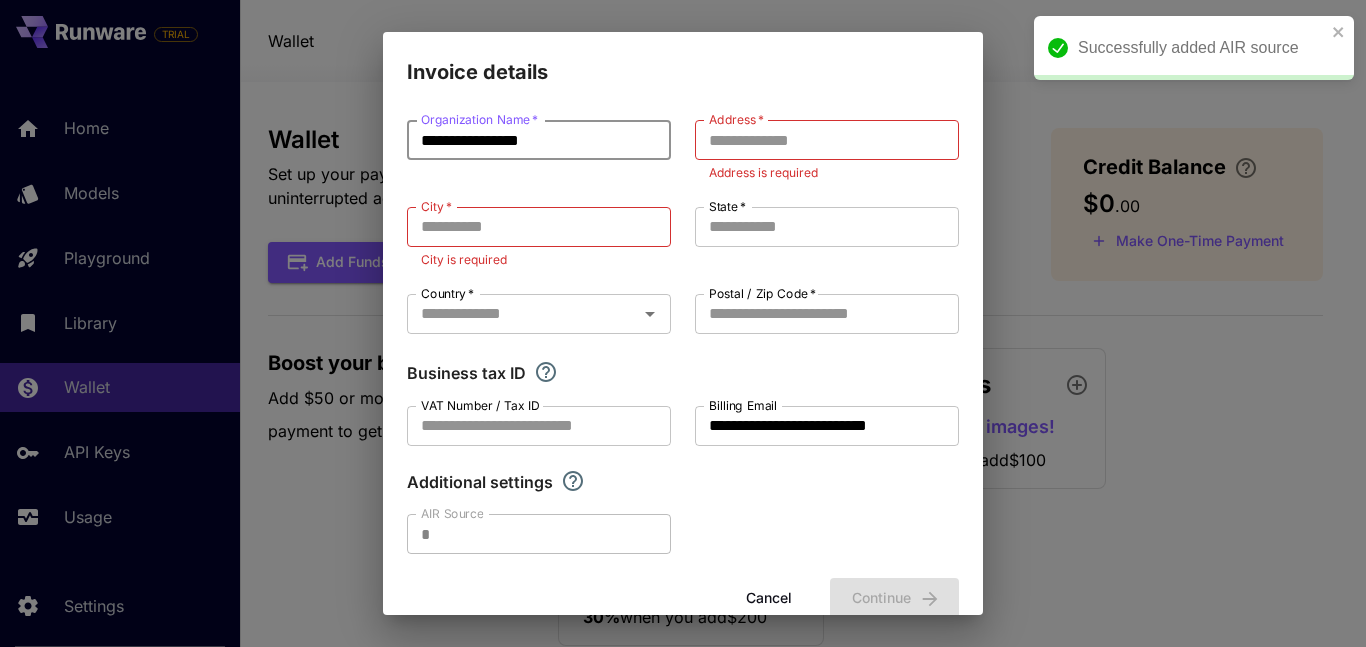 click on "**********" at bounding box center (539, 140) 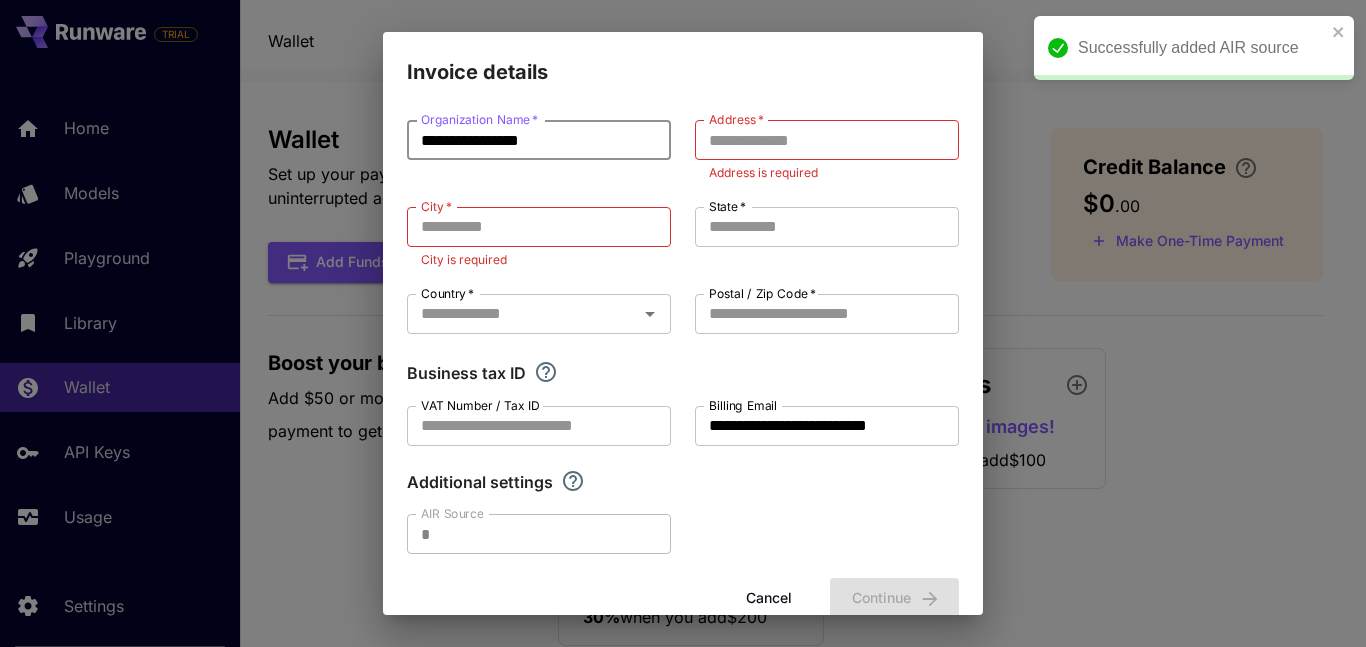 click on "**********" at bounding box center [539, 140] 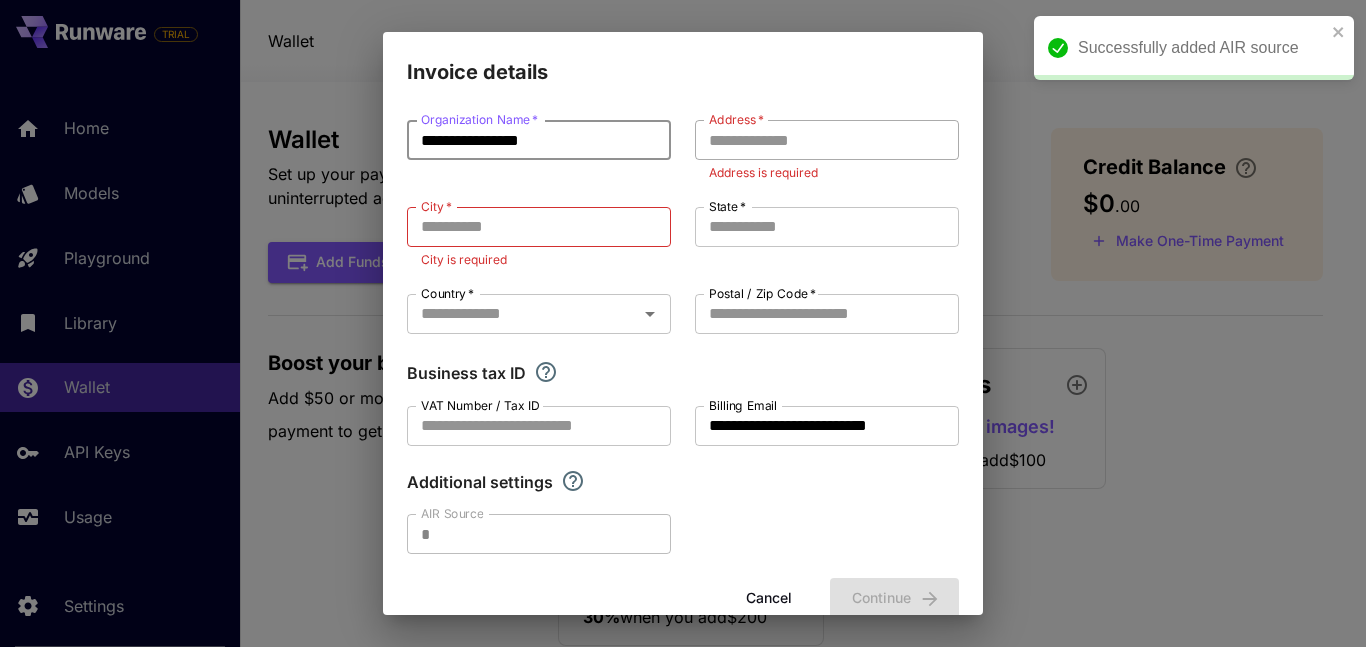 click on "Address   *" at bounding box center [827, 140] 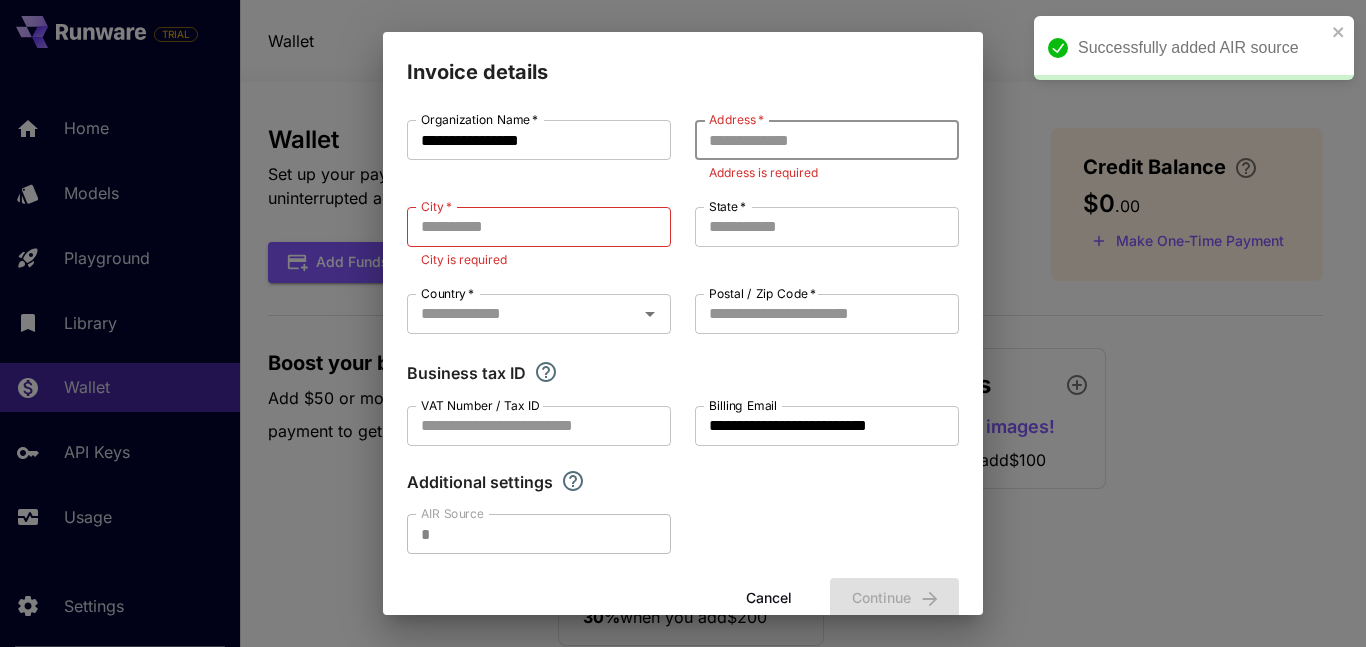 paste on "**********" 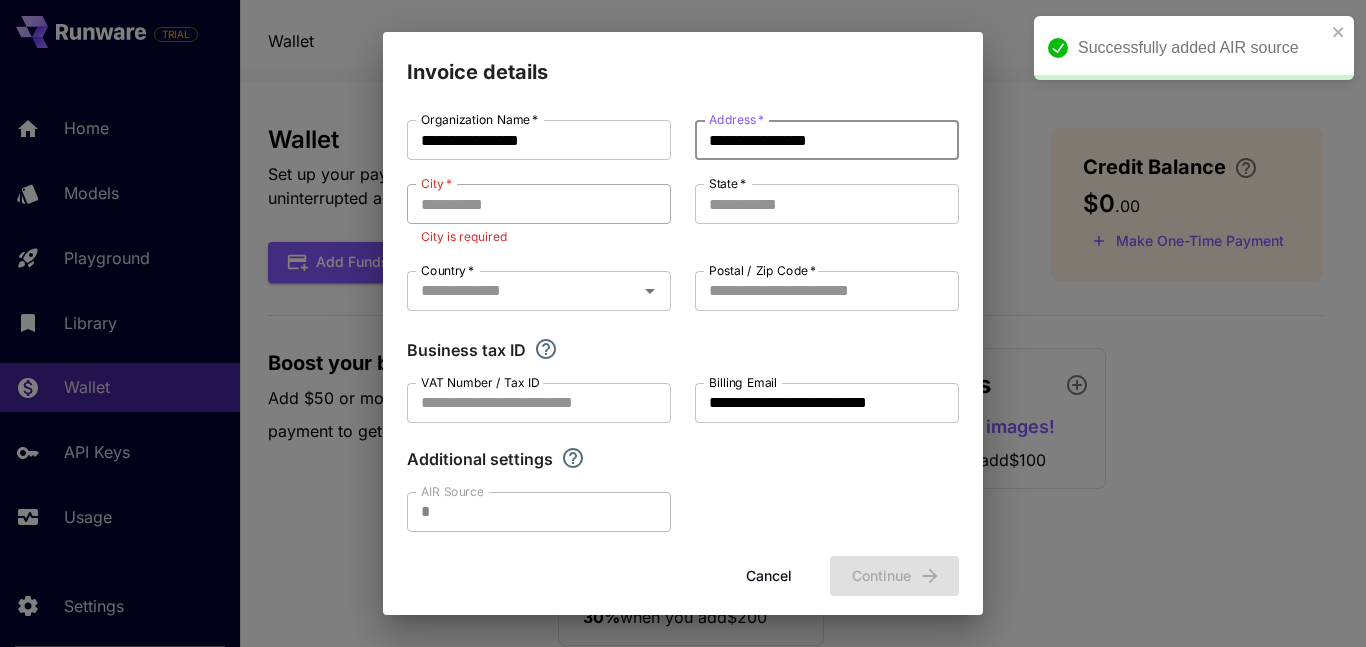 type on "**********" 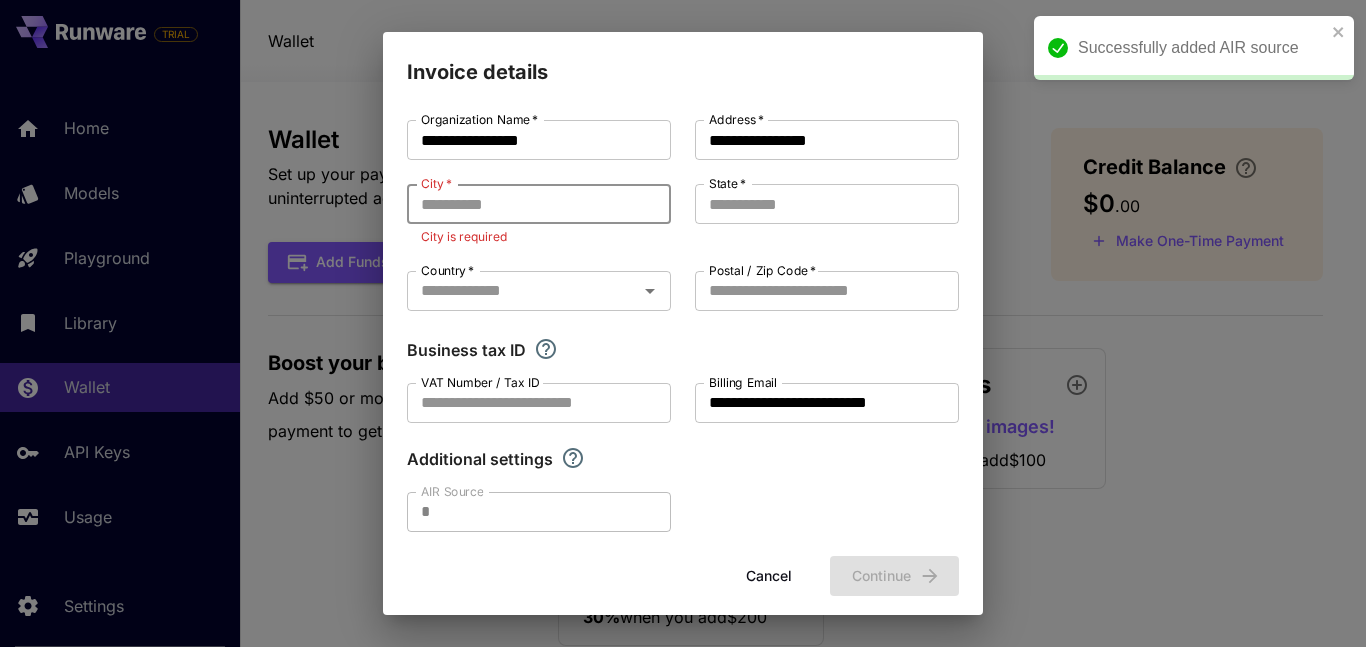 click on "City   *" at bounding box center [539, 204] 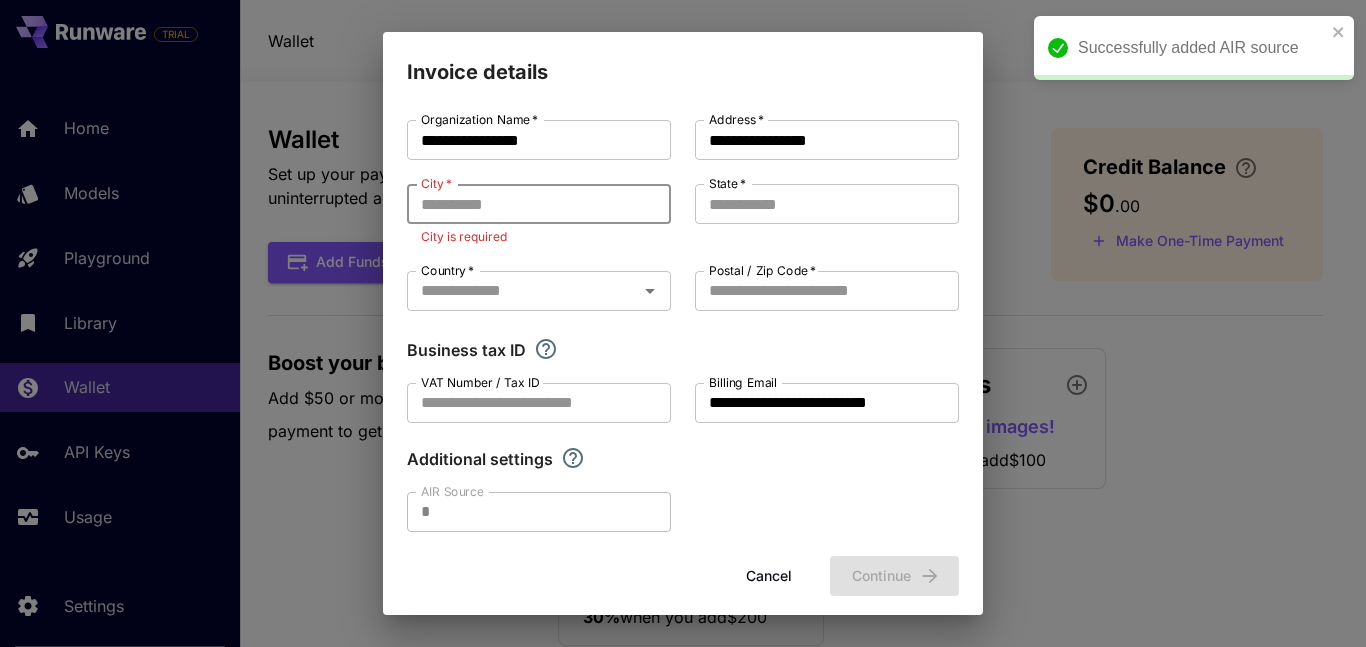 paste on "**********" 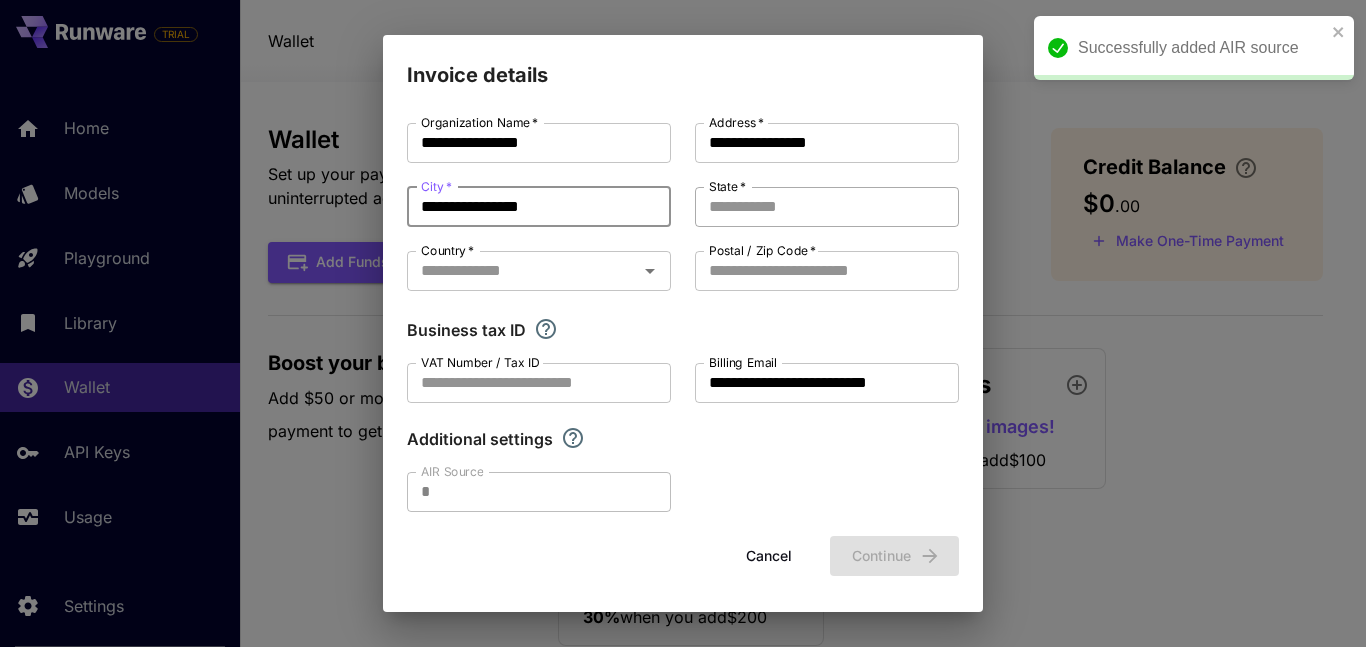 type on "**********" 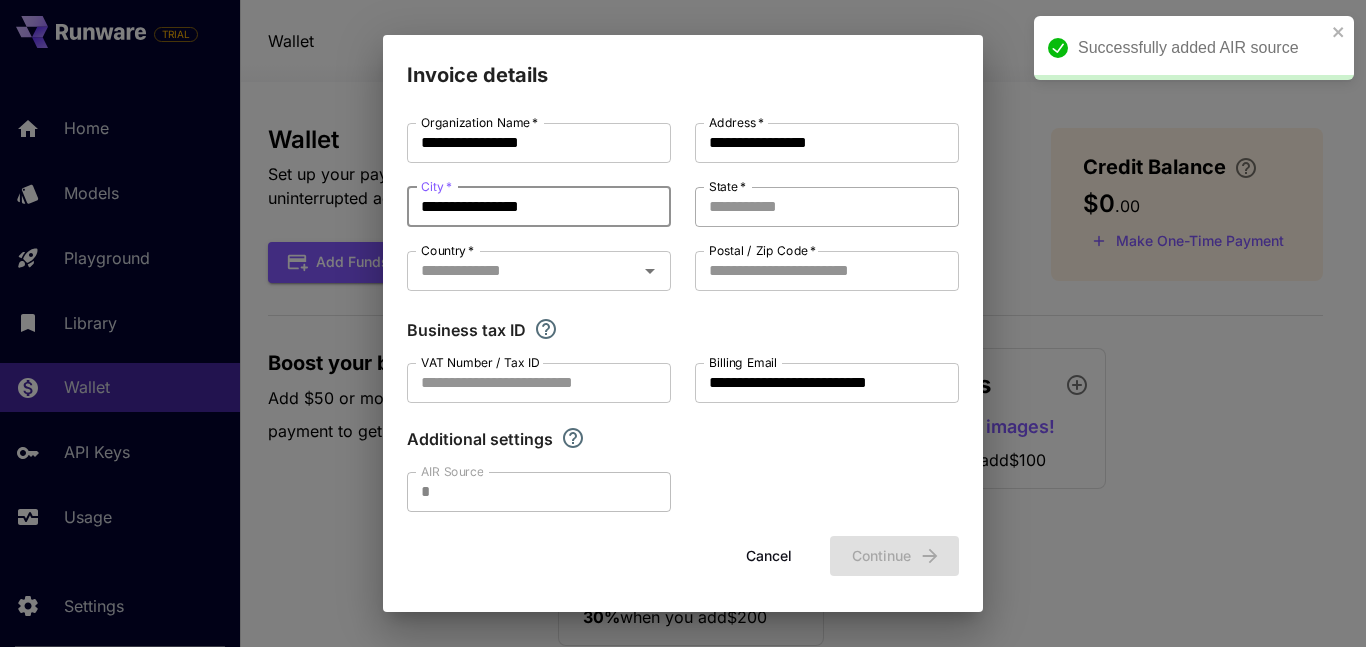 click on "State   *" at bounding box center (827, 207) 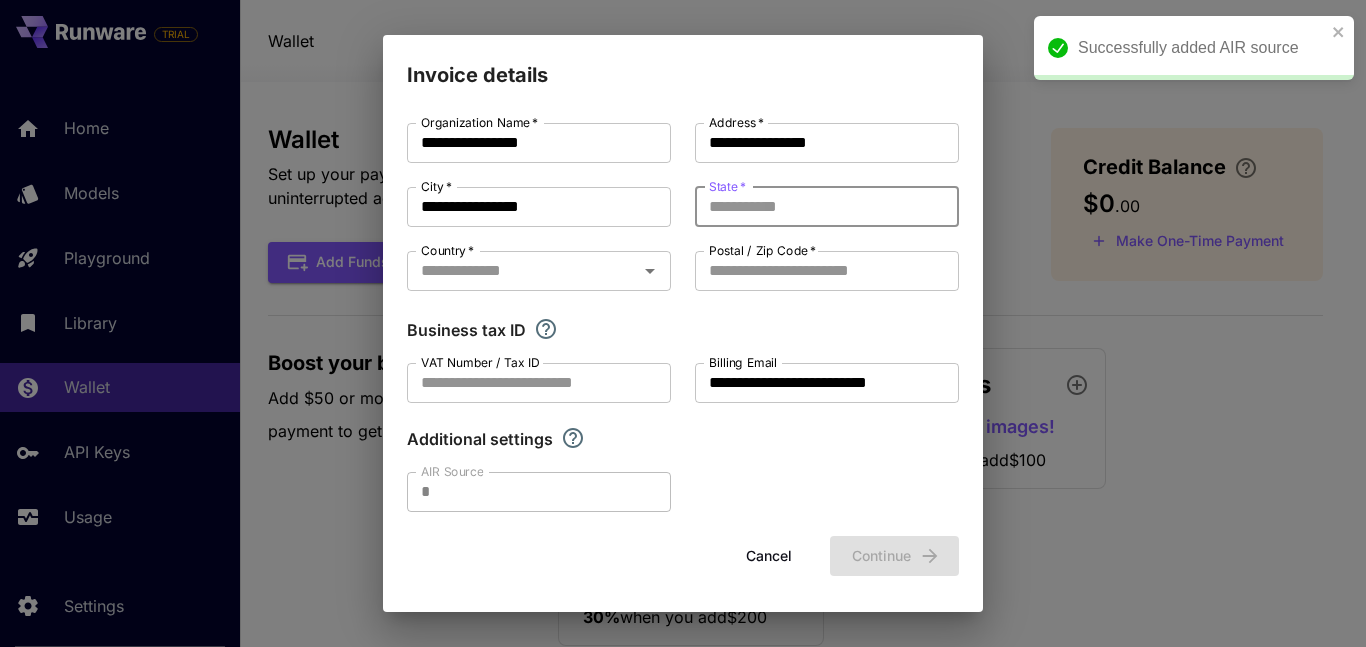 paste on "**********" 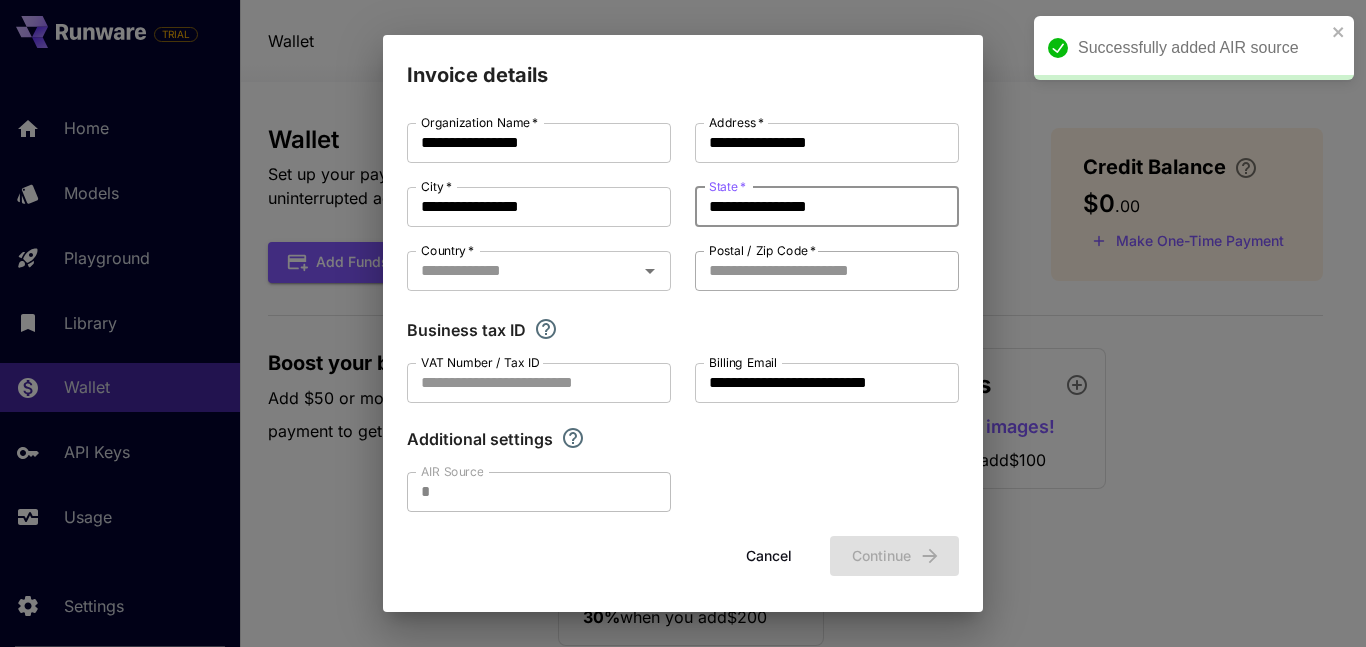 type on "**********" 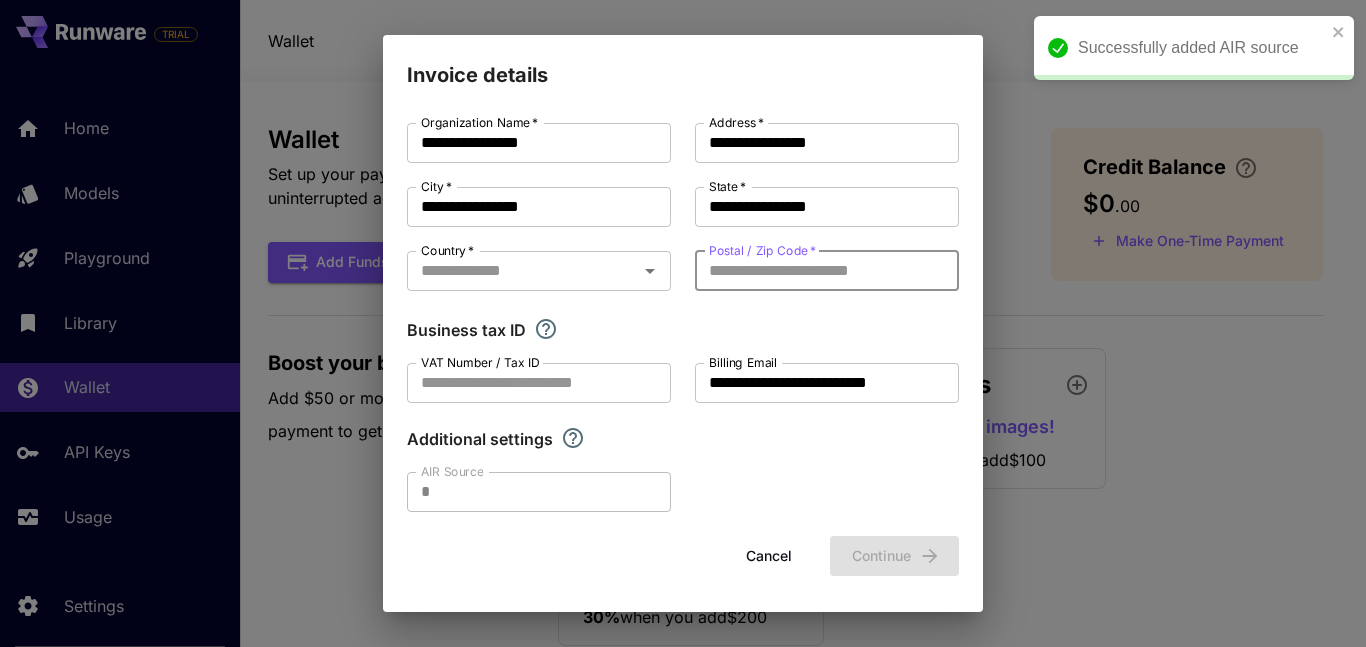 paste on "**********" 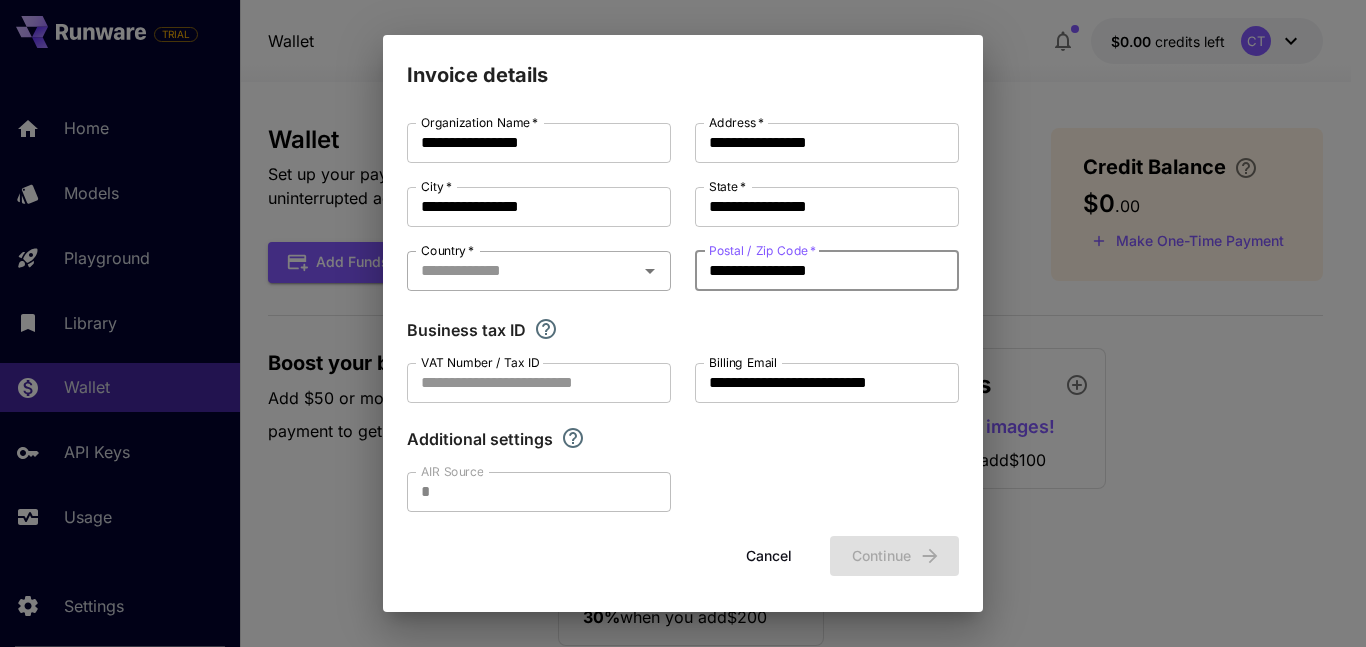 type on "**********" 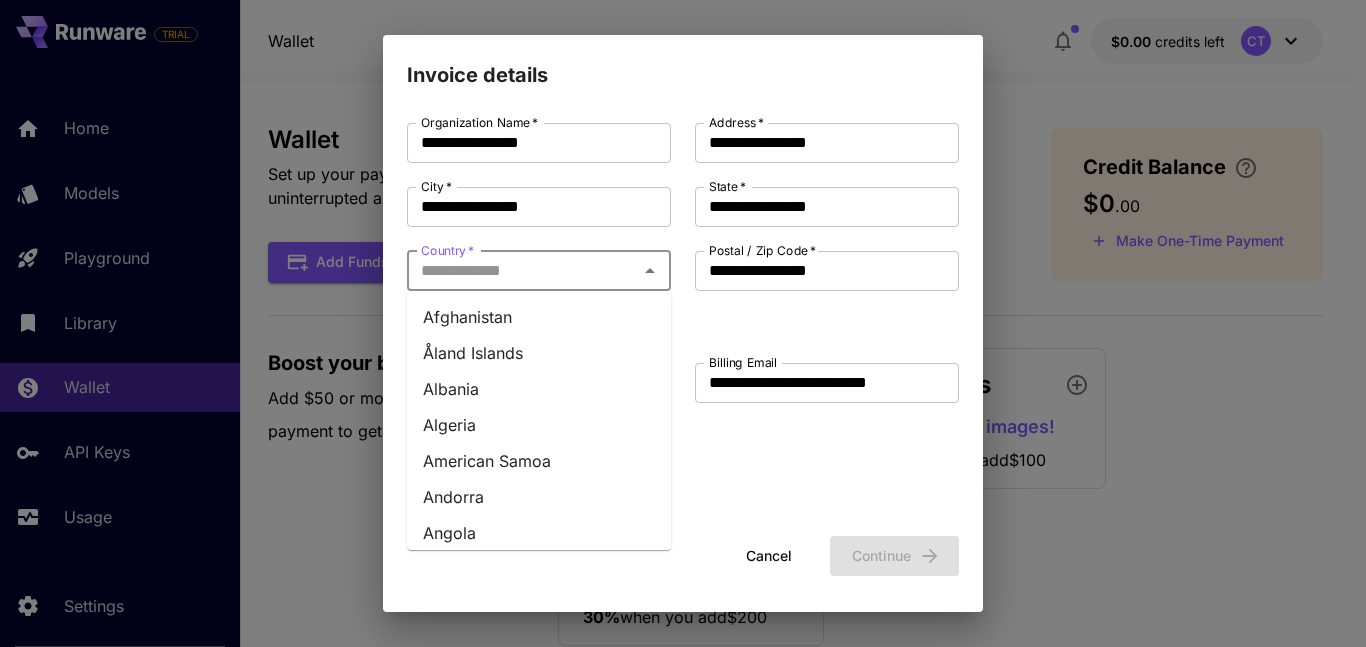 click on "Country   *" at bounding box center (522, 271) 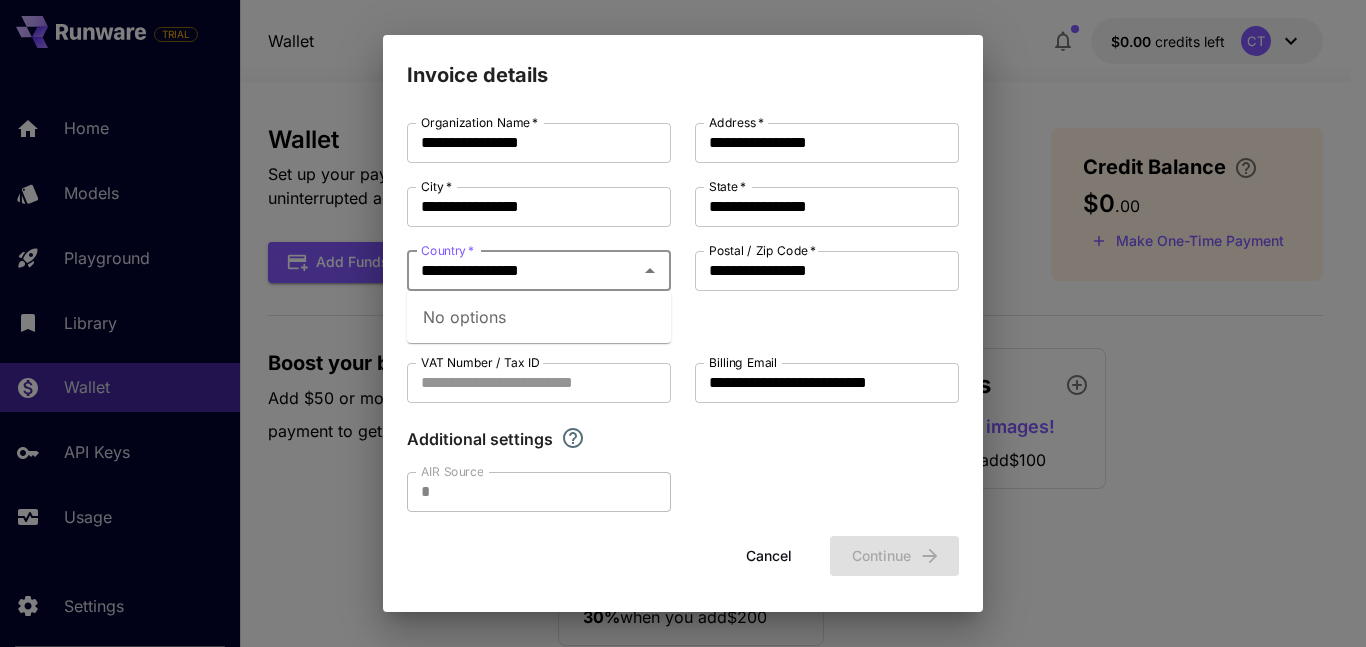 type 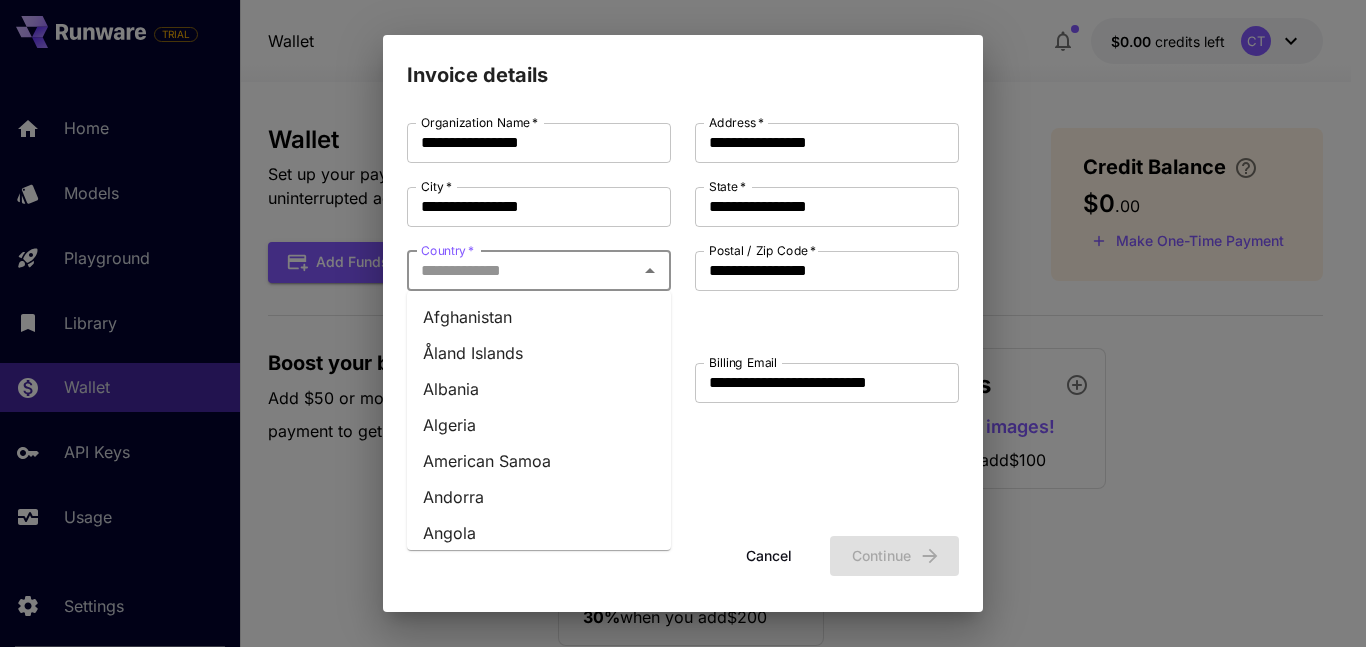 click on "Afghanistan" at bounding box center (539, 317) 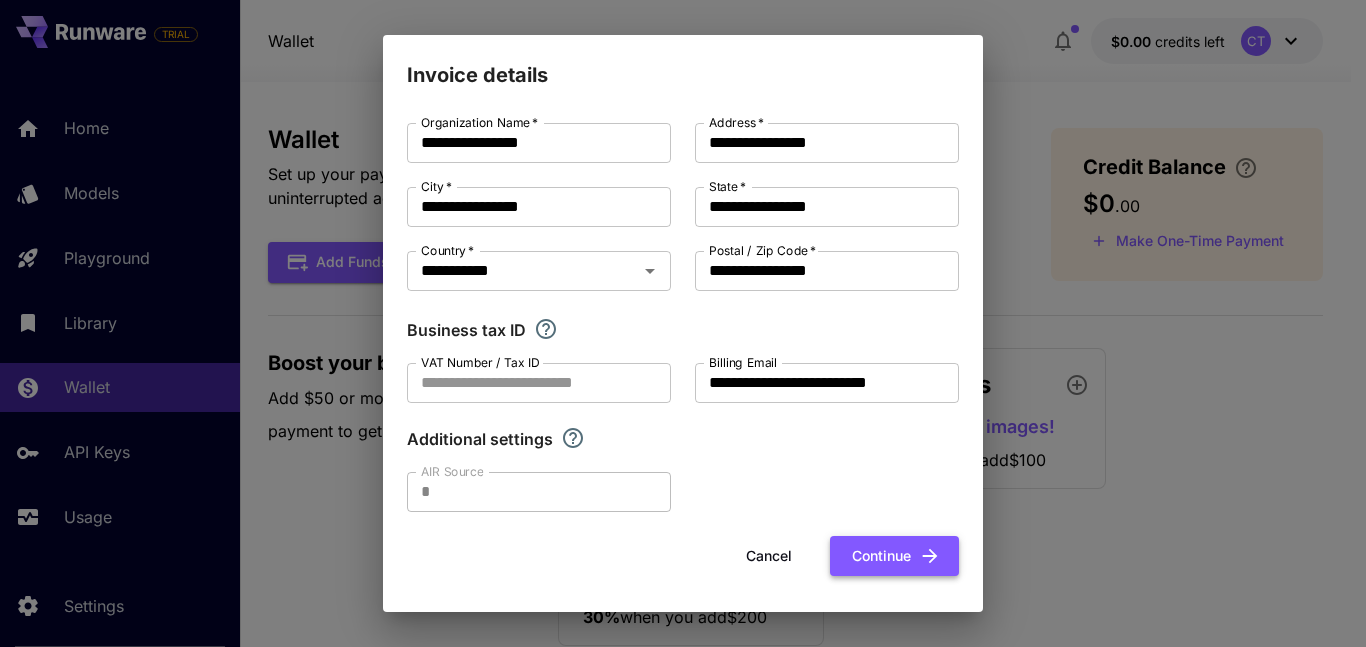 click on "Continue" at bounding box center (894, 556) 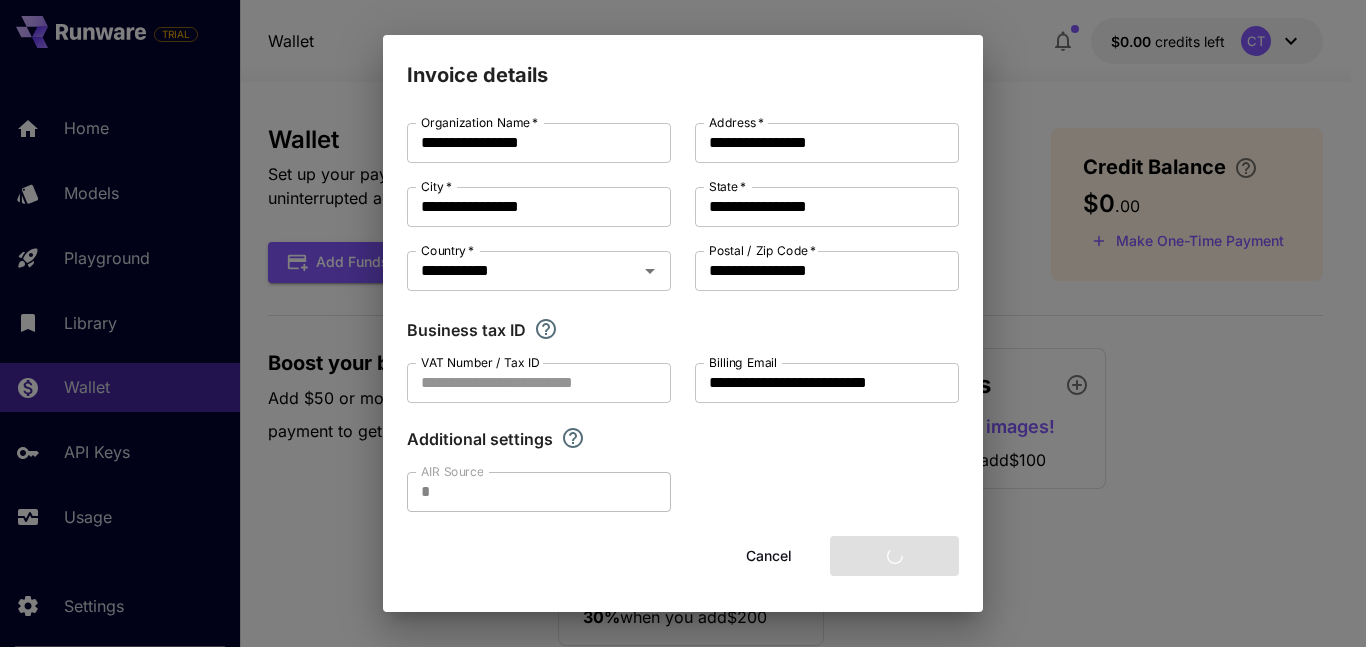 type 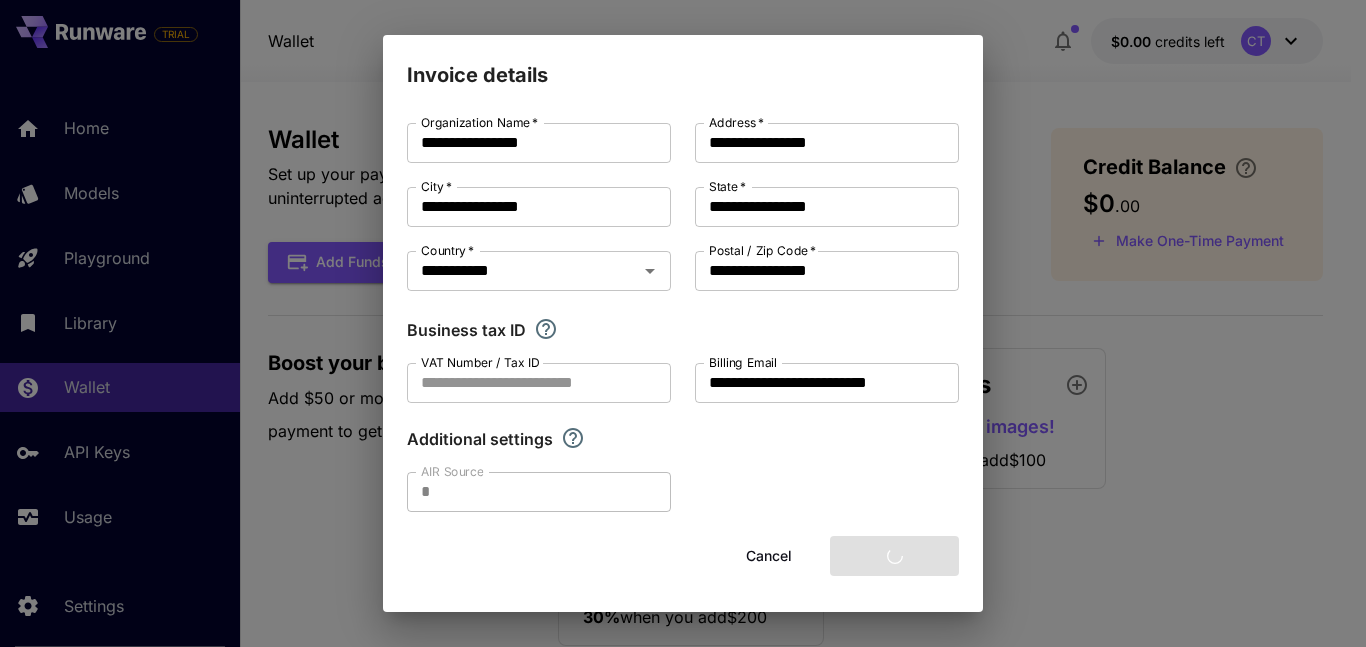 type 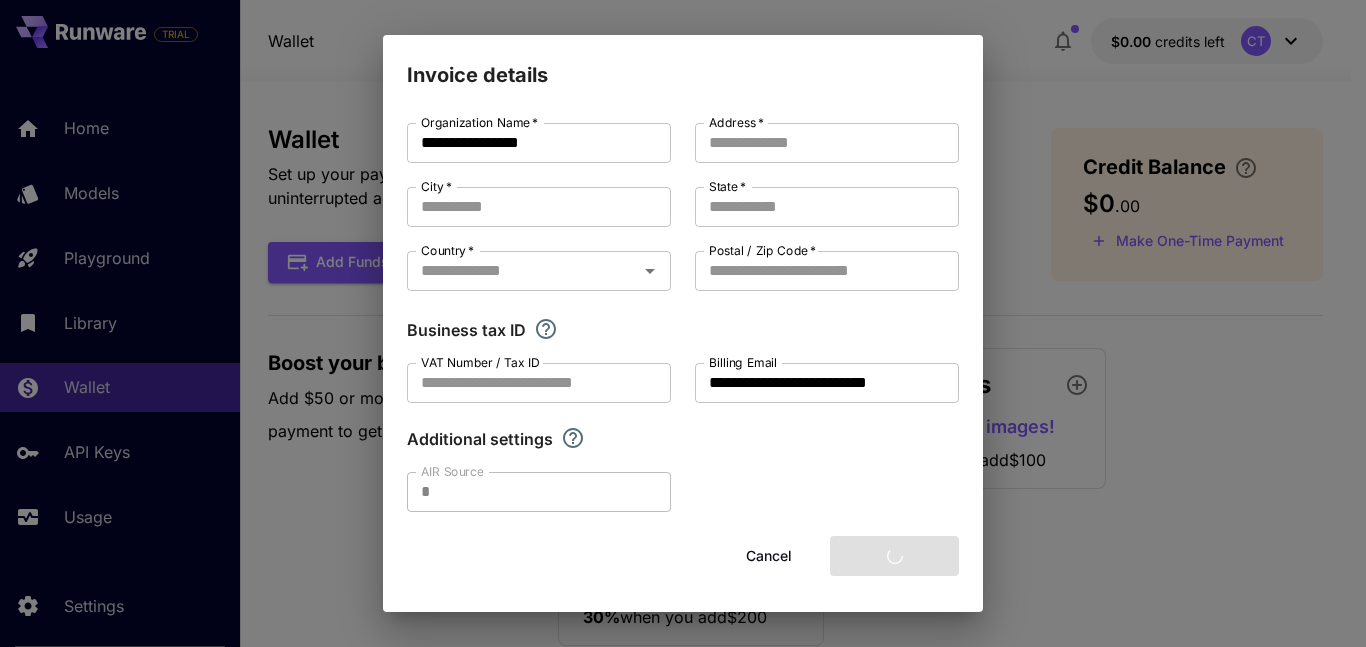 type on "**********" 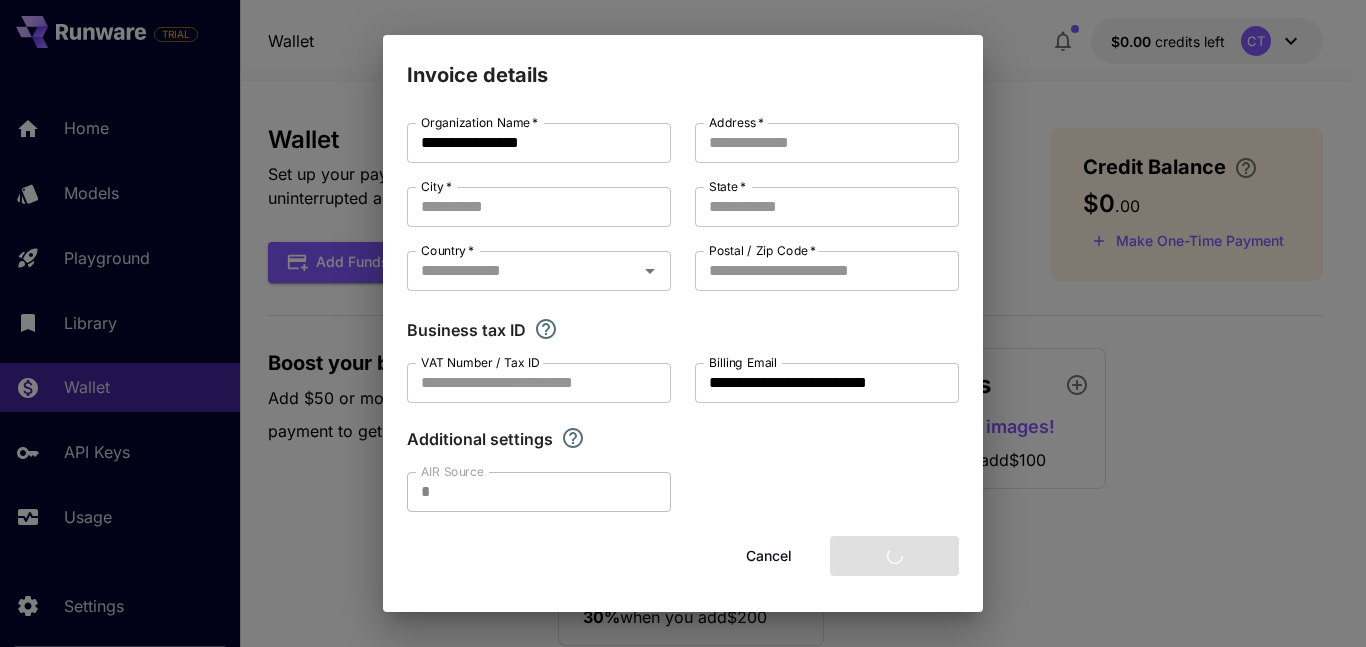 type on "**********" 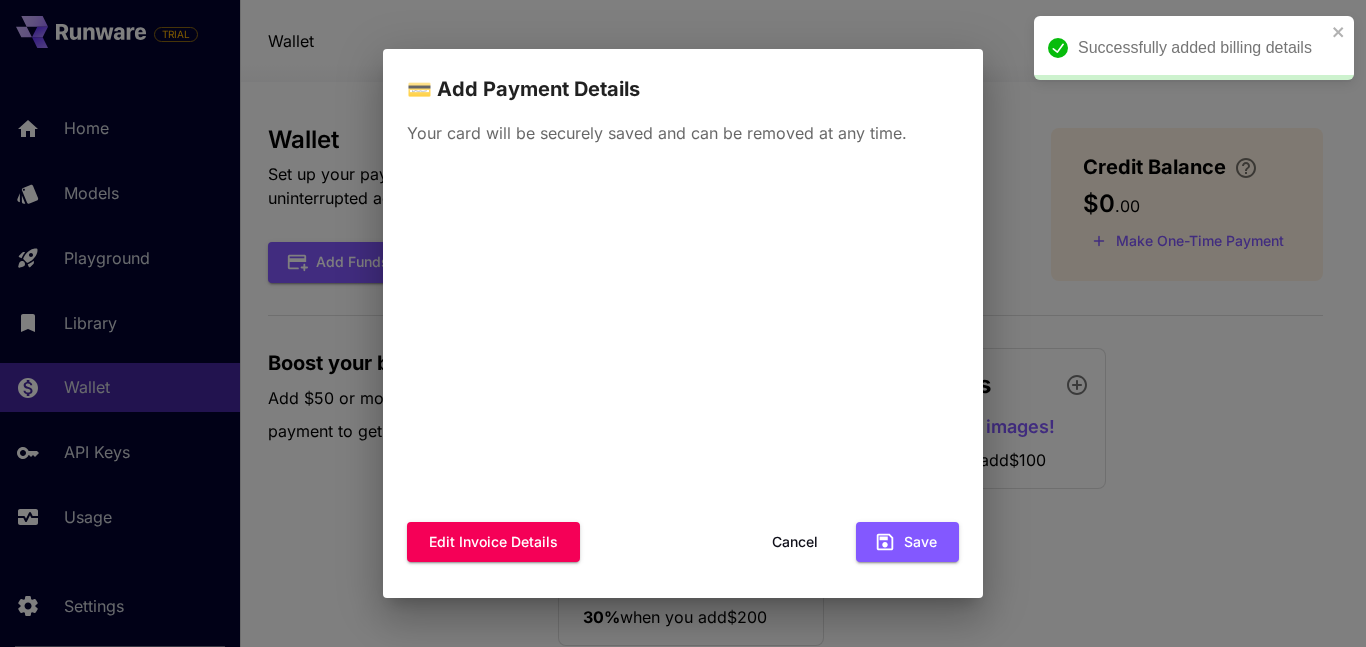click on "💳 Add Payment Details Your card will be securely saved and can be removed at any time. Edit invoice details Cancel Save" at bounding box center [683, 323] 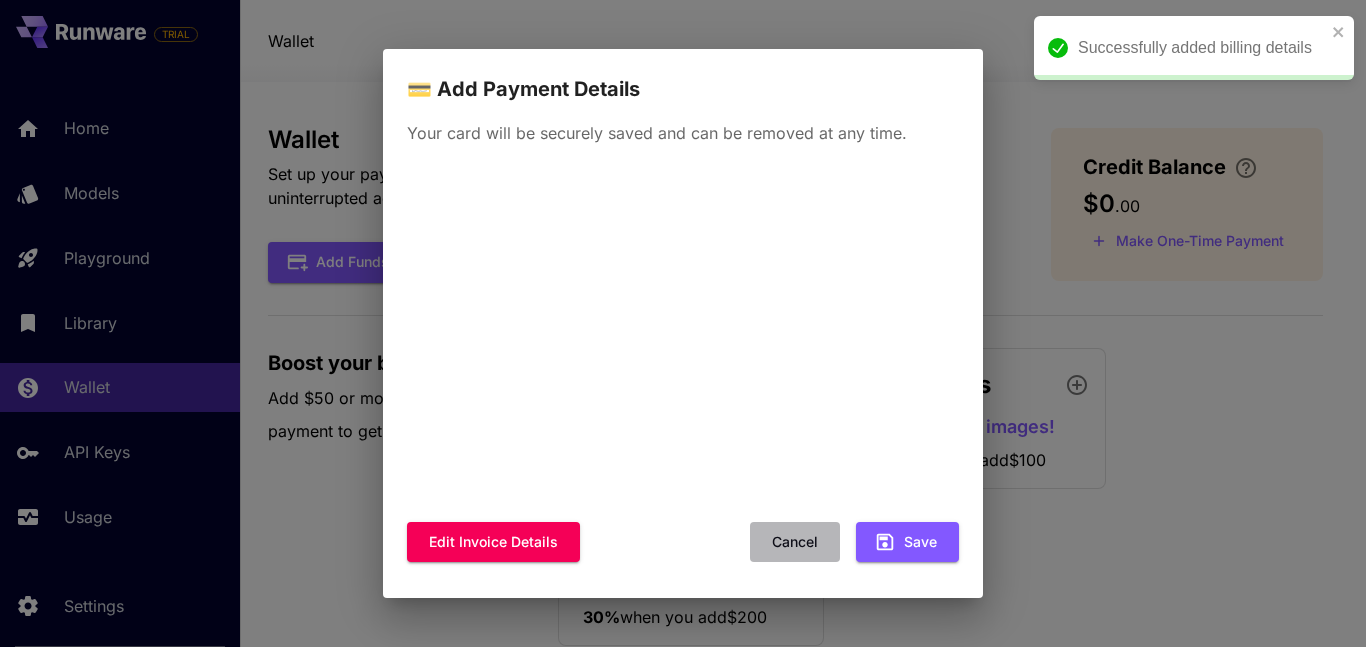 click on "Cancel" at bounding box center (795, 542) 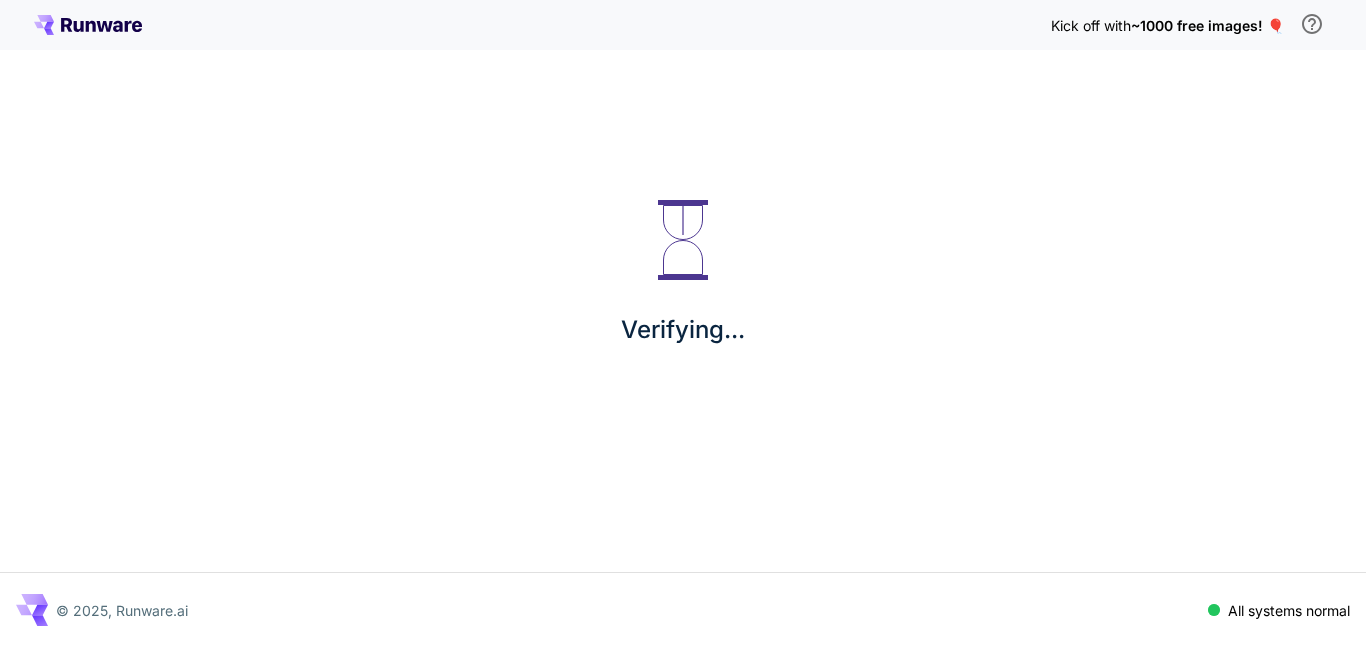 scroll, scrollTop: 0, scrollLeft: 0, axis: both 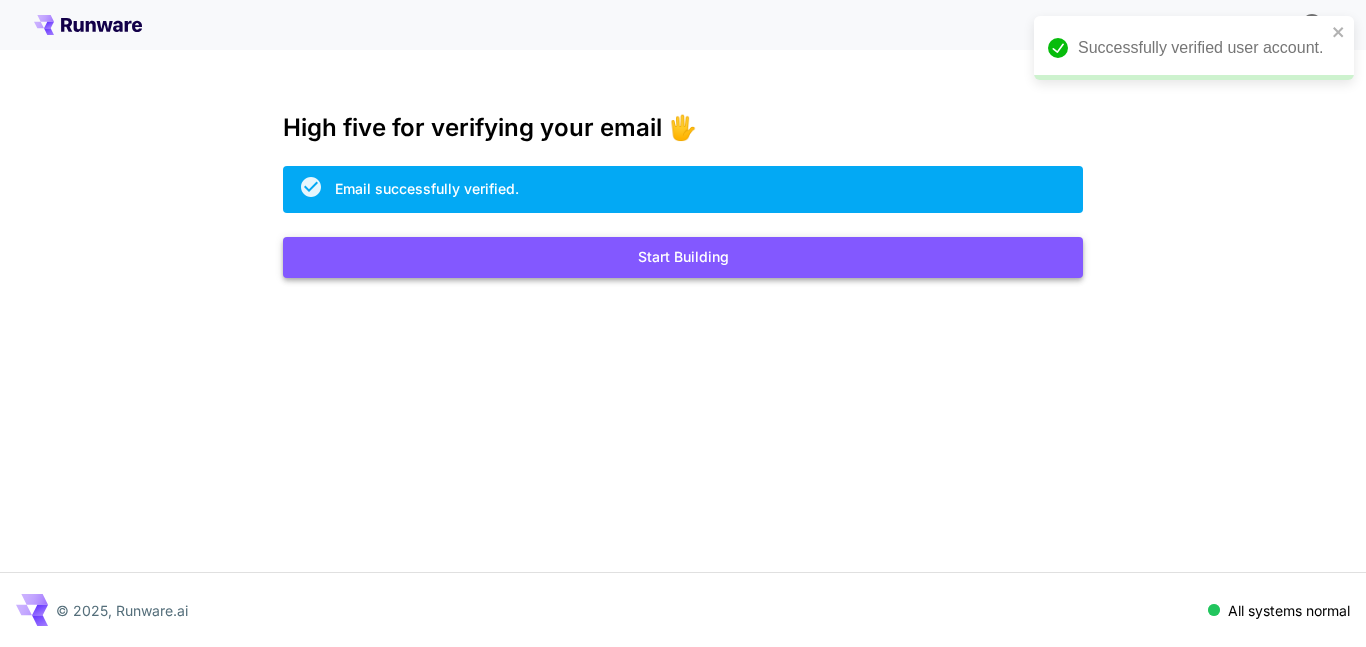 click on "Start Building" at bounding box center [683, 257] 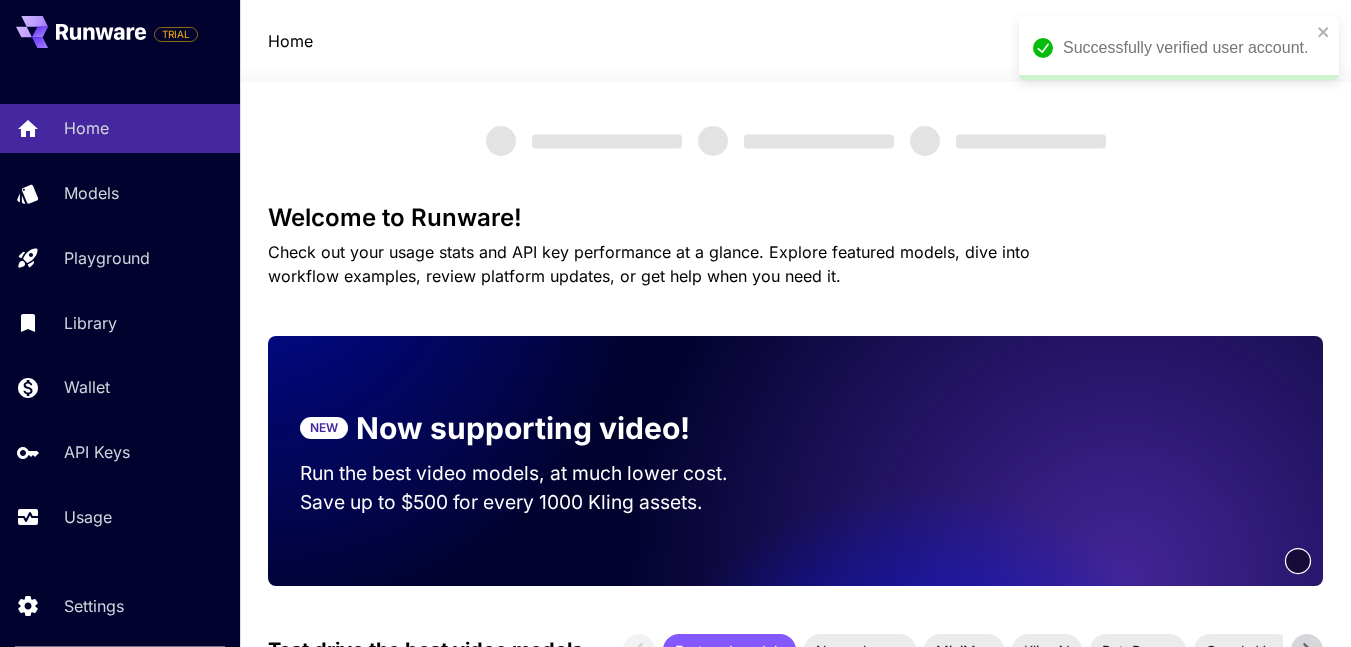 scroll, scrollTop: 400, scrollLeft: 0, axis: vertical 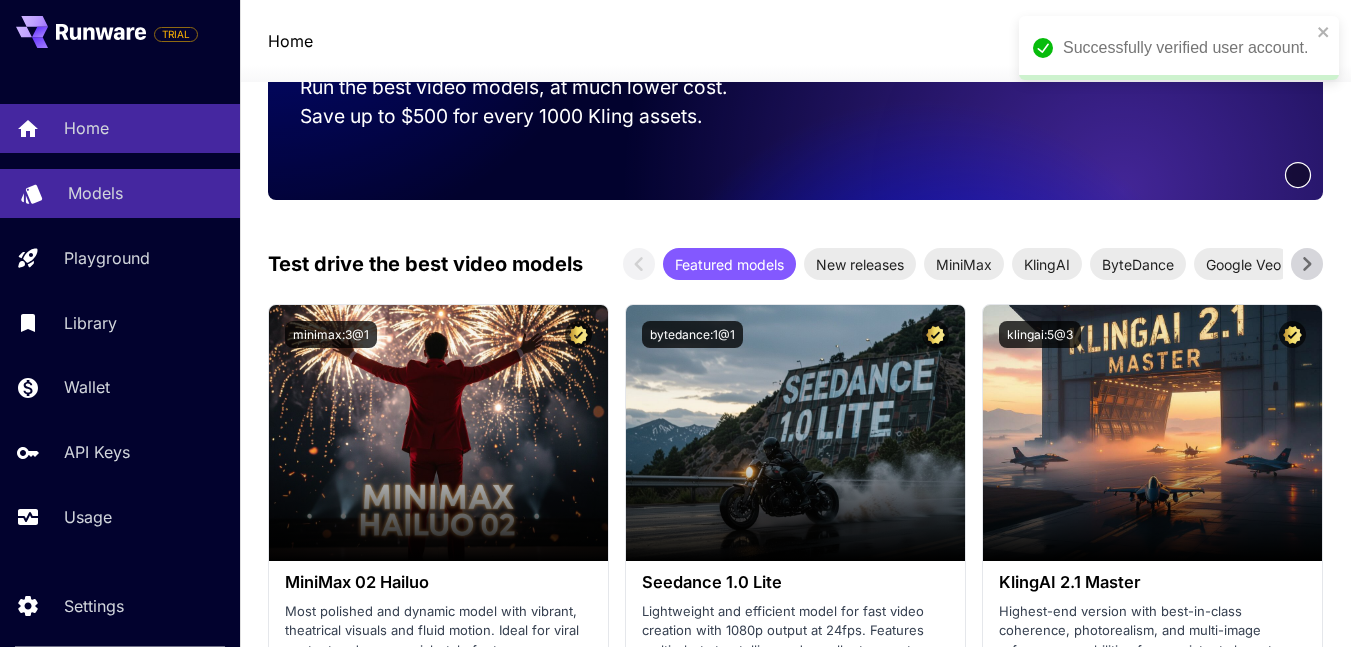 click on "Models" at bounding box center [146, 193] 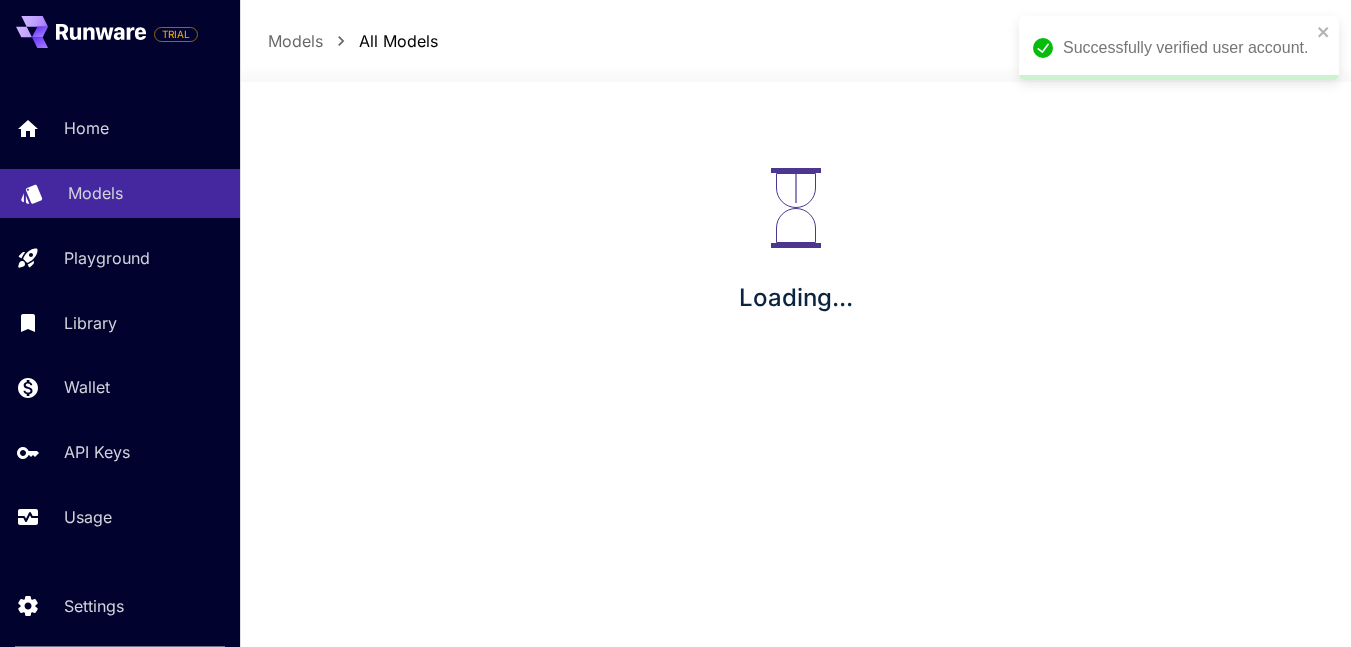 scroll, scrollTop: 0, scrollLeft: 0, axis: both 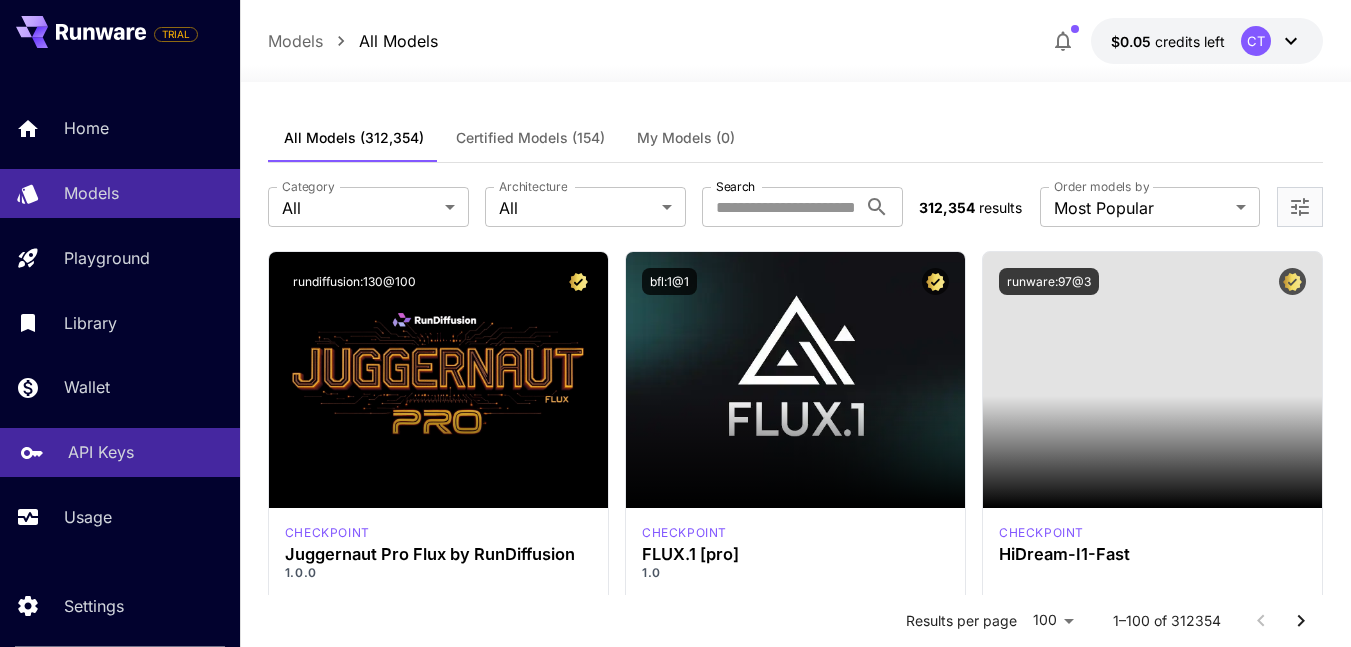 click on "API Keys" at bounding box center [120, 452] 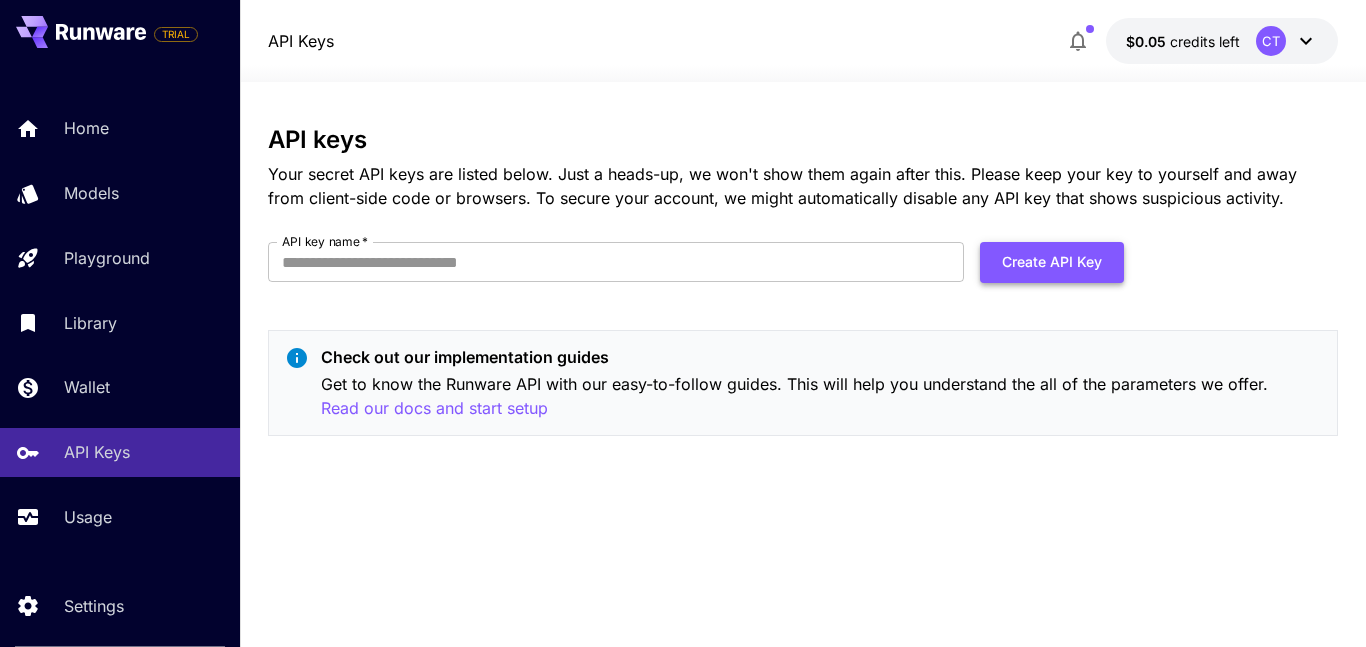 click on "Create API Key" at bounding box center (1052, 262) 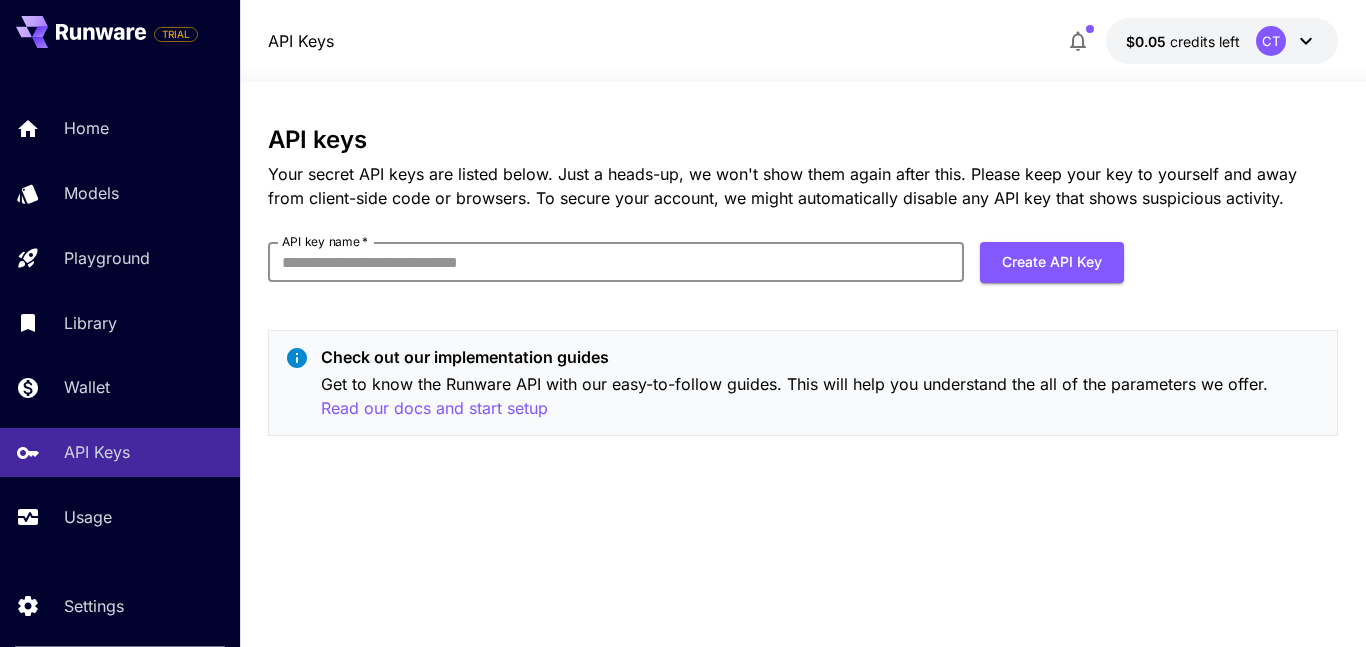 click on "API key name   *" at bounding box center (616, 262) 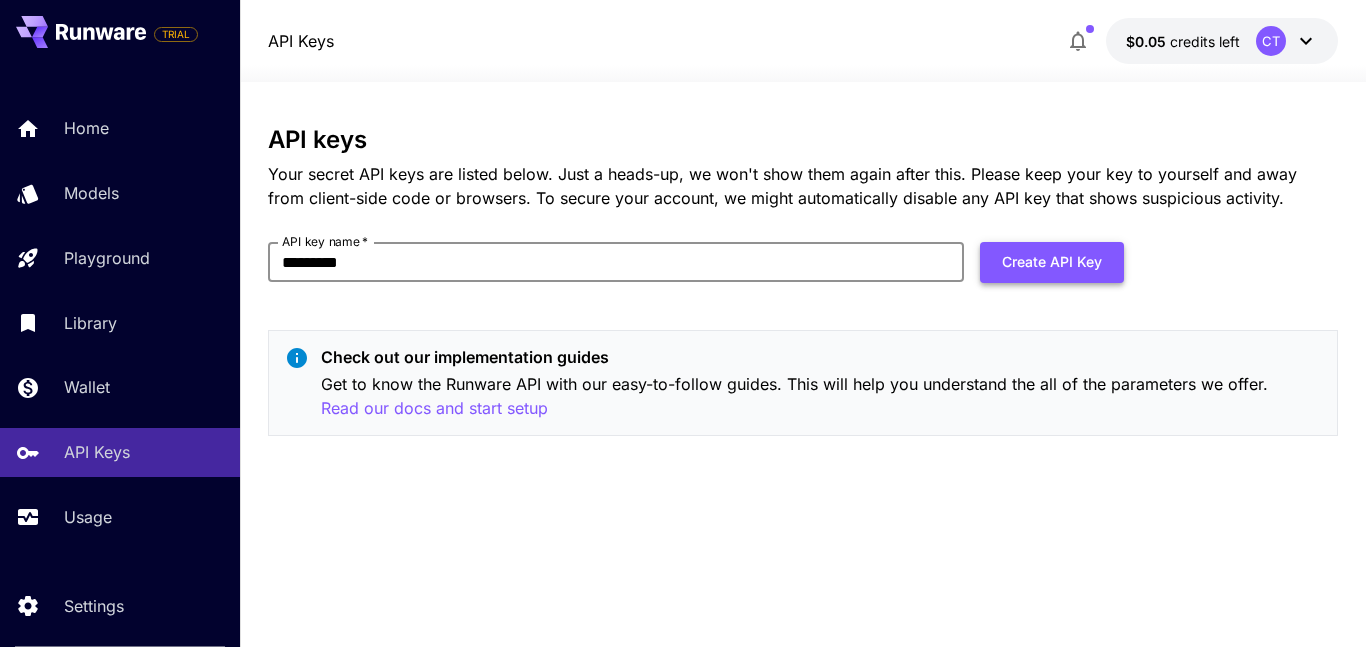 type on "*********" 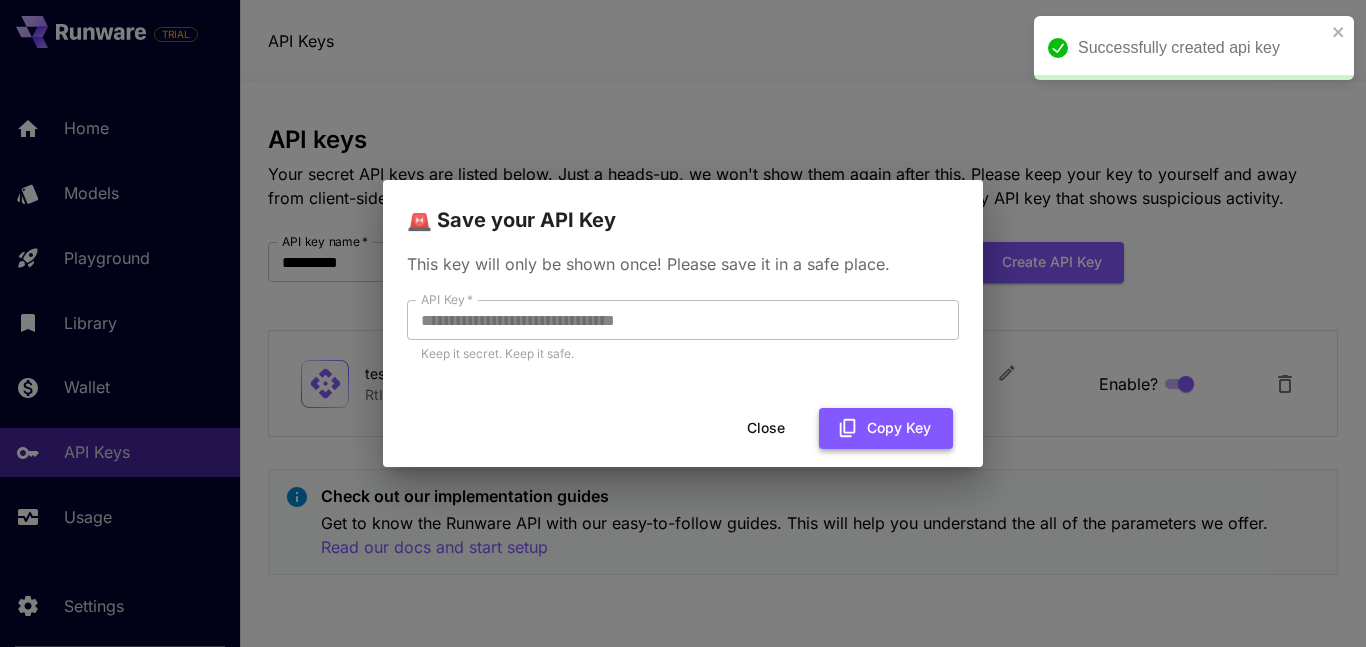 click 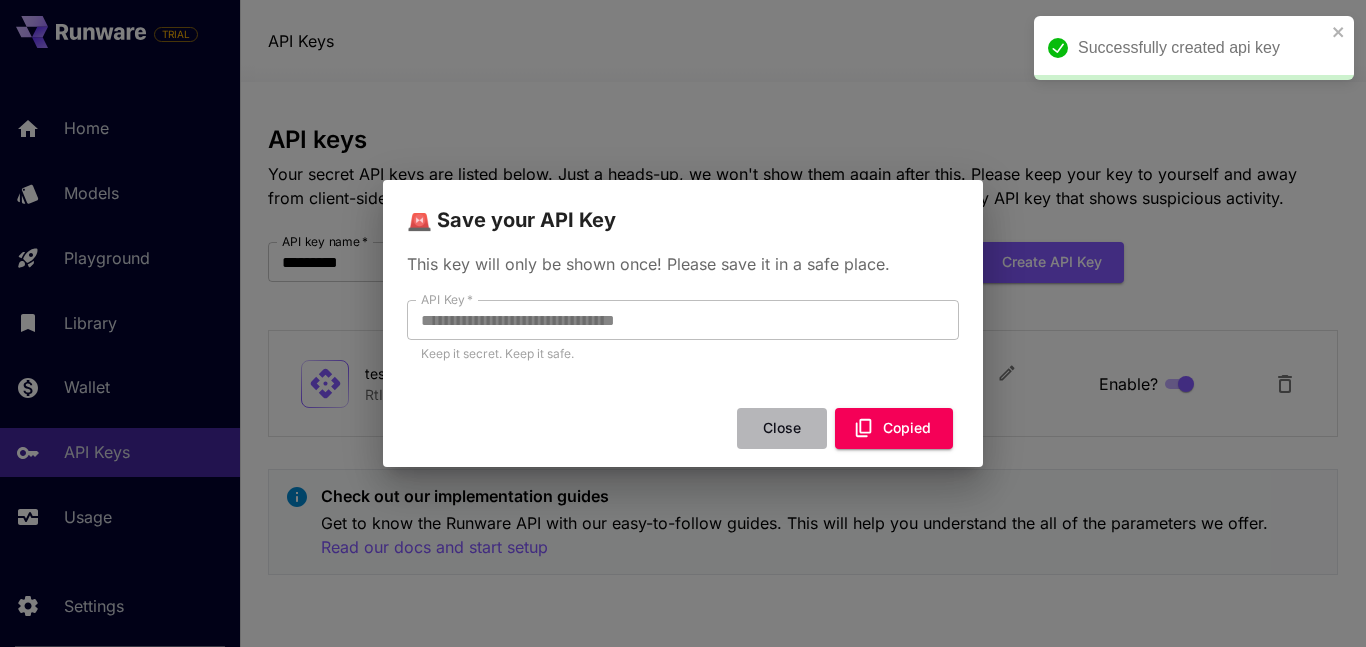 click on "Close" at bounding box center (782, 428) 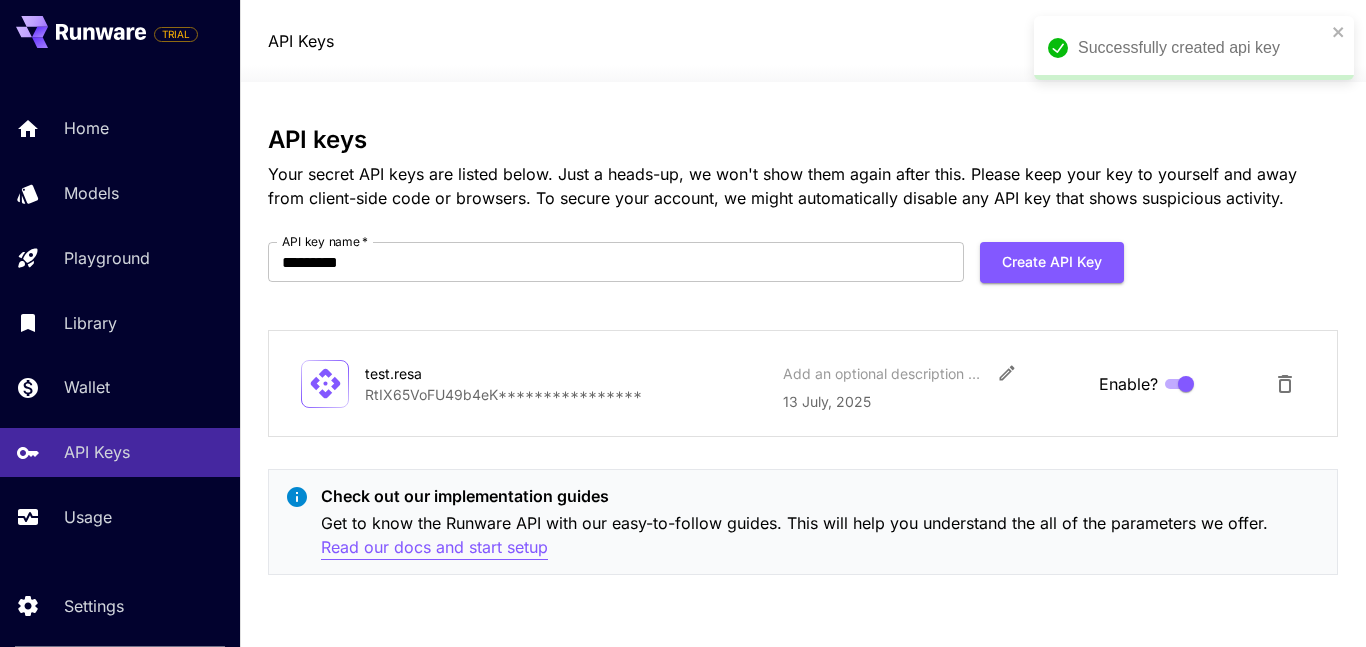 type 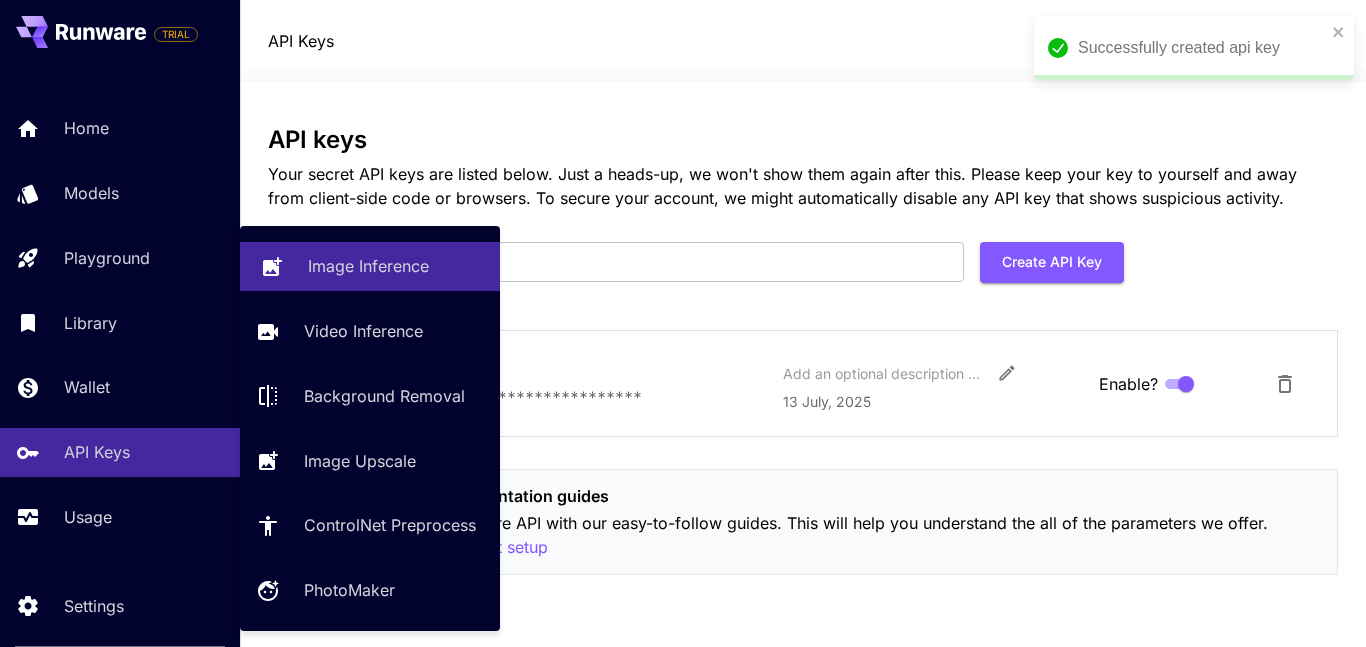 click on "Image Inference" at bounding box center [368, 266] 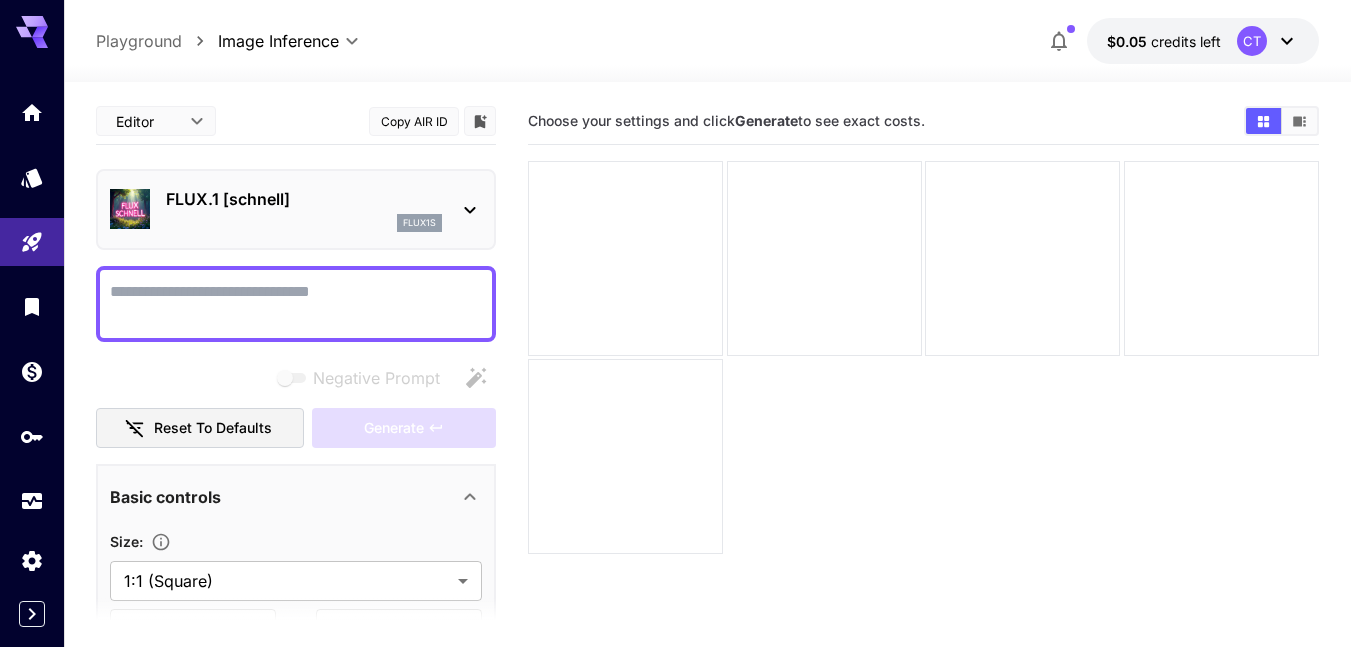 paste on "**********" 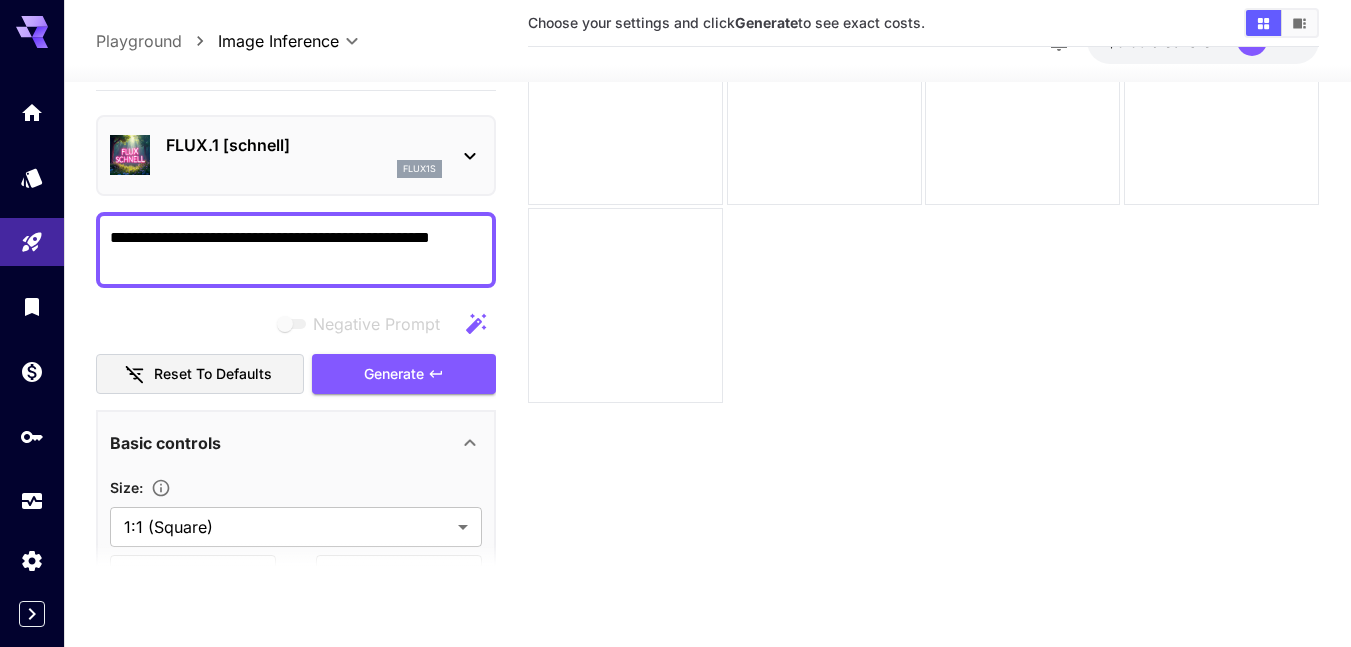 scroll, scrollTop: 158, scrollLeft: 0, axis: vertical 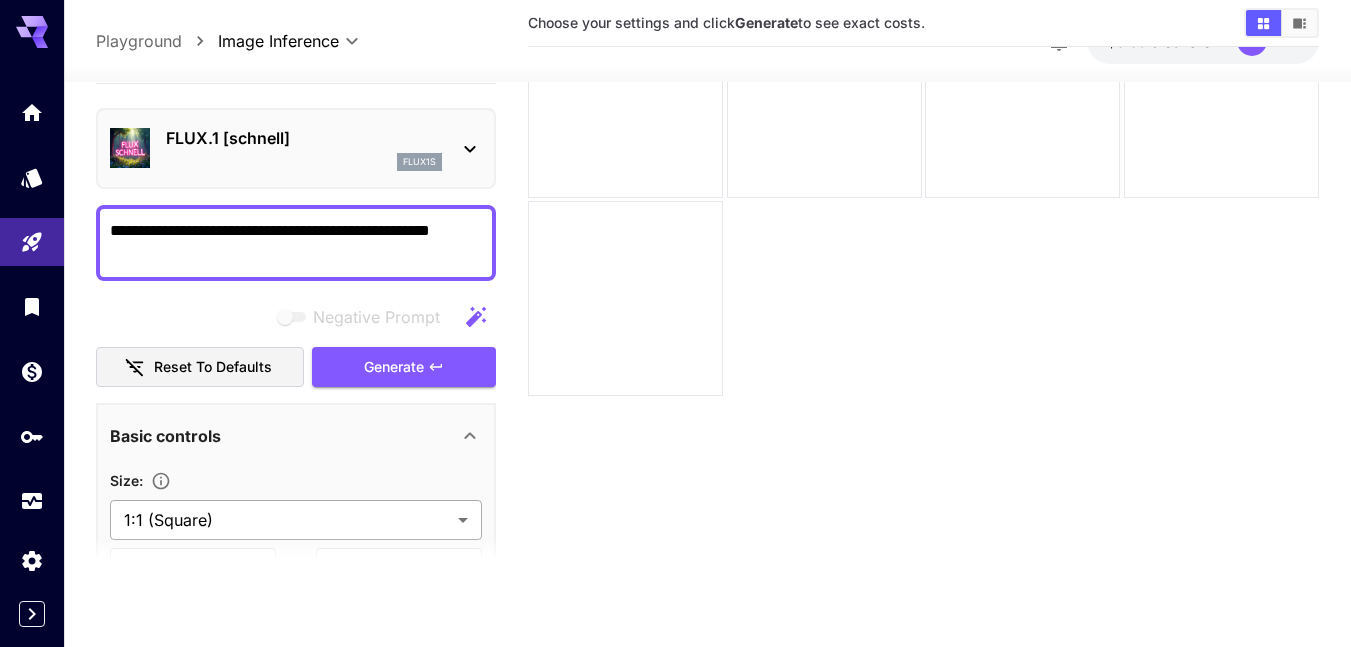type on "**********" 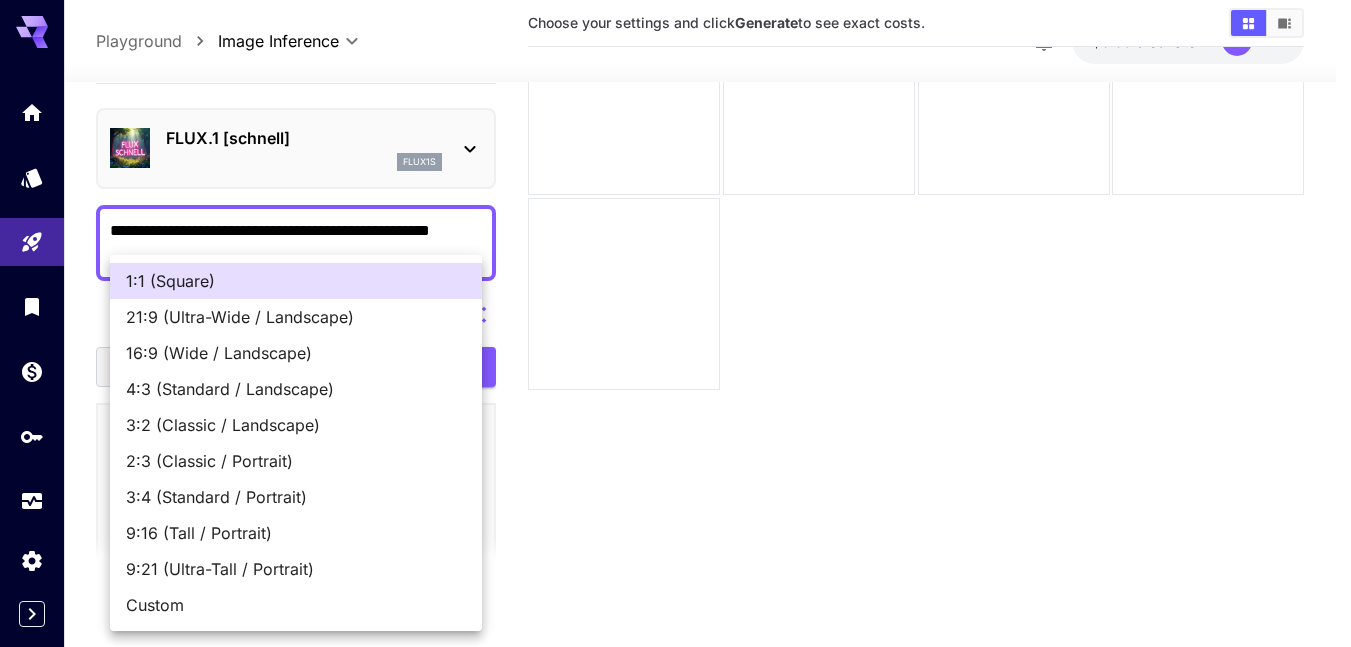 click on "**********" at bounding box center (675, 244) 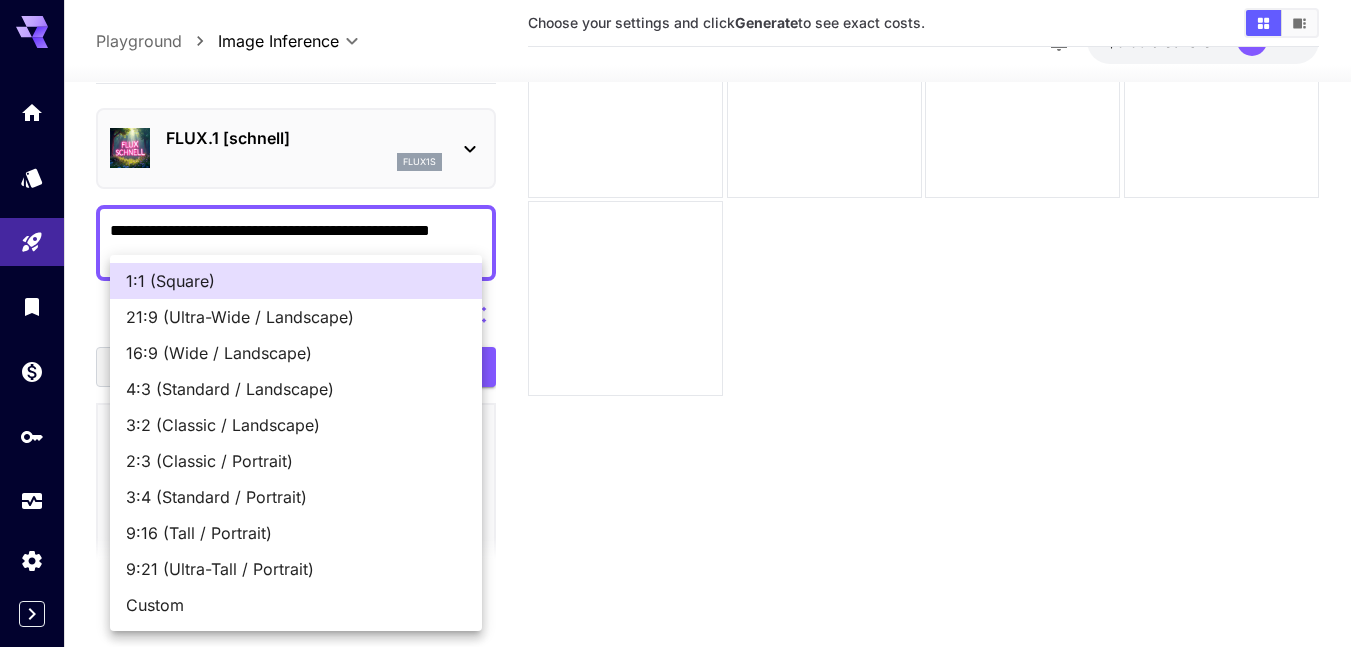 click on "16:9 (Wide / Landscape)" at bounding box center [296, 353] 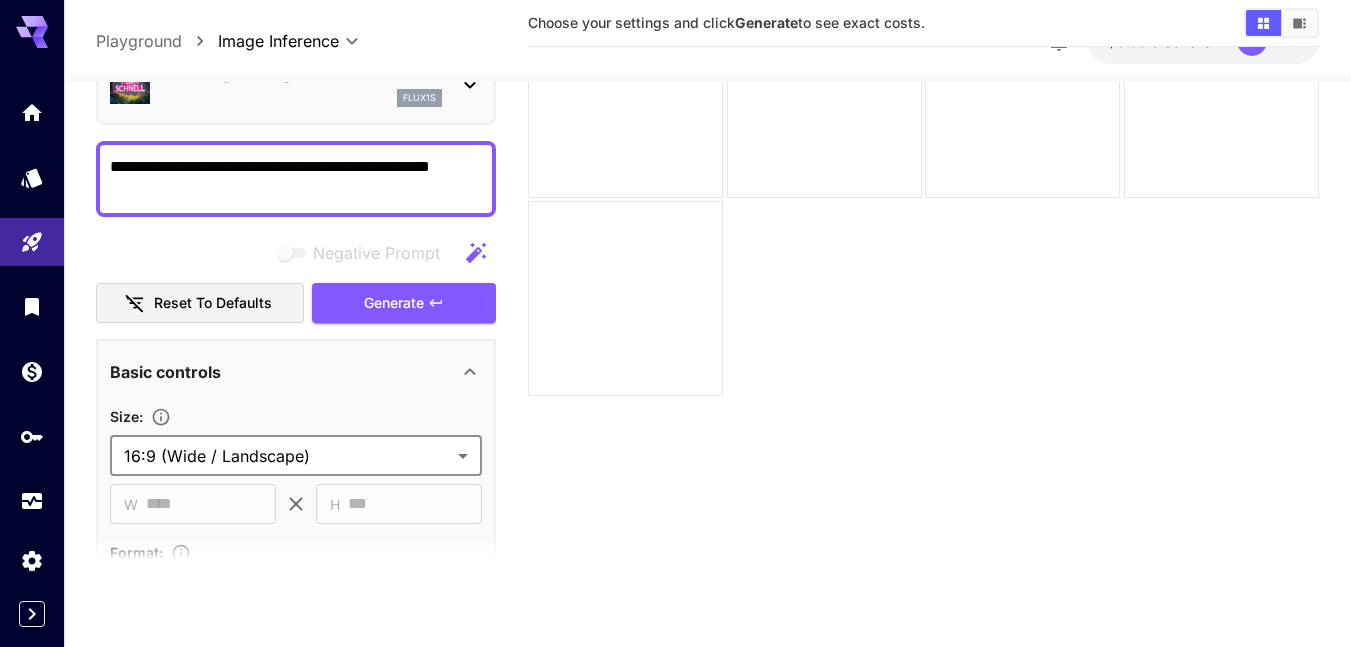 scroll, scrollTop: 300, scrollLeft: 0, axis: vertical 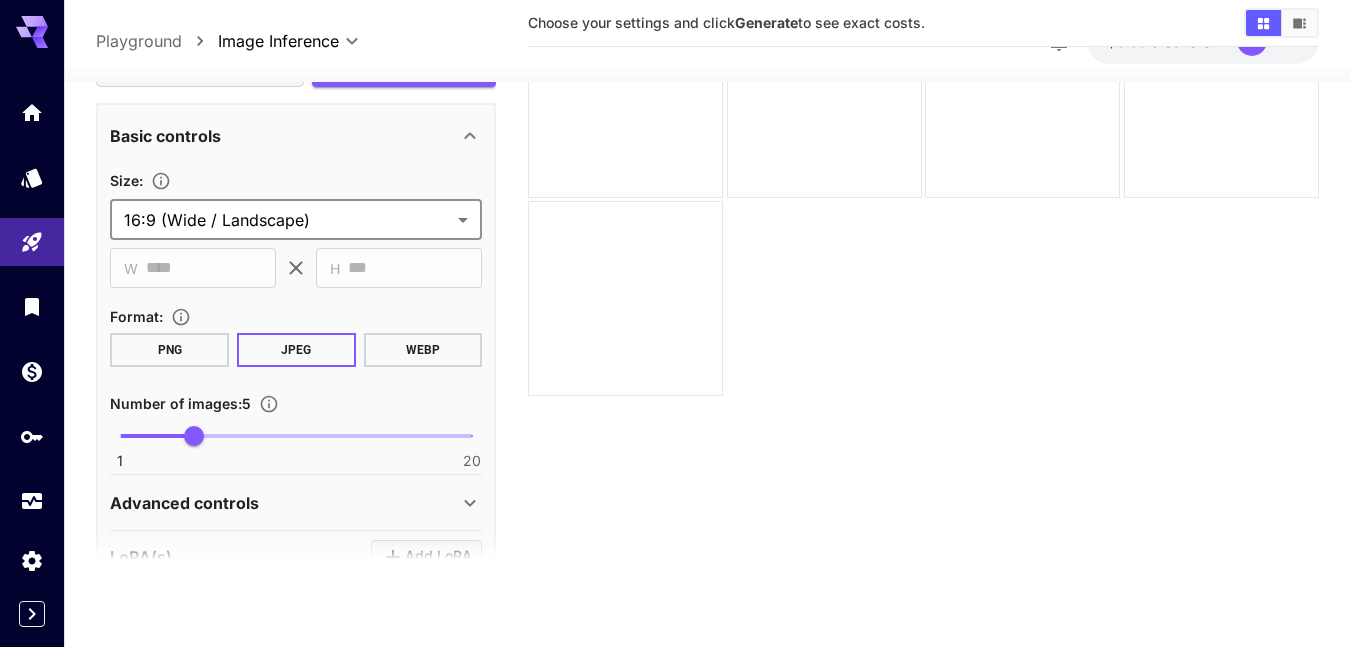 click on "PNG" at bounding box center [169, 350] 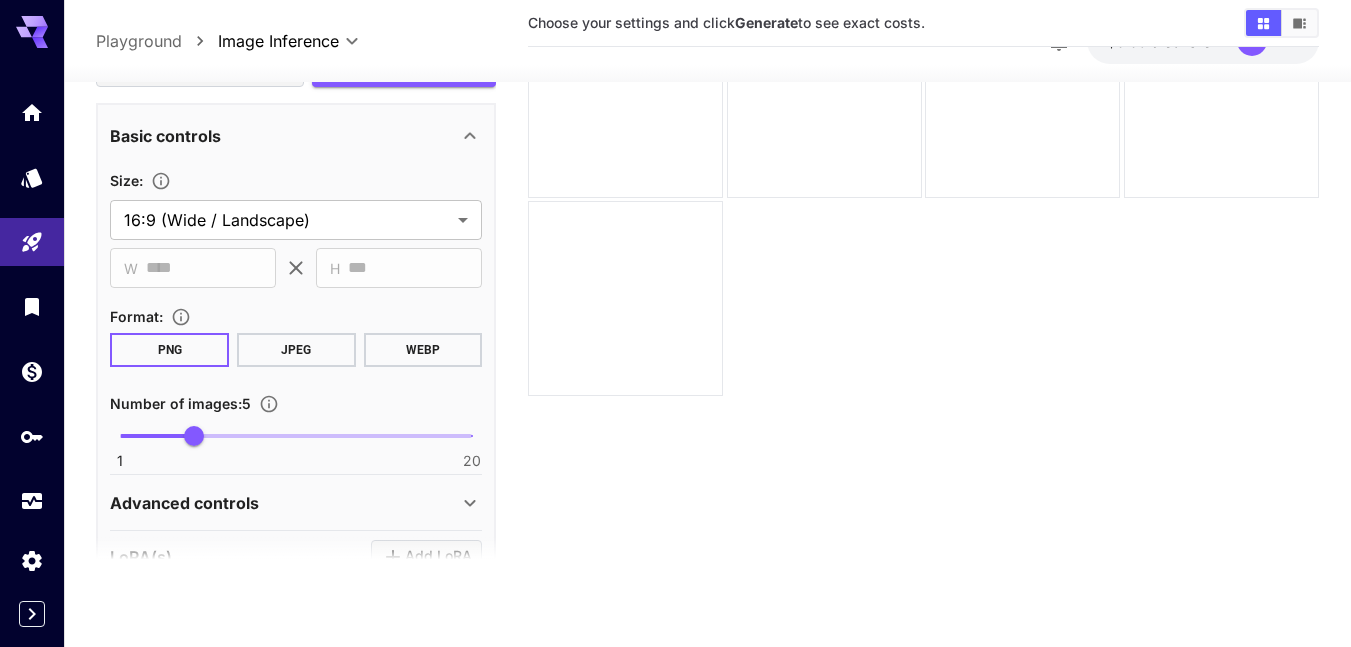 click on "JPEG" at bounding box center [296, 350] 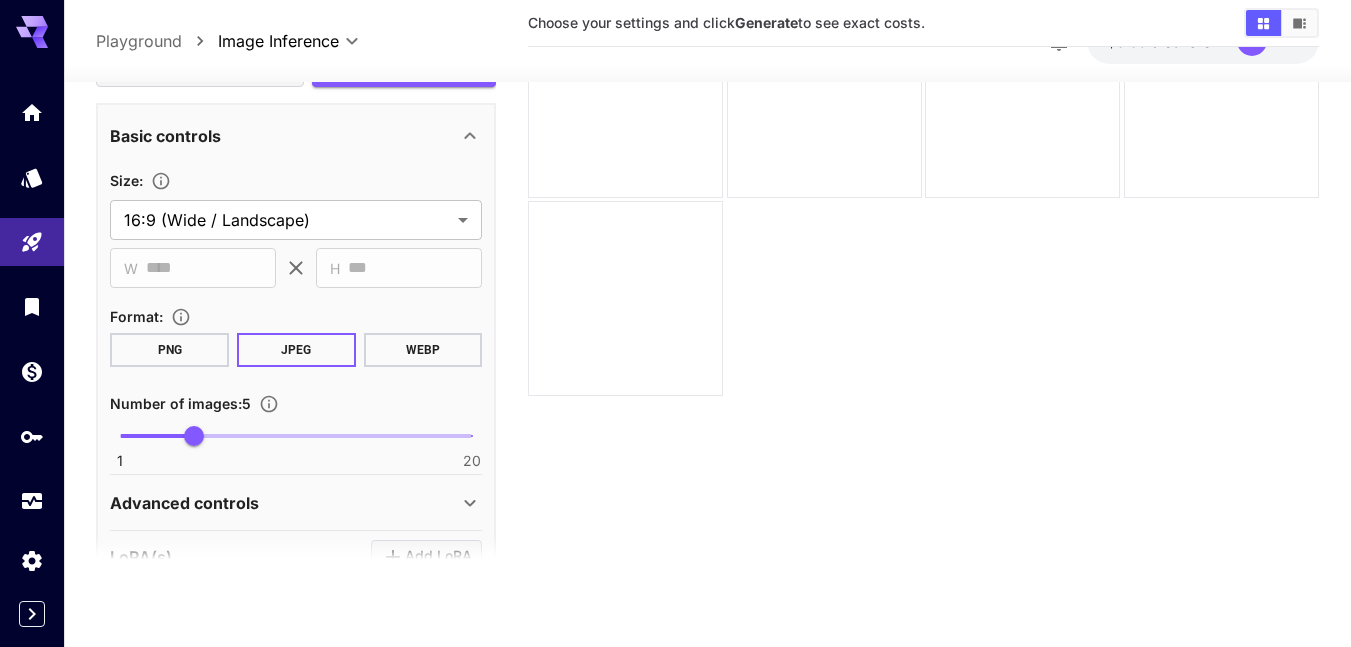click on "WEBP" at bounding box center (423, 350) 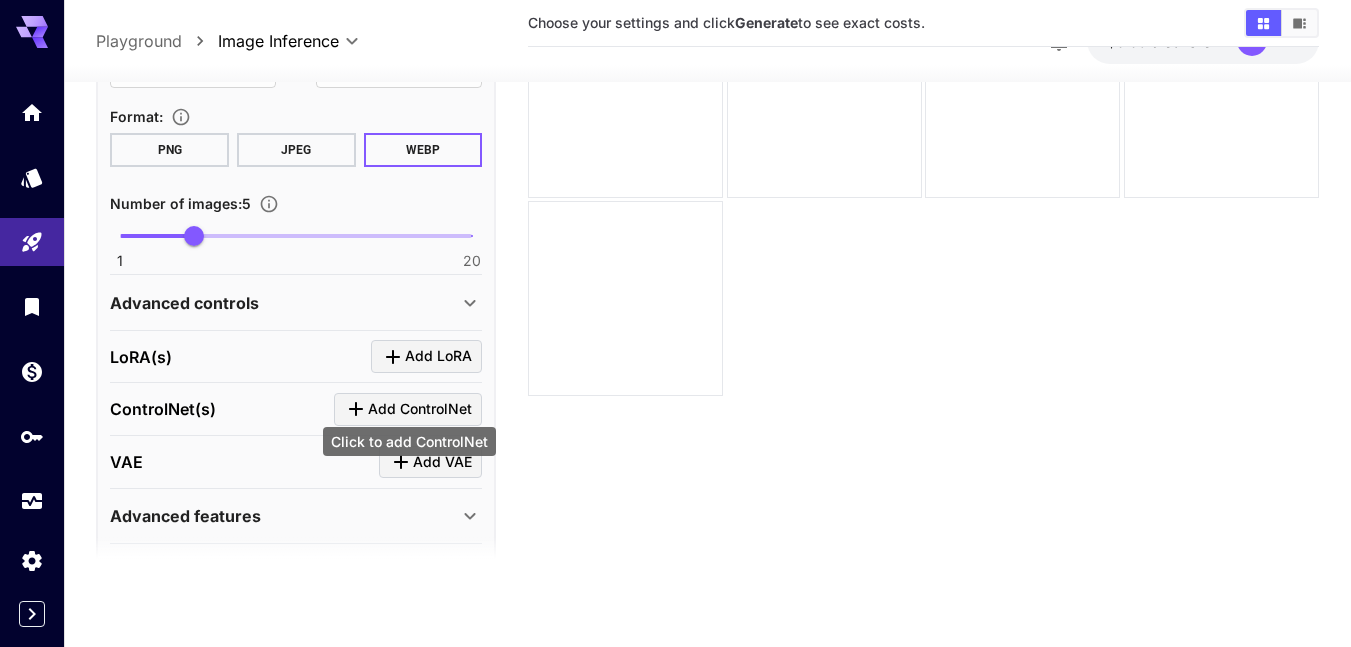 scroll, scrollTop: 564, scrollLeft: 0, axis: vertical 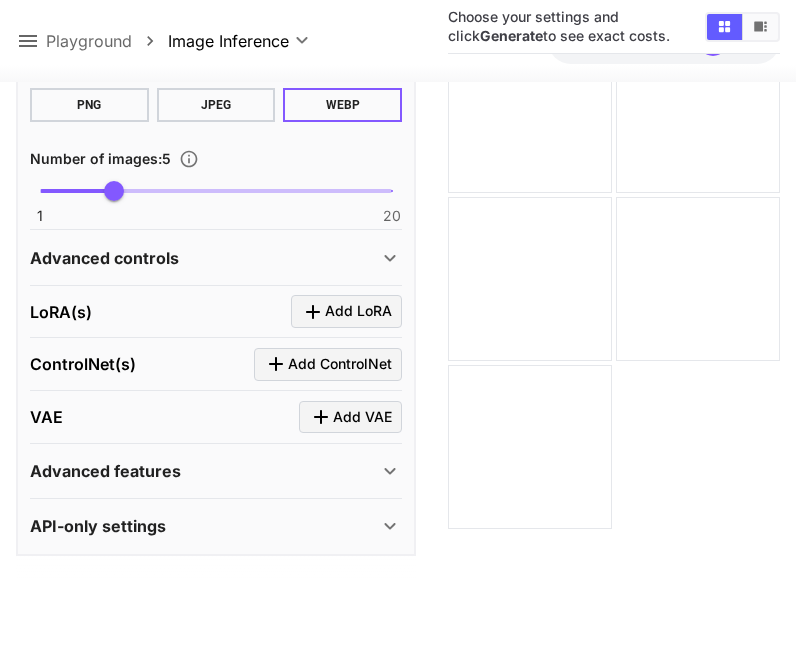 click on "API-only settings" at bounding box center [204, 526] 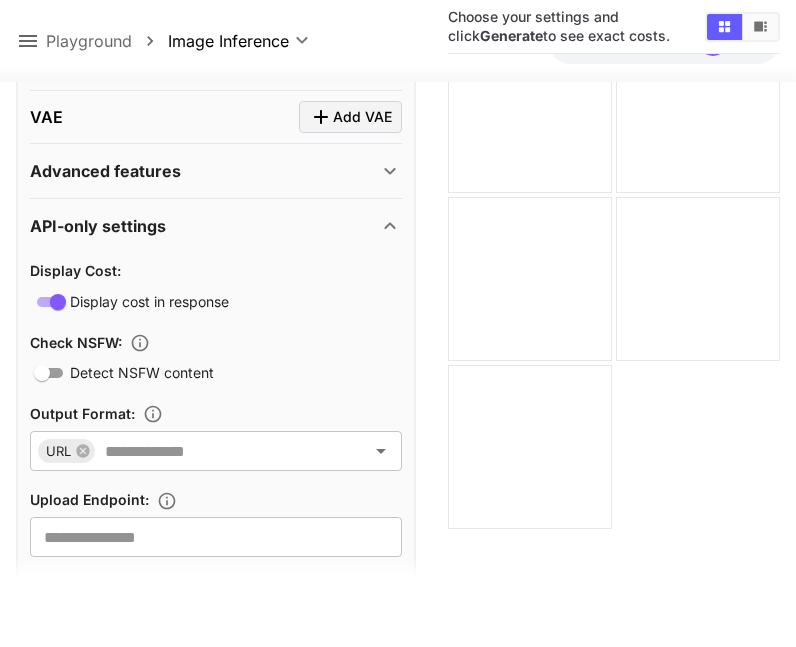scroll, scrollTop: 903, scrollLeft: 0, axis: vertical 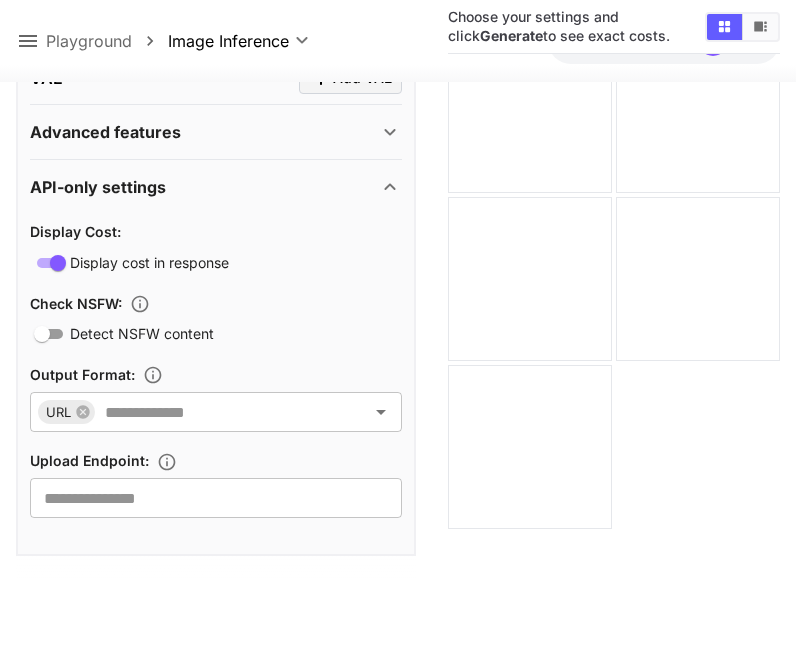 click on "API-only settings" at bounding box center [204, 187] 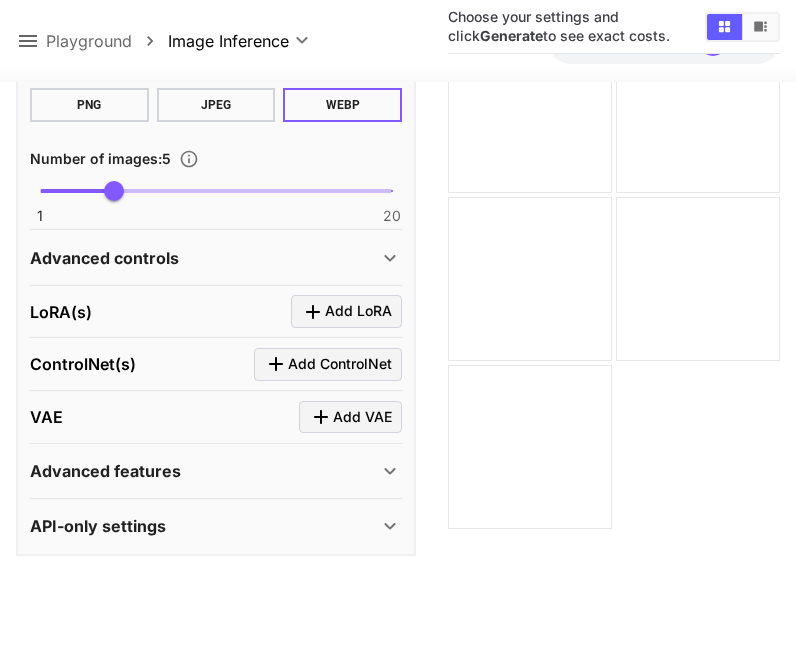 scroll, scrollTop: 564, scrollLeft: 0, axis: vertical 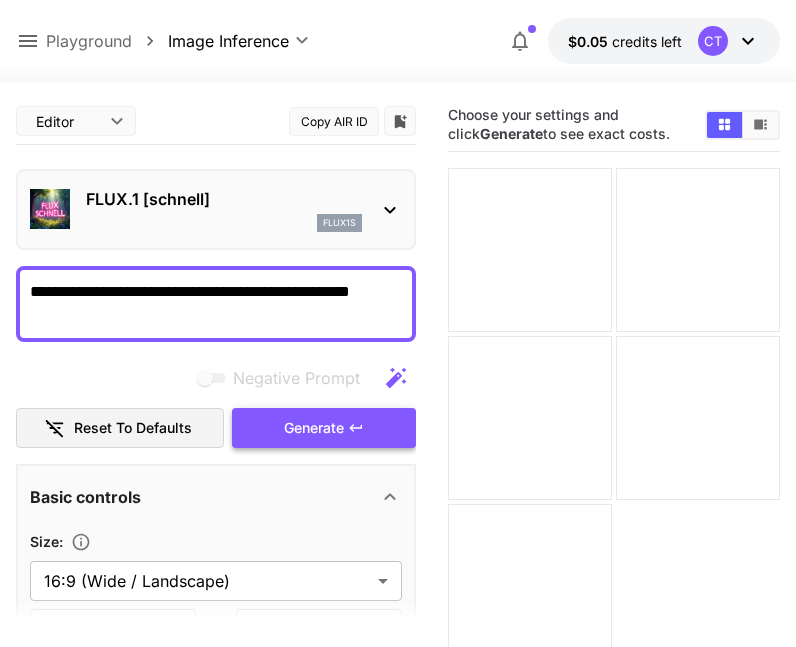 click on "Generate" at bounding box center (314, 428) 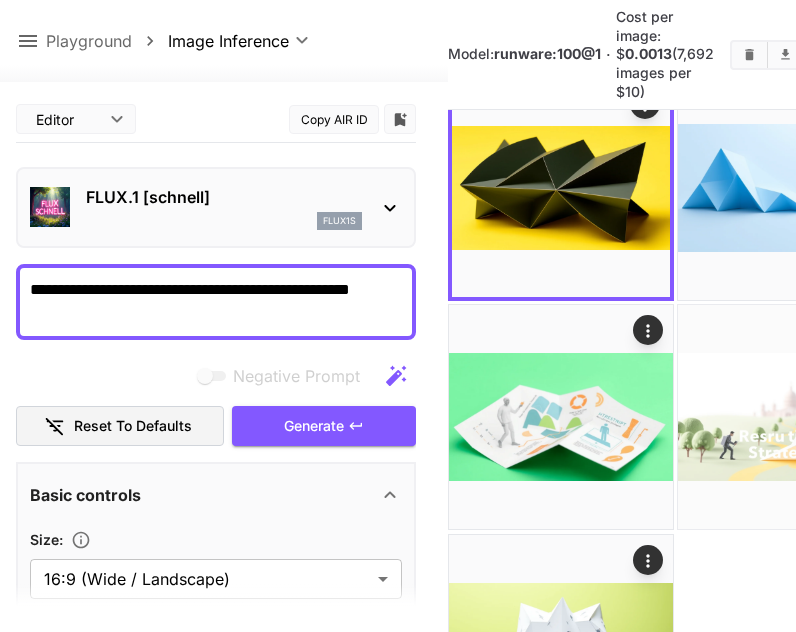 scroll, scrollTop: 200, scrollLeft: 0, axis: vertical 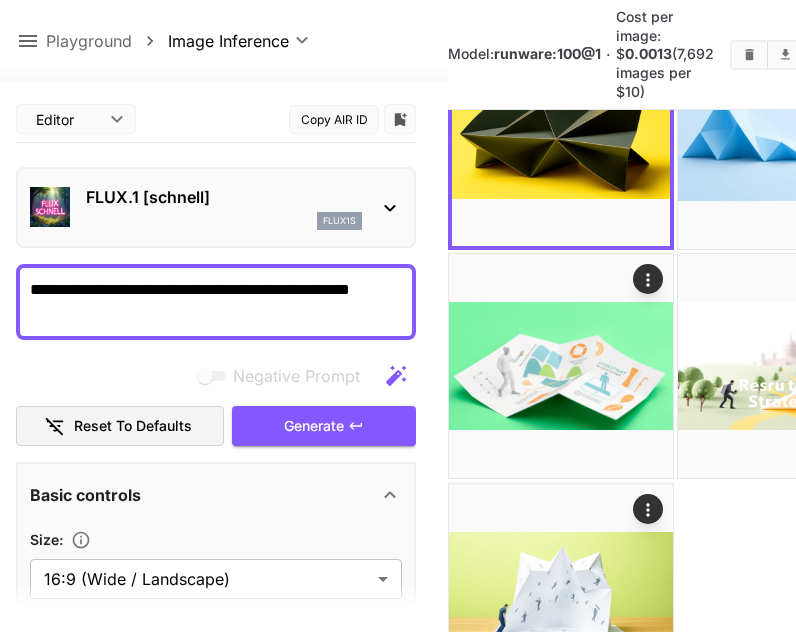 click on "**********" at bounding box center (216, 302) 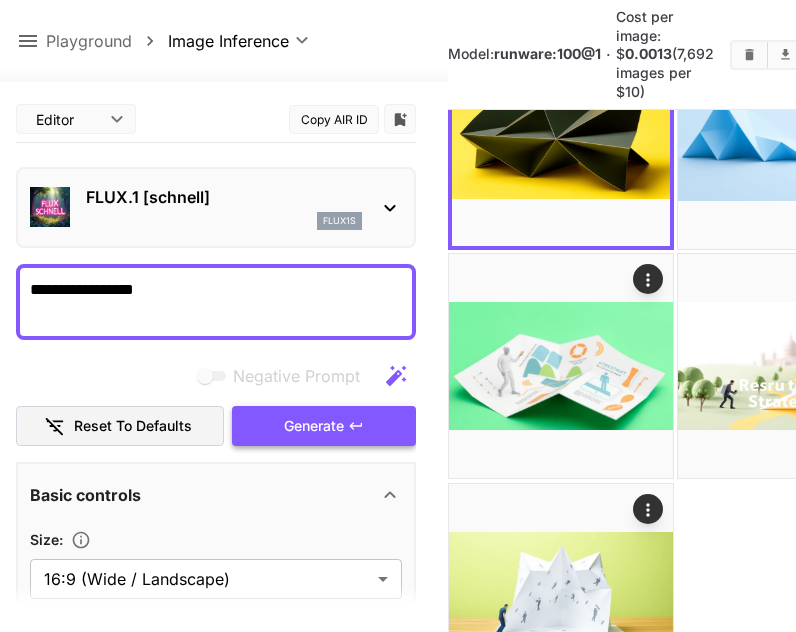 type on "**********" 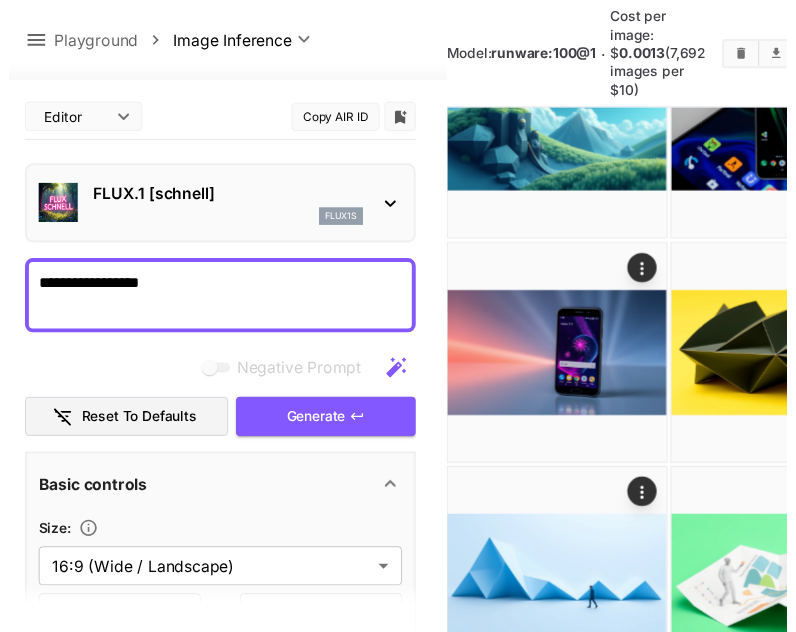 scroll, scrollTop: 527, scrollLeft: 0, axis: vertical 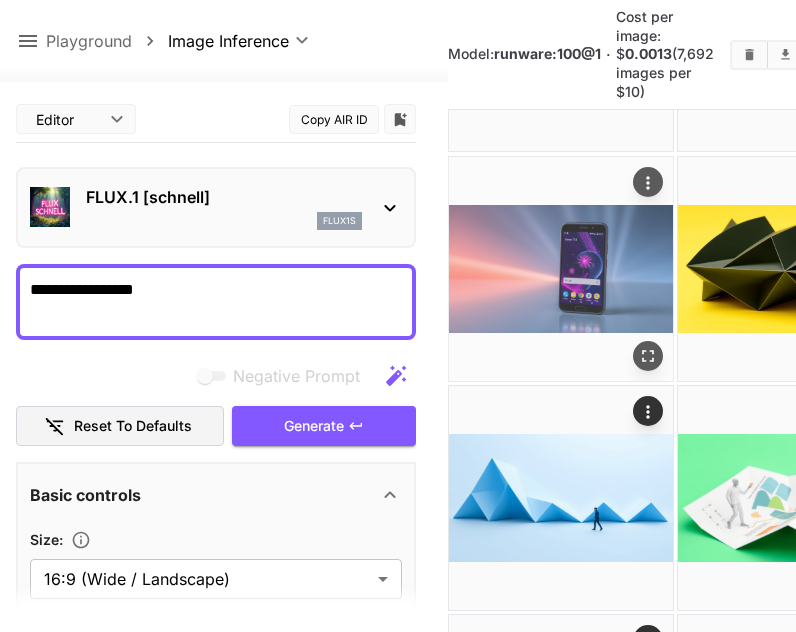 click at bounding box center [561, 269] 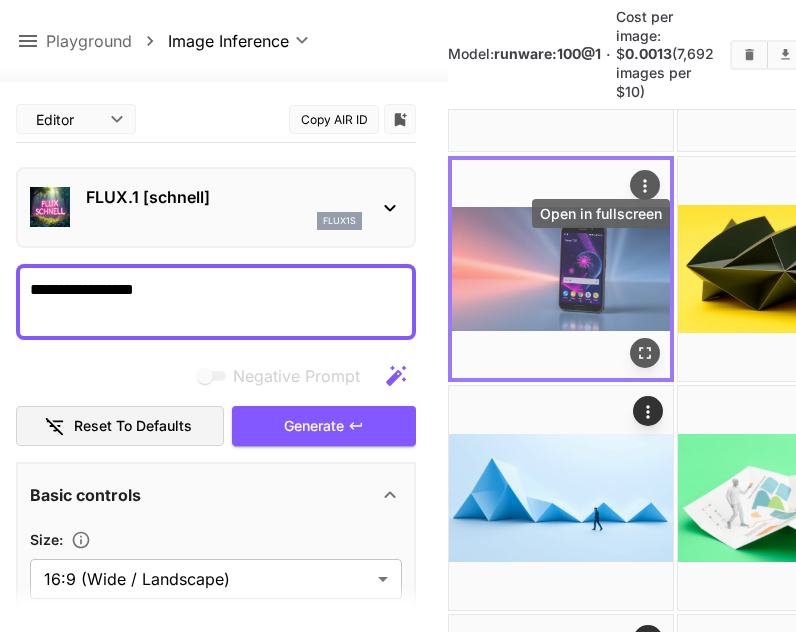click 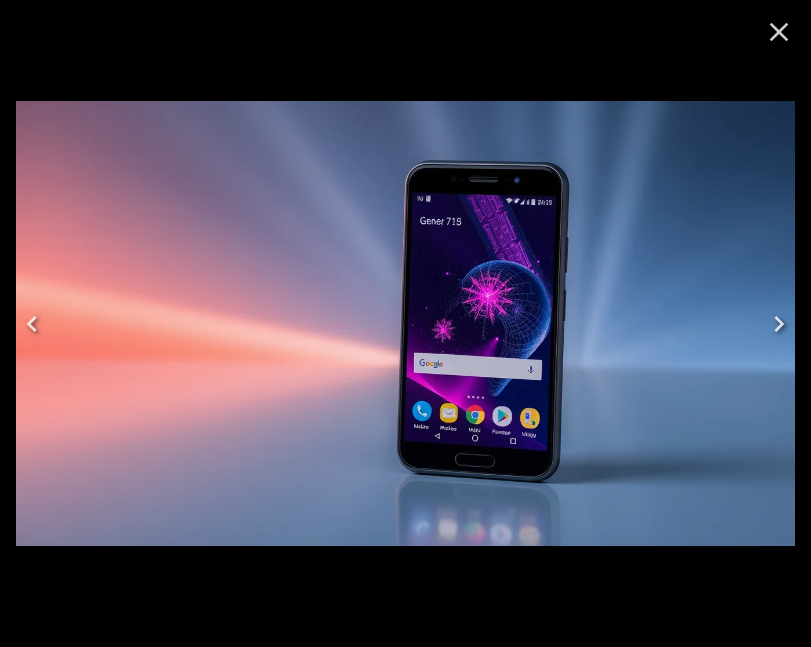click 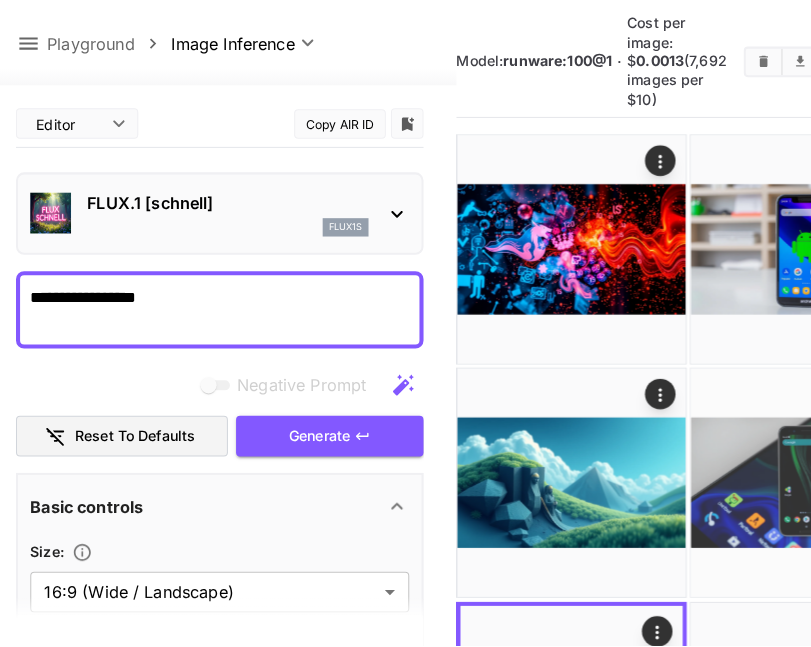 scroll, scrollTop: 0, scrollLeft: 0, axis: both 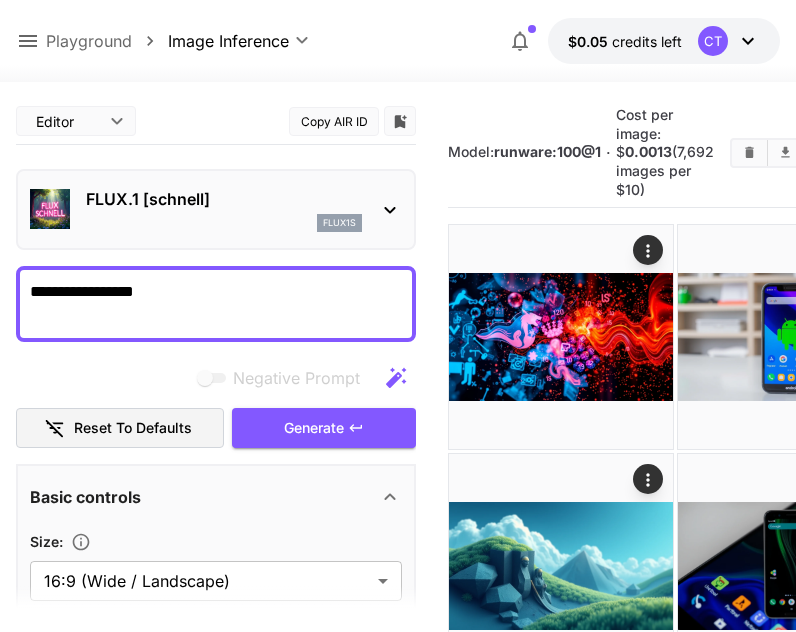 click on "FLUX.1 [schnell]" at bounding box center [224, 199] 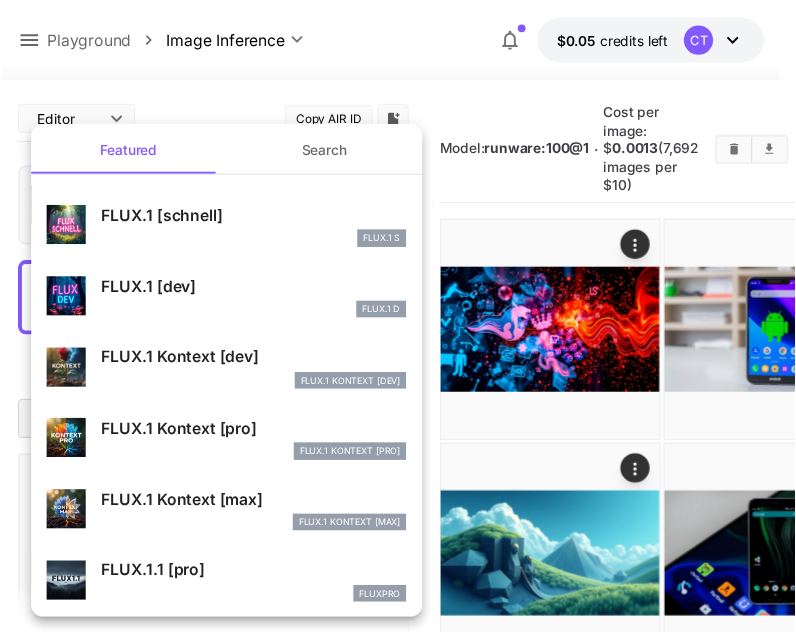 scroll, scrollTop: 0, scrollLeft: 0, axis: both 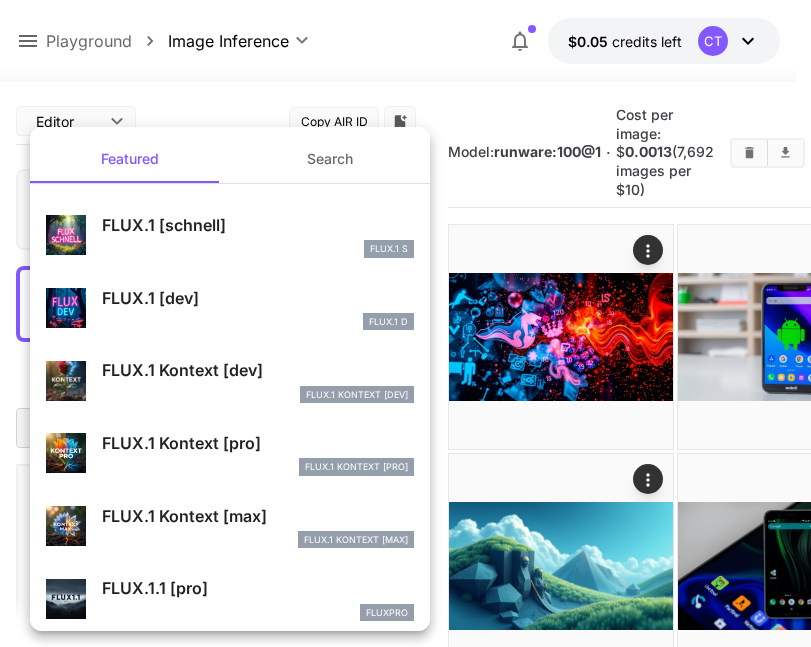 click on "FLUX.1 [dev]" at bounding box center (258, 298) 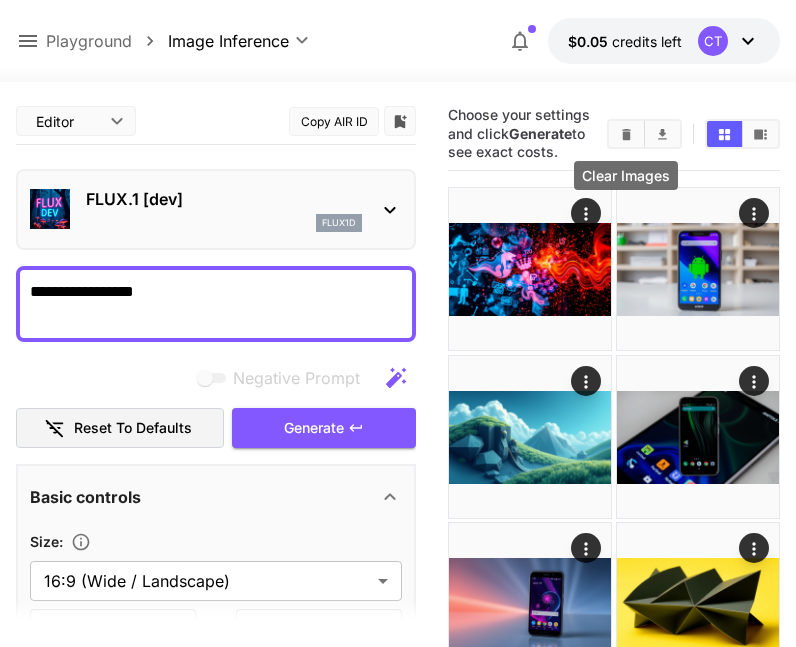 click 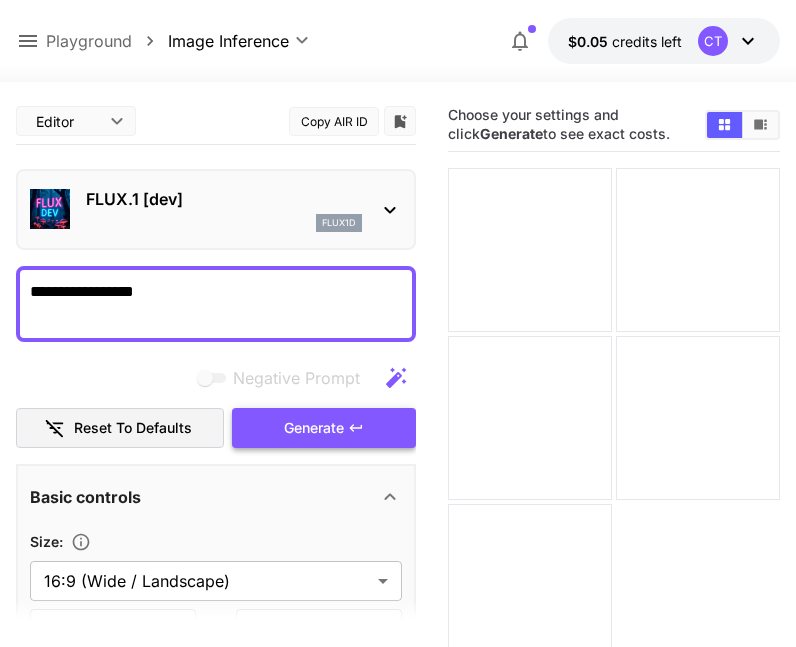 click on "Generate" at bounding box center (314, 428) 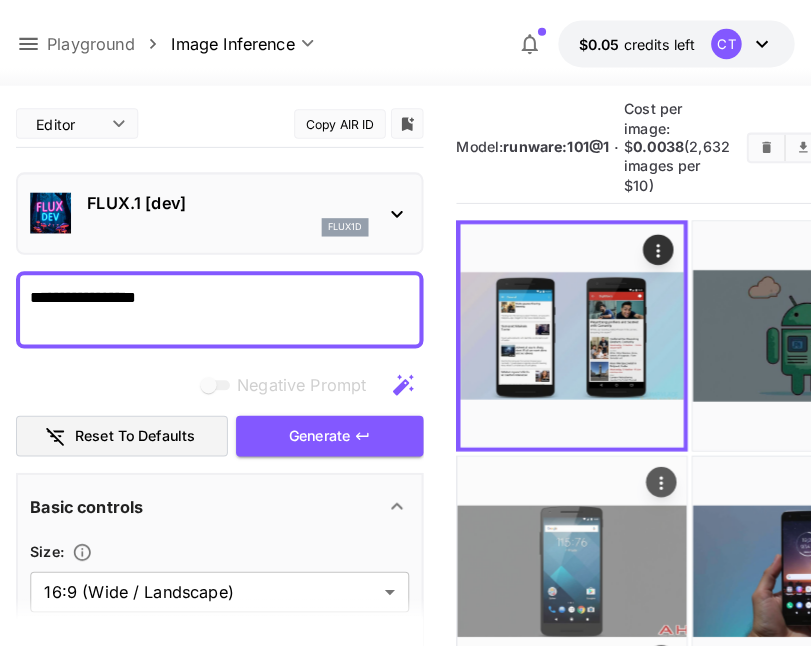 scroll, scrollTop: 0, scrollLeft: 0, axis: both 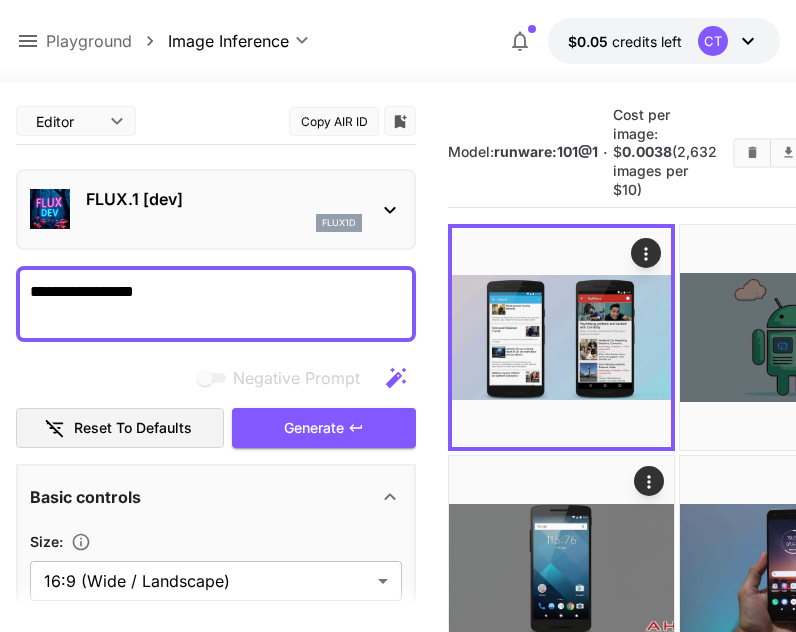 click on "FLUX.1 [dev]" at bounding box center (224, 199) 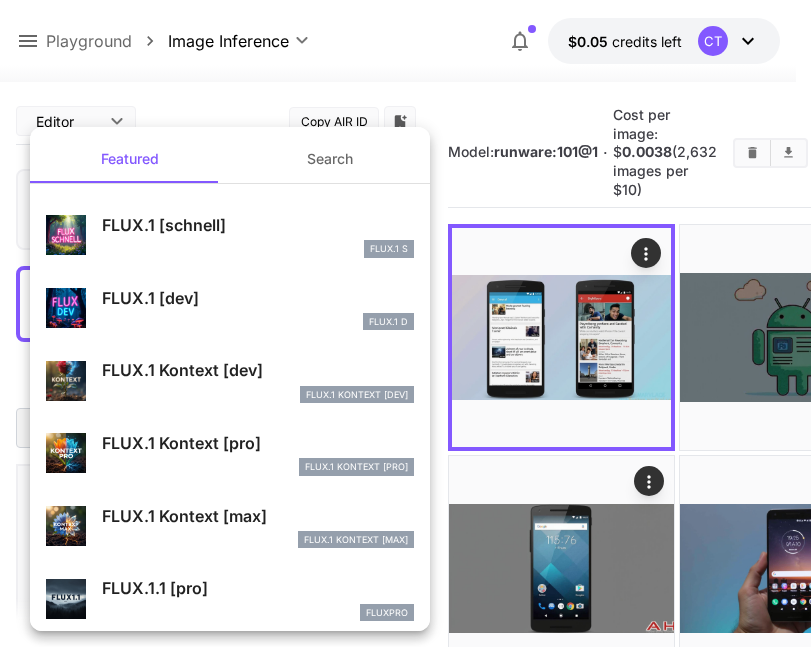 click on "Search" at bounding box center [330, 159] 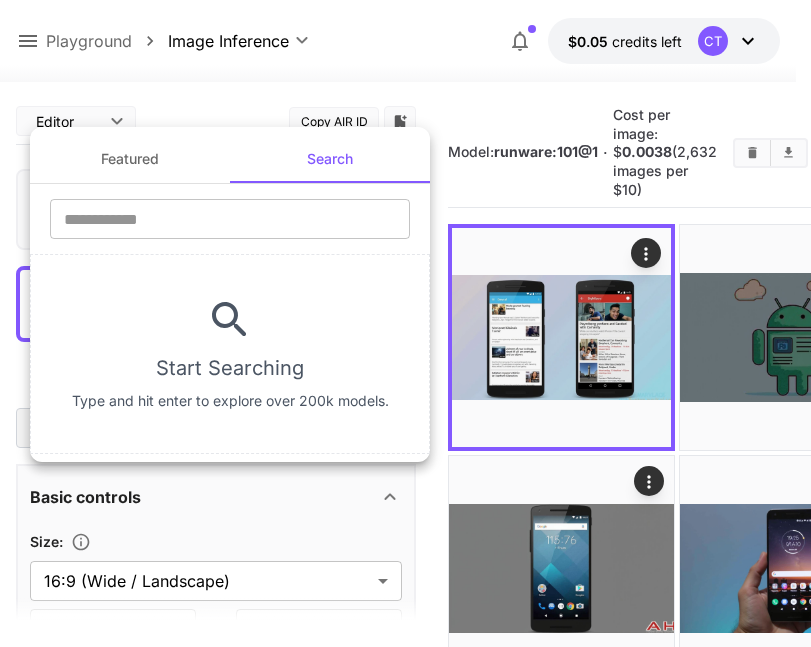 click on "​" at bounding box center [230, 226] 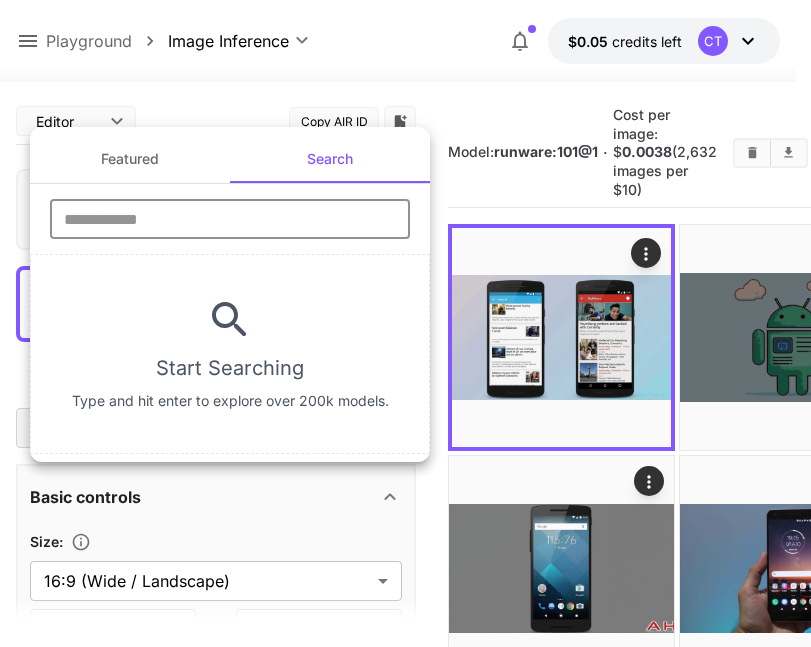 click at bounding box center [230, 219] 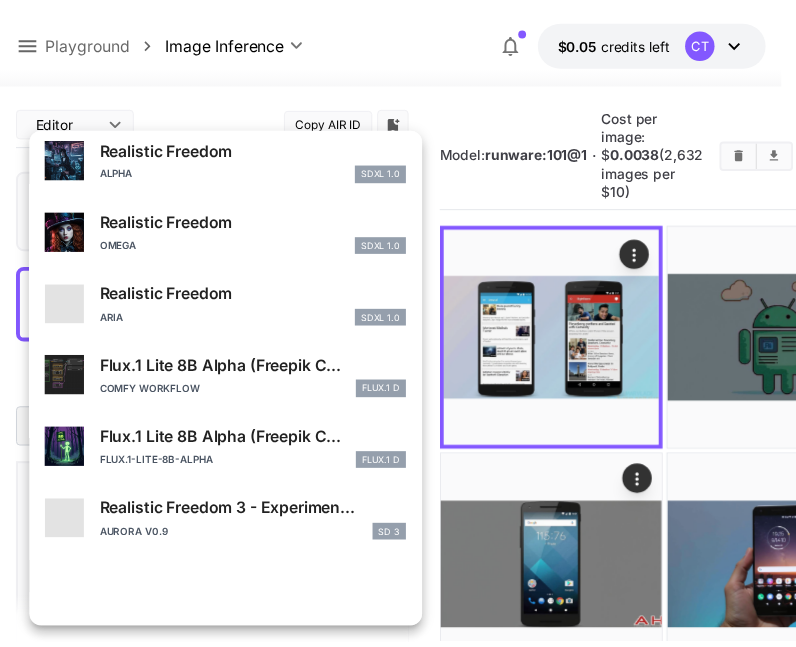 scroll, scrollTop: 400, scrollLeft: 0, axis: vertical 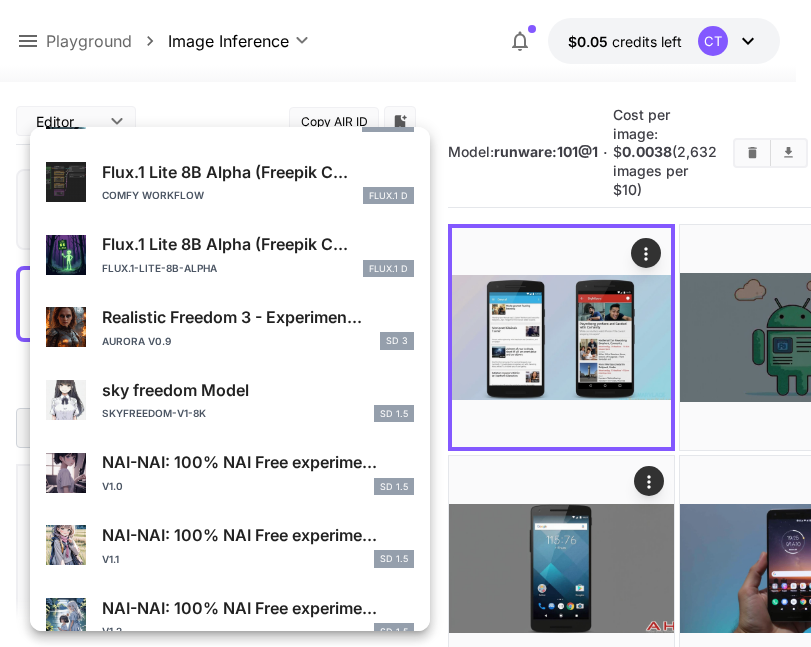 type on "****" 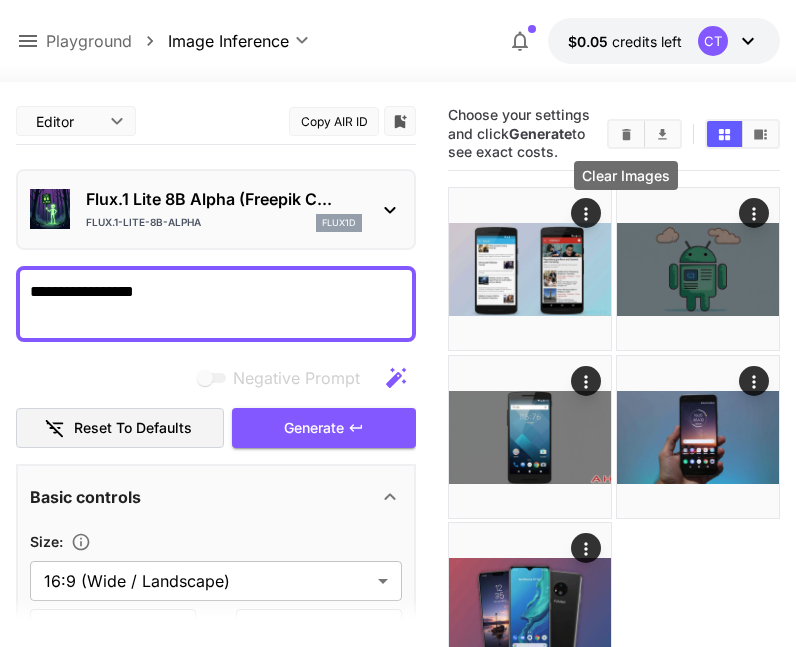 click 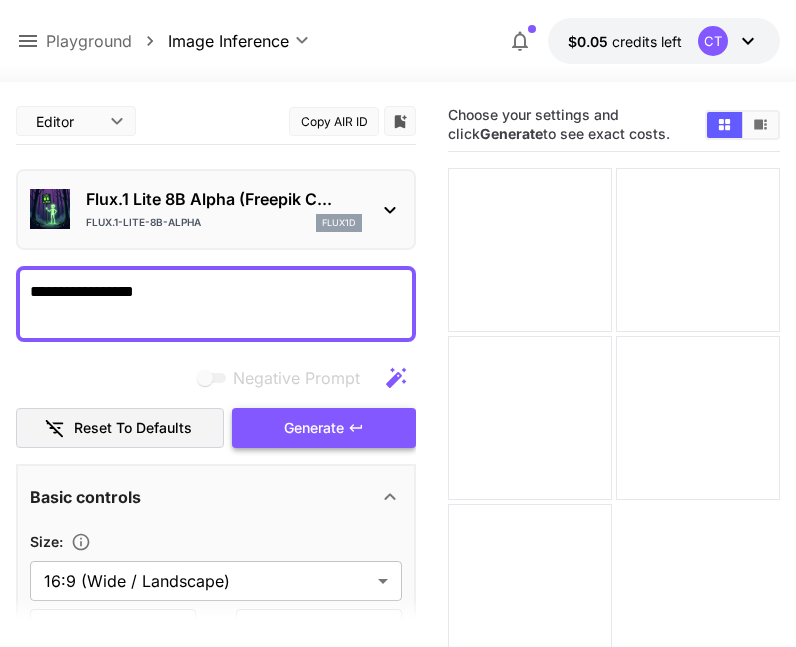 click on "Generate" at bounding box center [324, 428] 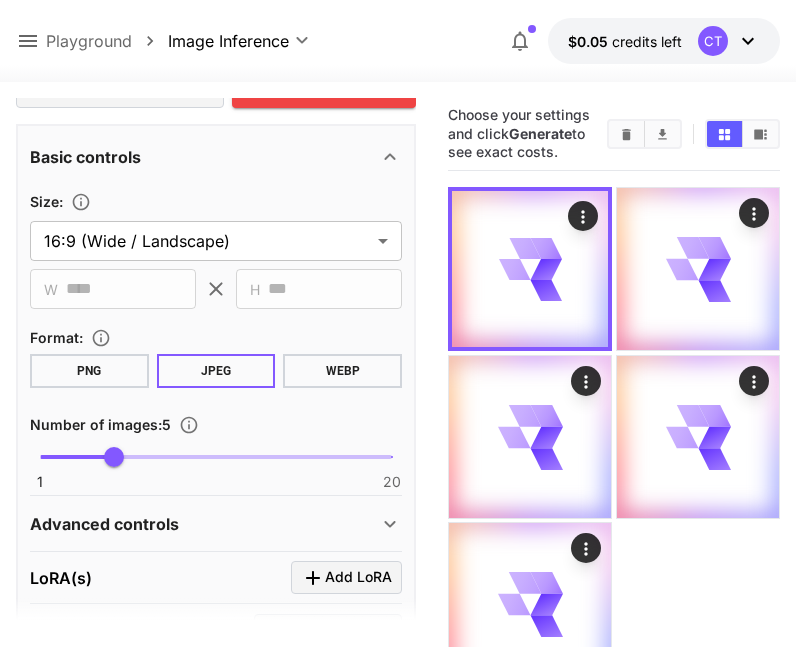 scroll, scrollTop: 400, scrollLeft: 0, axis: vertical 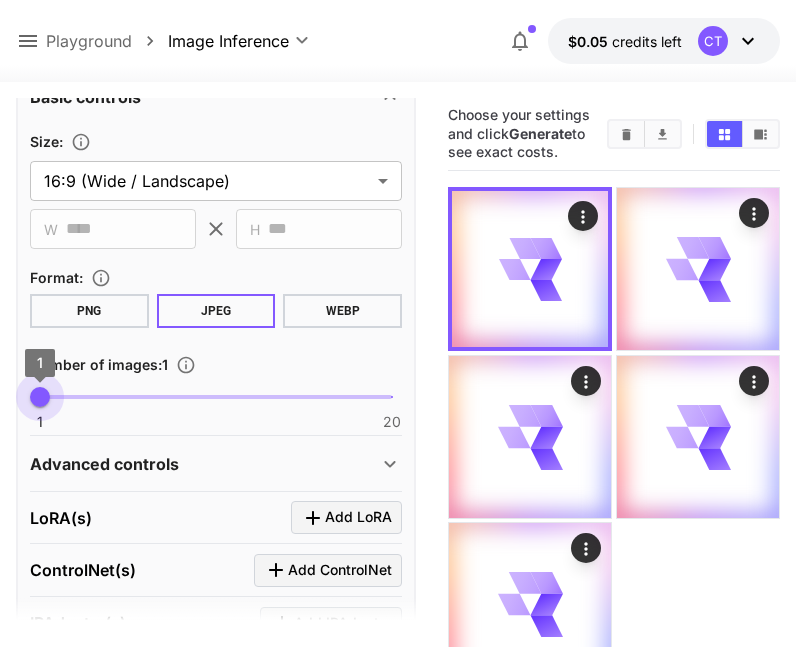 type on "*" 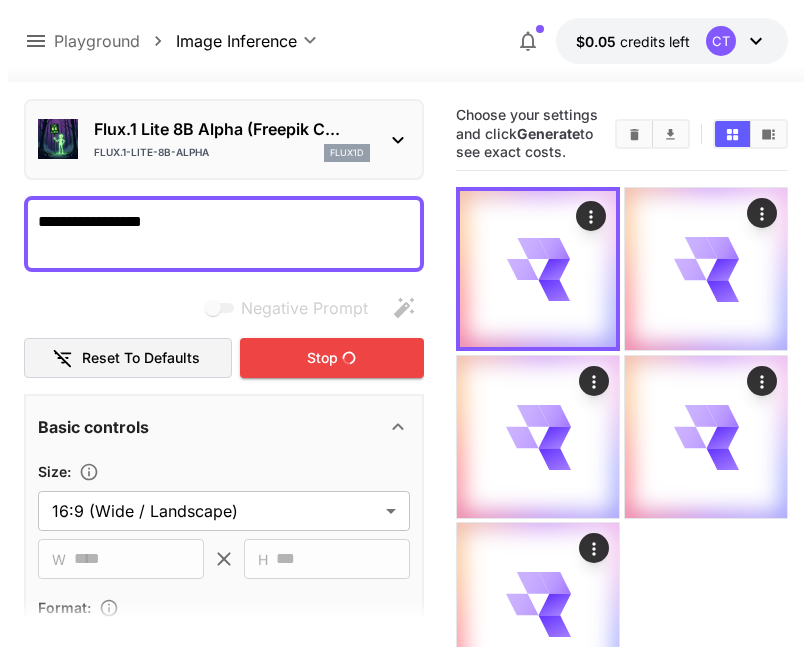scroll, scrollTop: 0, scrollLeft: 0, axis: both 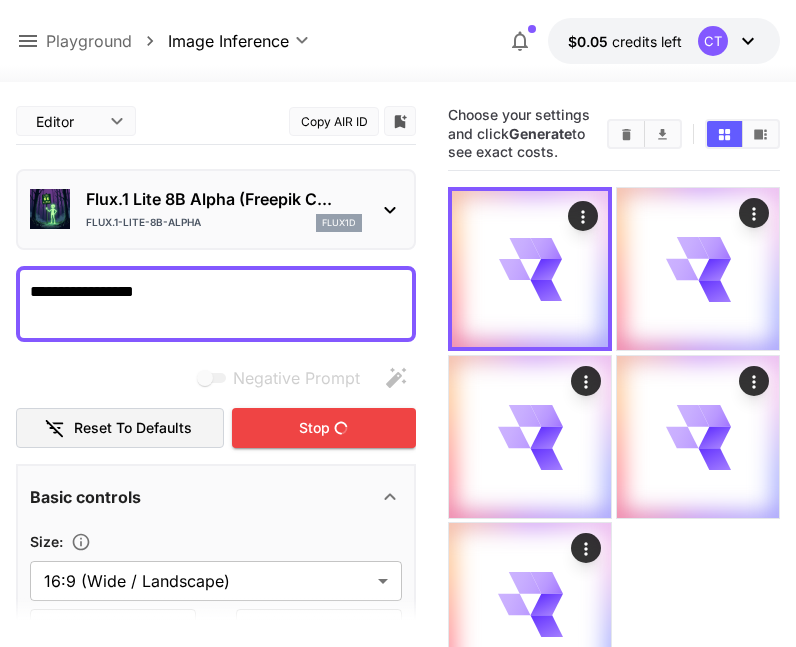 click on "flux.1-lite-8B-alpha flux1d" at bounding box center [224, 223] 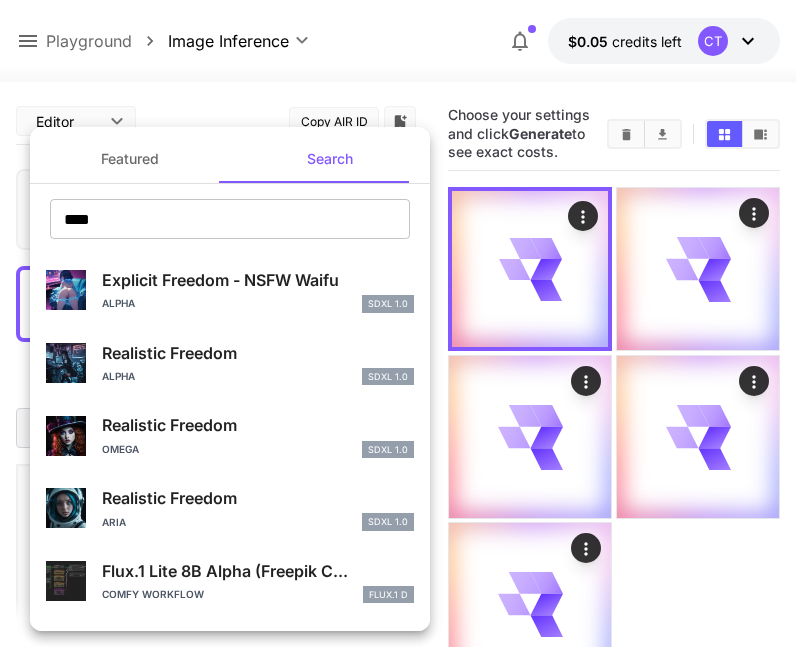 click on "Featured" at bounding box center (130, 159) 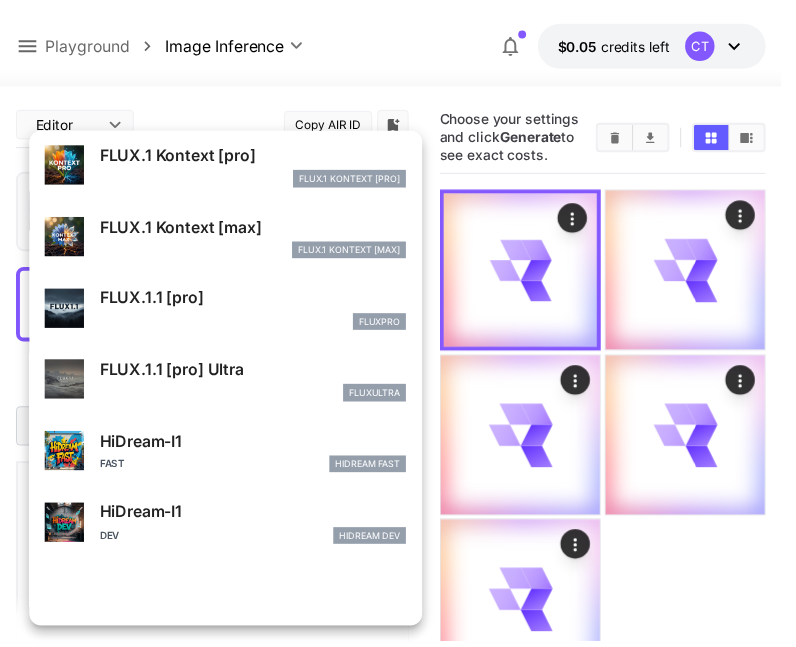 scroll, scrollTop: 300, scrollLeft: 0, axis: vertical 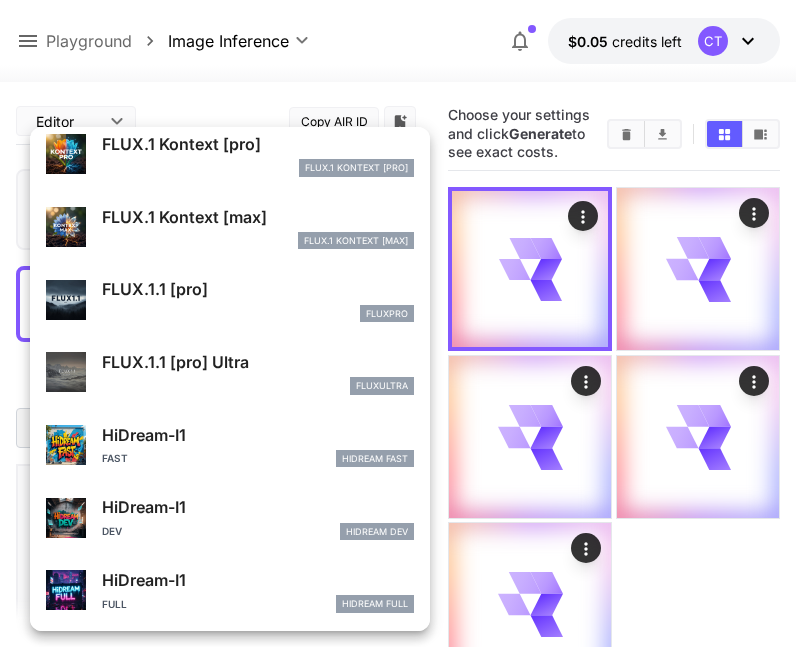 click on "HiDream-I1" at bounding box center (258, 435) 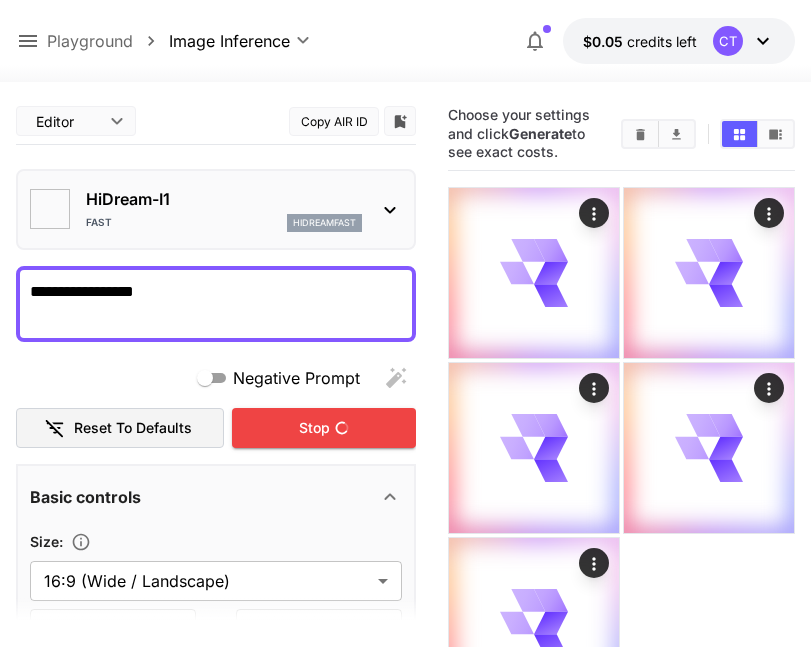 type on "**" 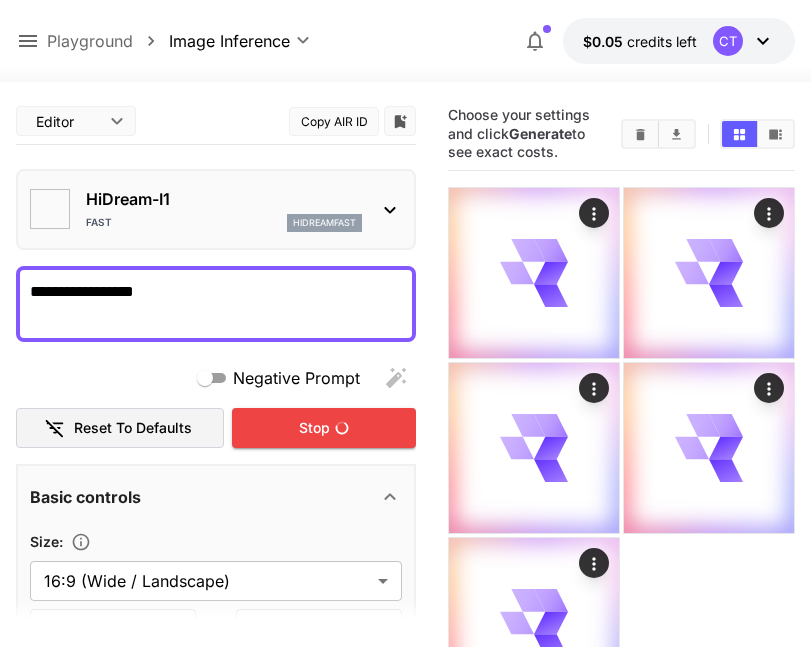 type on "*" 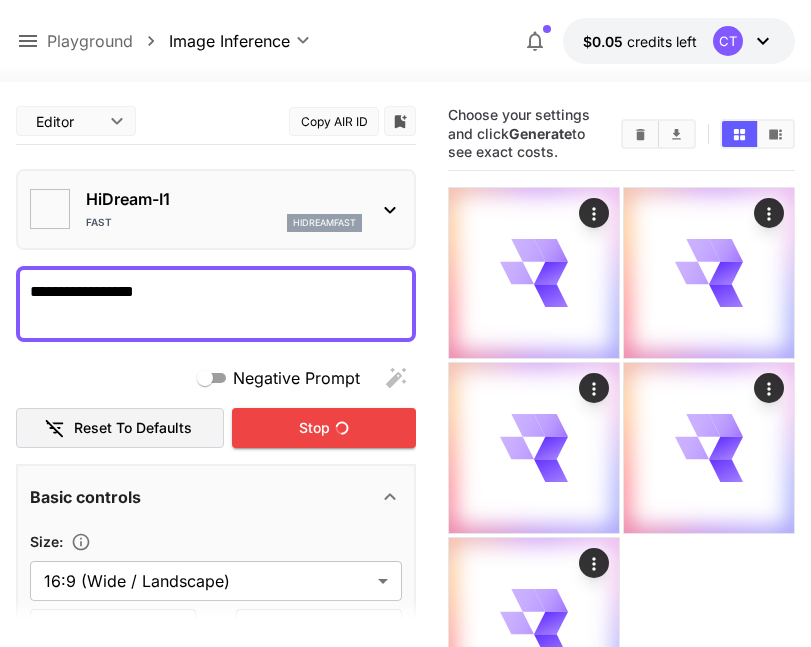 type on "*******" 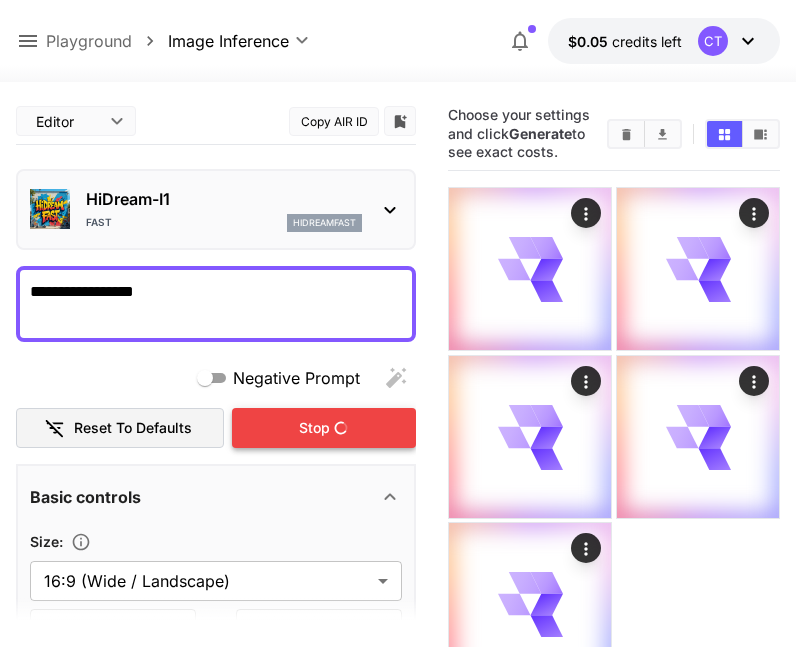 click on "Stop" at bounding box center [314, 428] 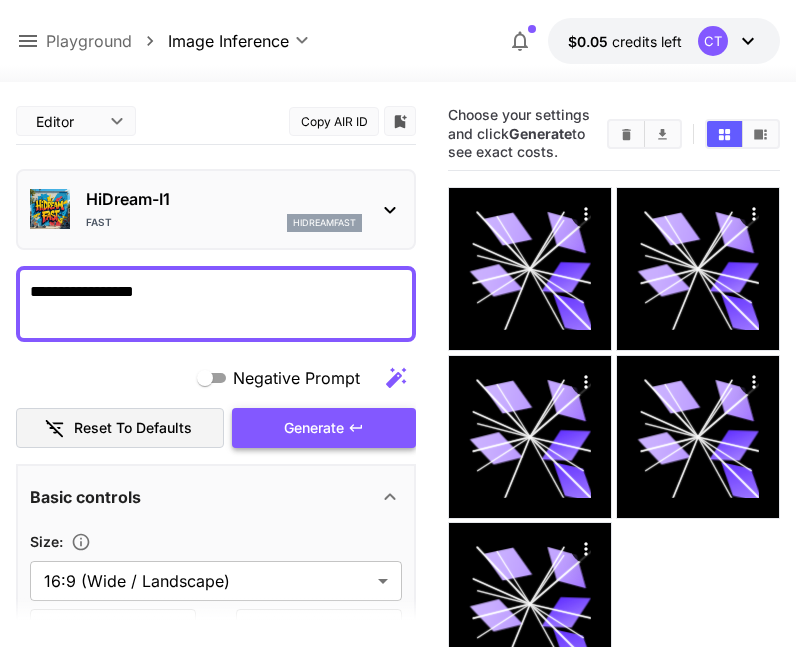 click on "Generate" at bounding box center (314, 428) 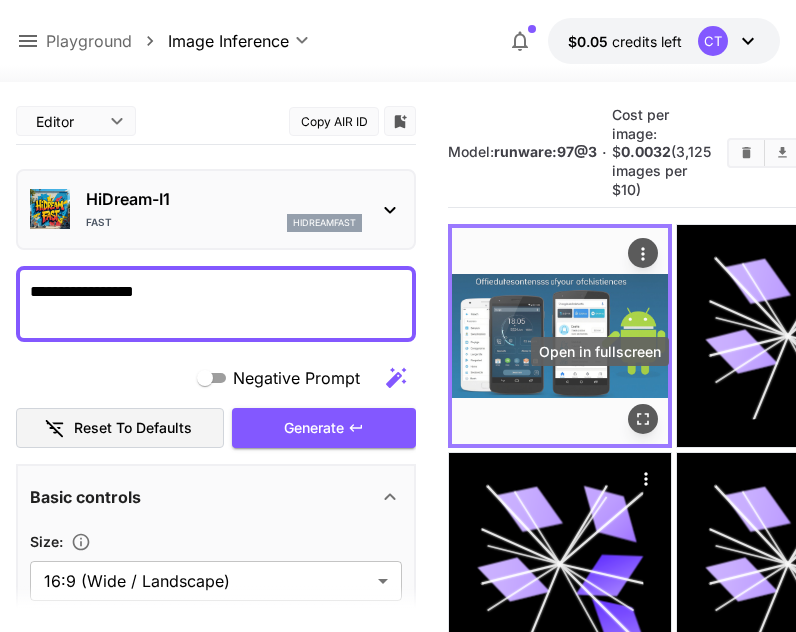 click 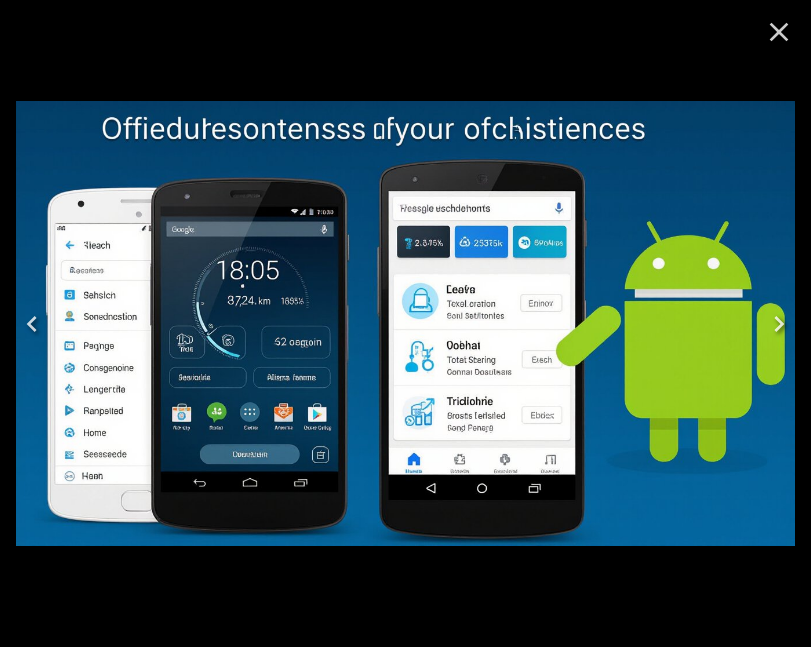 click at bounding box center [405, 323] 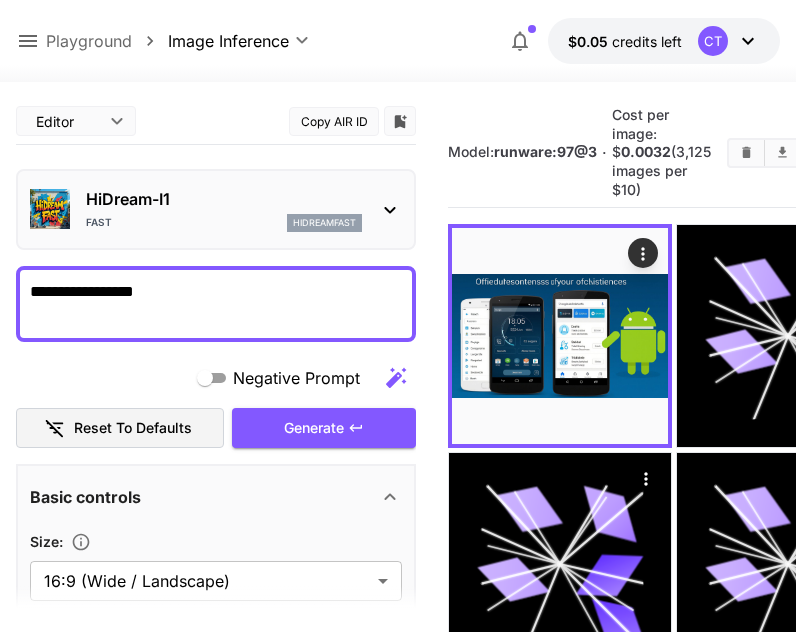 click on "HiDream-I1 Fast hidreamfast" at bounding box center [224, 209] 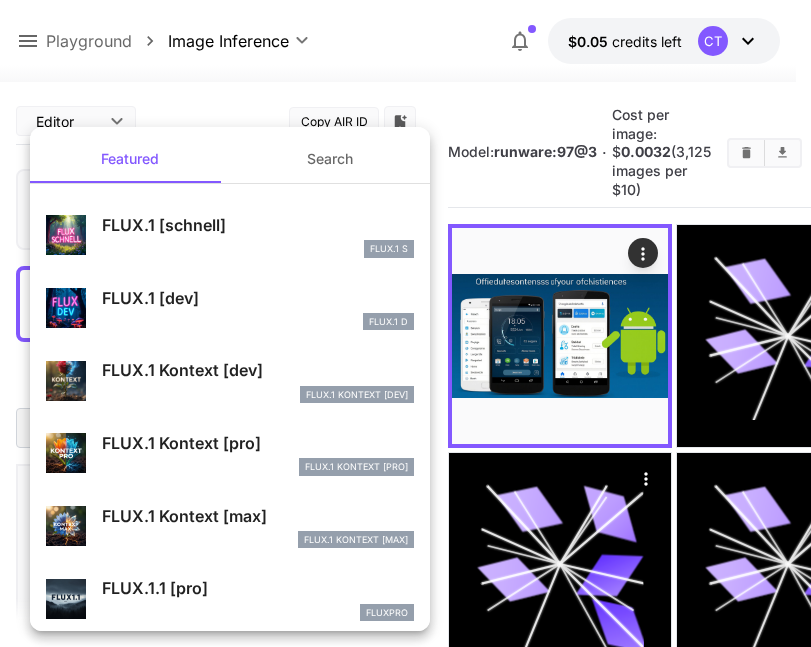 click on "FLUX.1.1 [pro]" at bounding box center [258, 588] 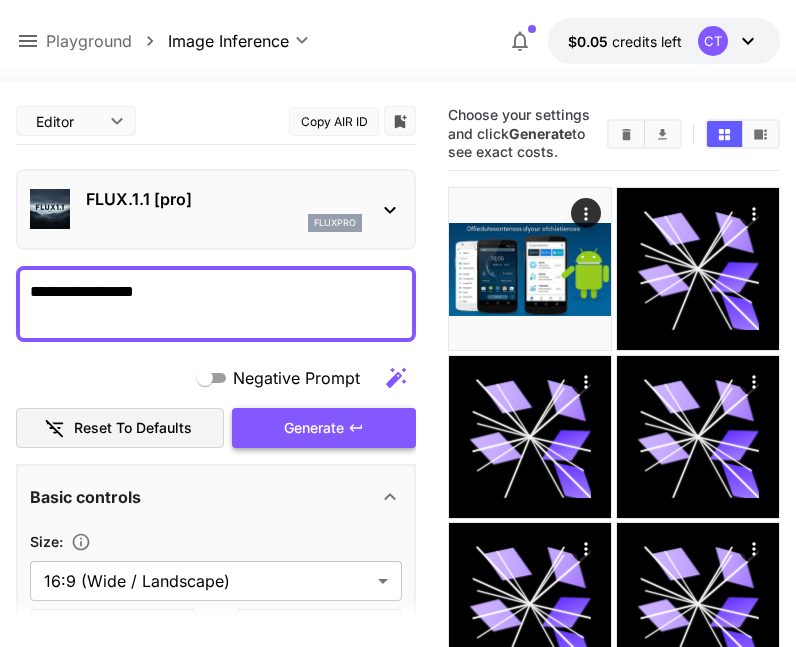 click on "Generate" at bounding box center (314, 428) 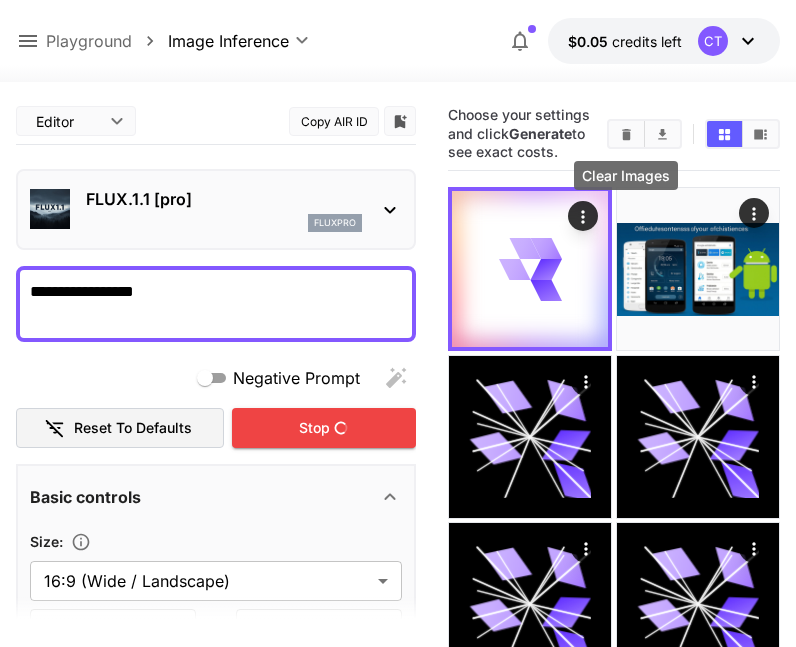 click 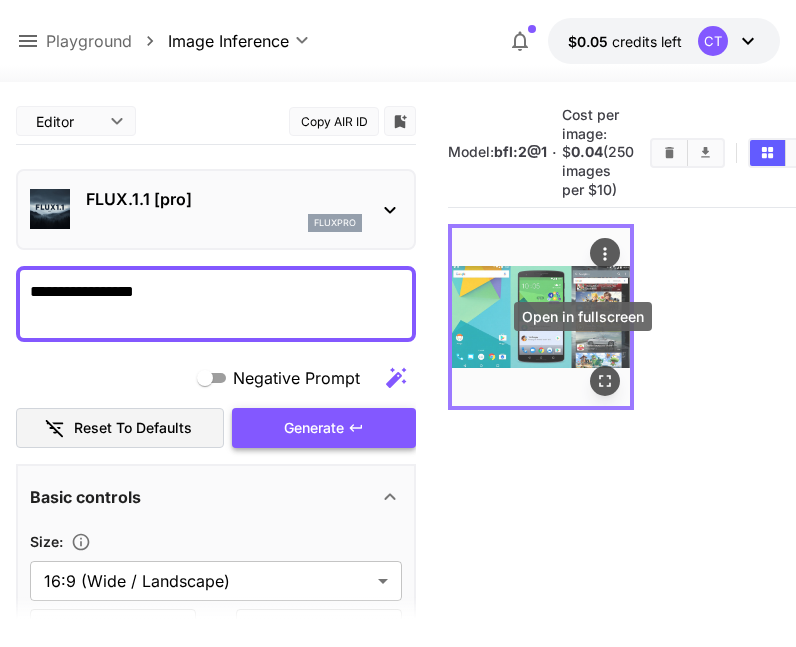 click 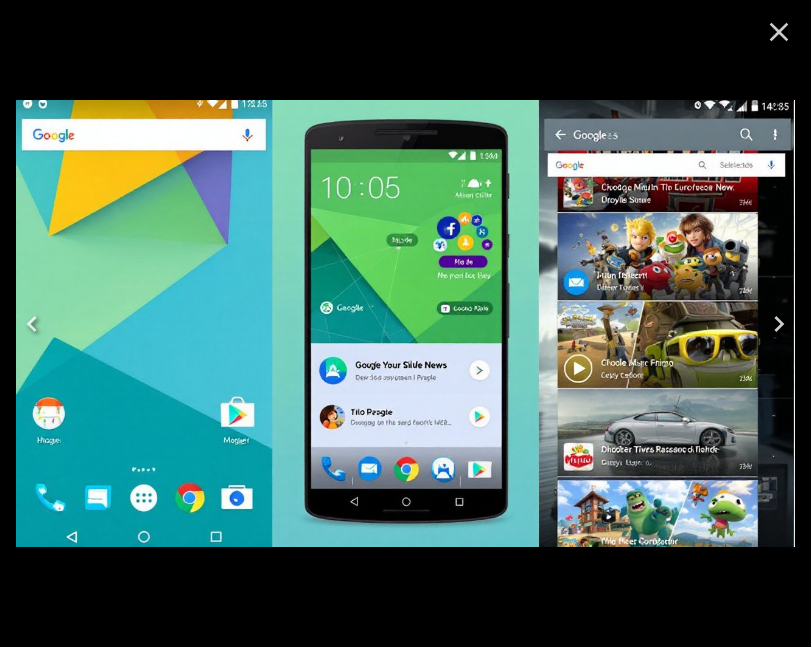 click at bounding box center (405, 323) 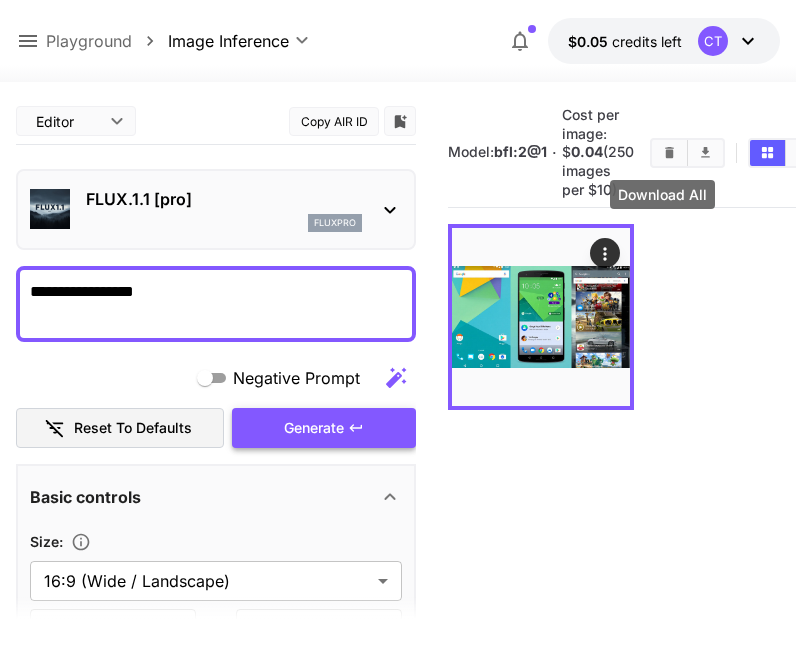 click 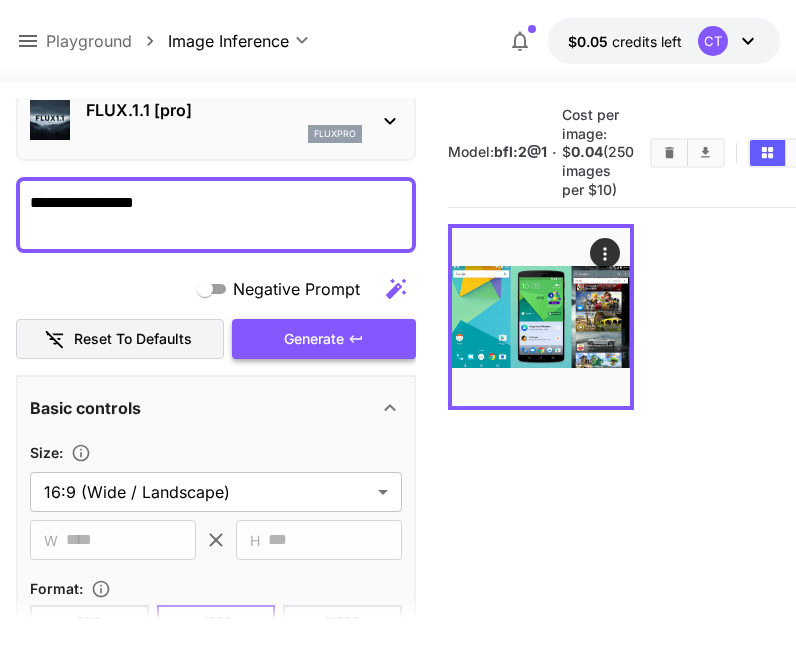 scroll, scrollTop: 0, scrollLeft: 0, axis: both 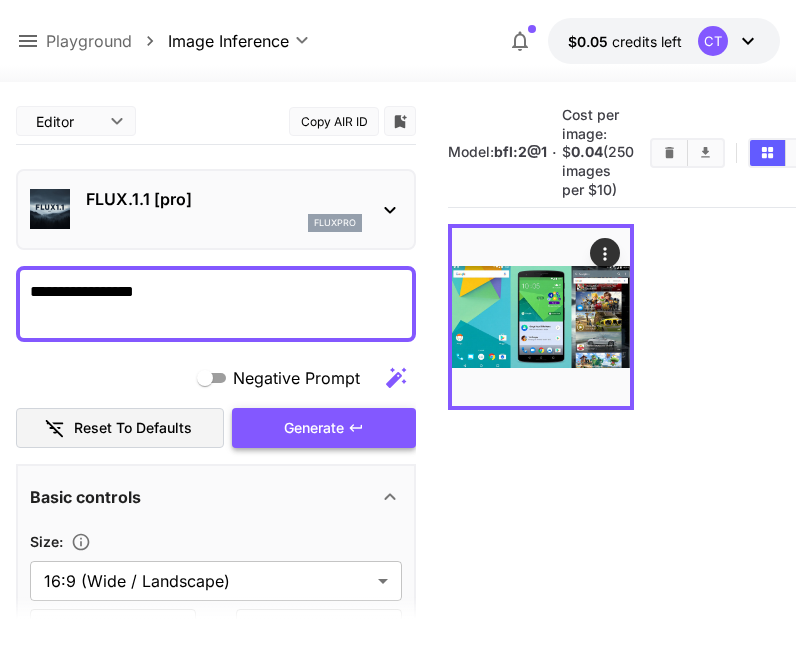 click on "Copy AIR ID" at bounding box center [334, 121] 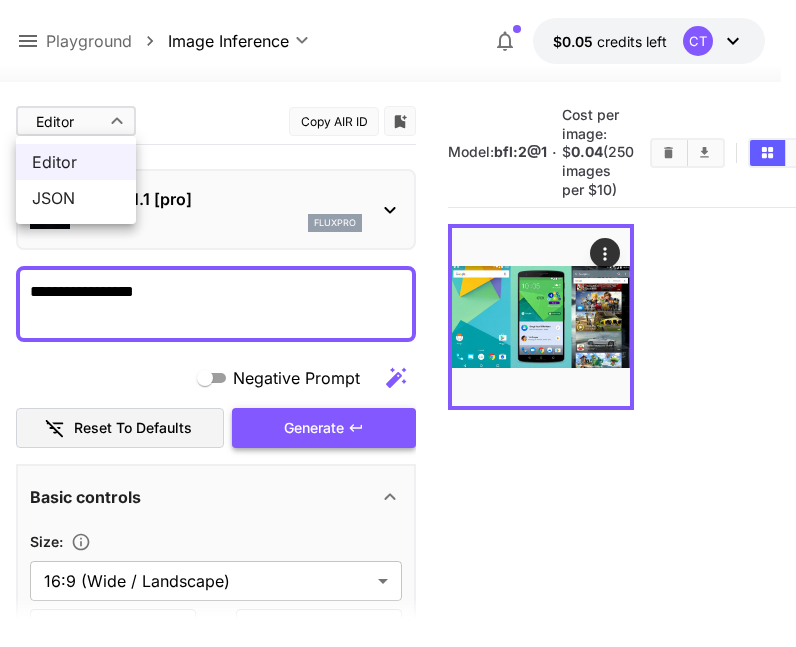 click on "**********" at bounding box center [398, 402] 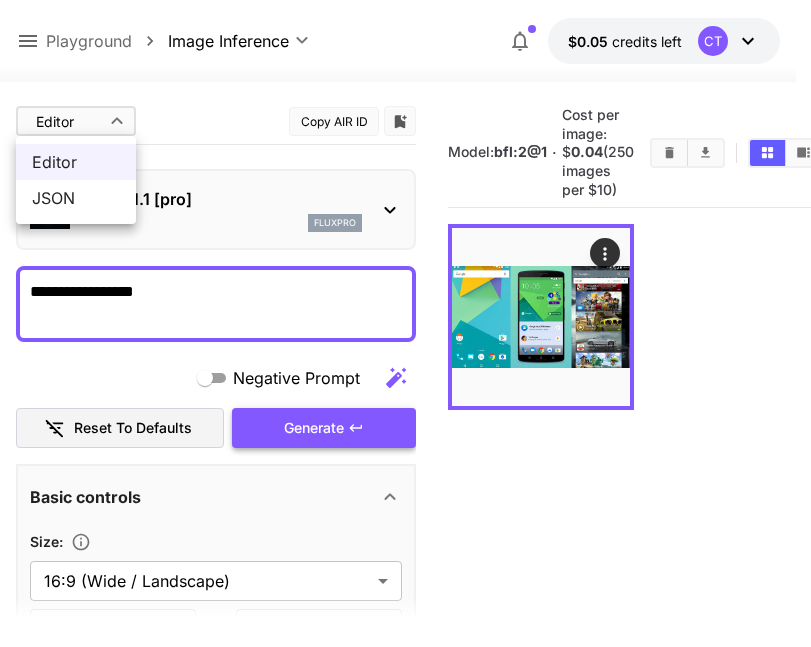 click on "JSON" at bounding box center [76, 198] 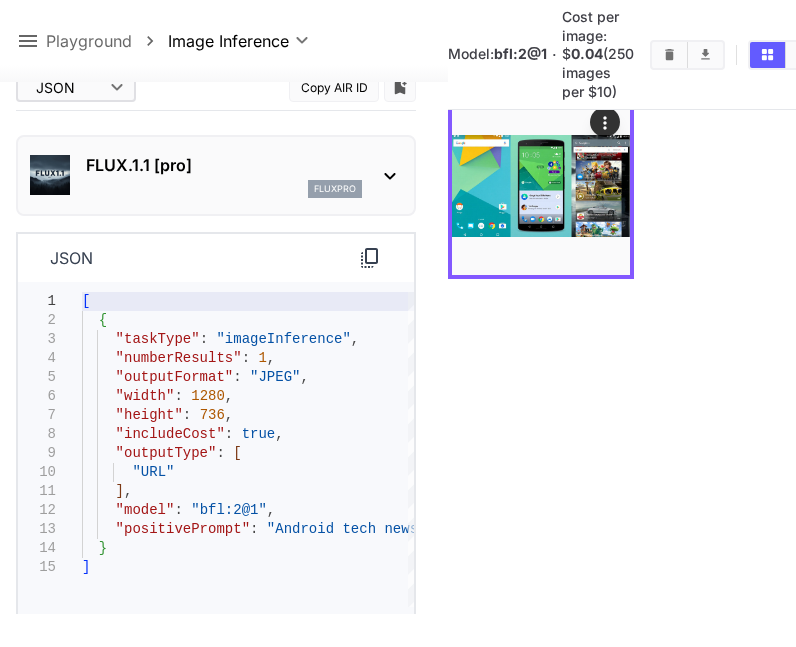scroll, scrollTop: 158, scrollLeft: 0, axis: vertical 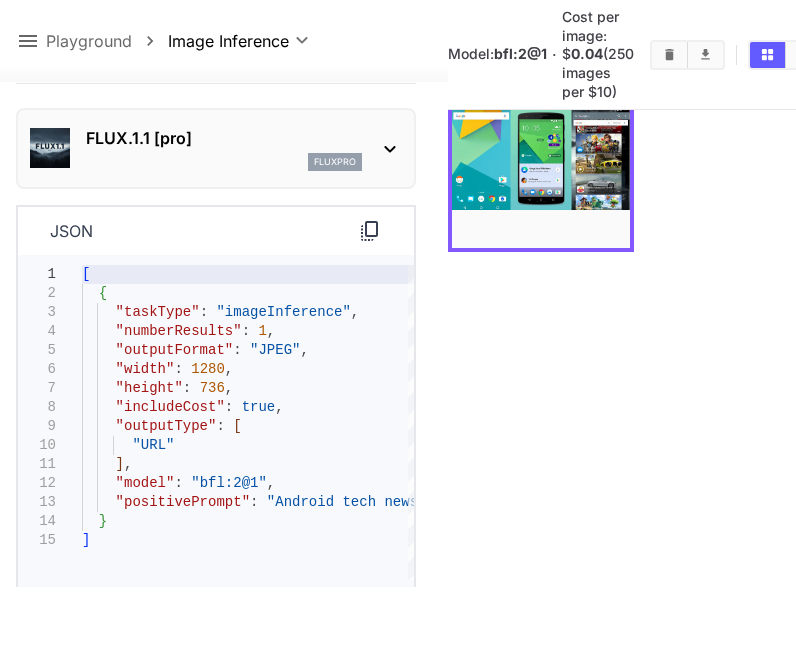 click on "[    {      "taskType" :   "imageInference" ,      "numberResults" :   1 ,      "outputFormat" :   "JPEG" ,      "width" :   1280 ,      "height" :   736 ,      "includeCost" :   true ,      "outputType" :   [        "URL"      ] ,      "model" :   "bfl:2@1" ,      "positivePrompt" :   "Android tech news"    } ]" at bounding box center [248, 423] 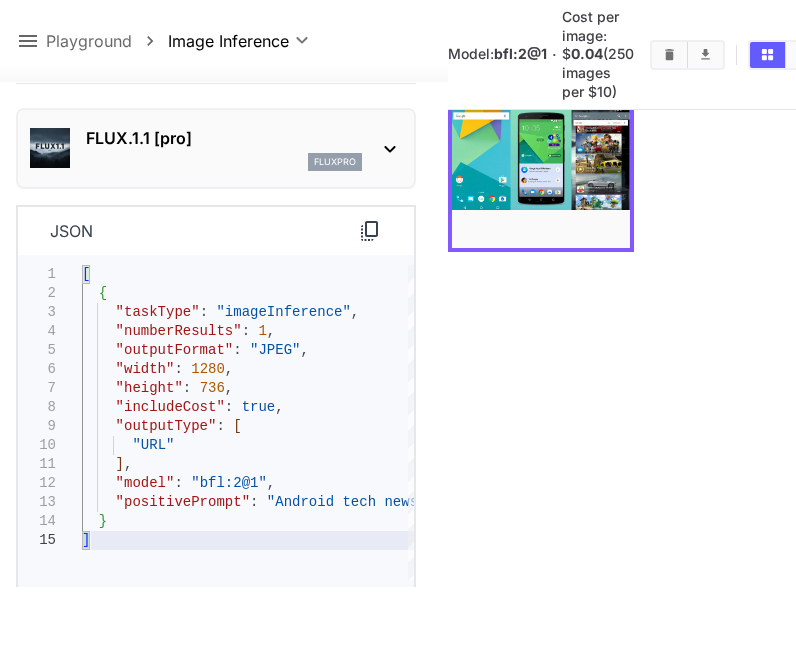 type on "**********" 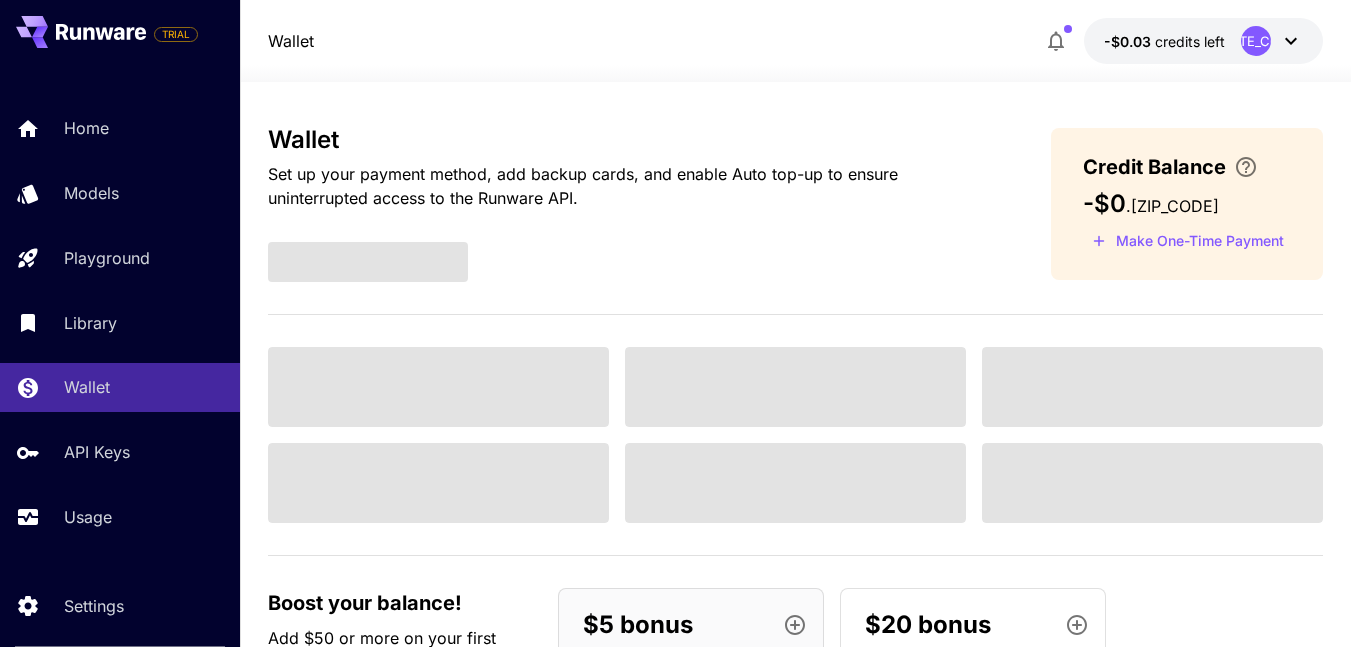 scroll, scrollTop: 0, scrollLeft: 0, axis: both 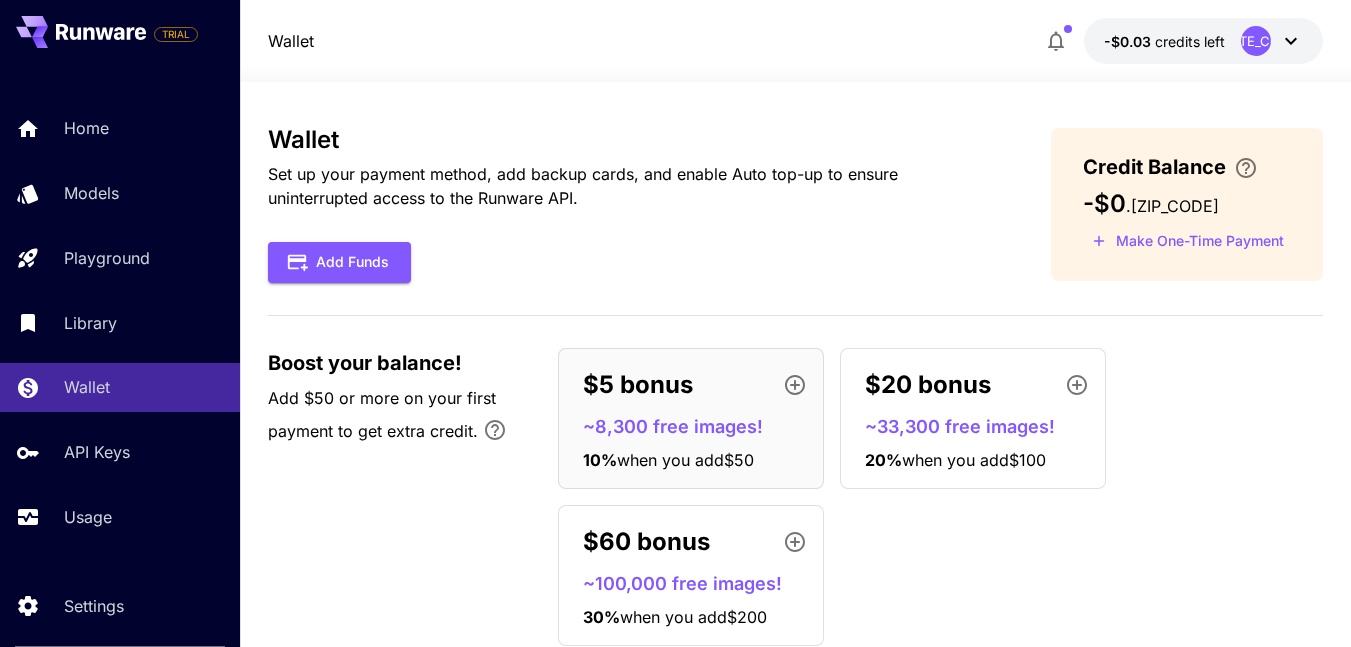 click on "~33,300 free images!" at bounding box center (981, 426) 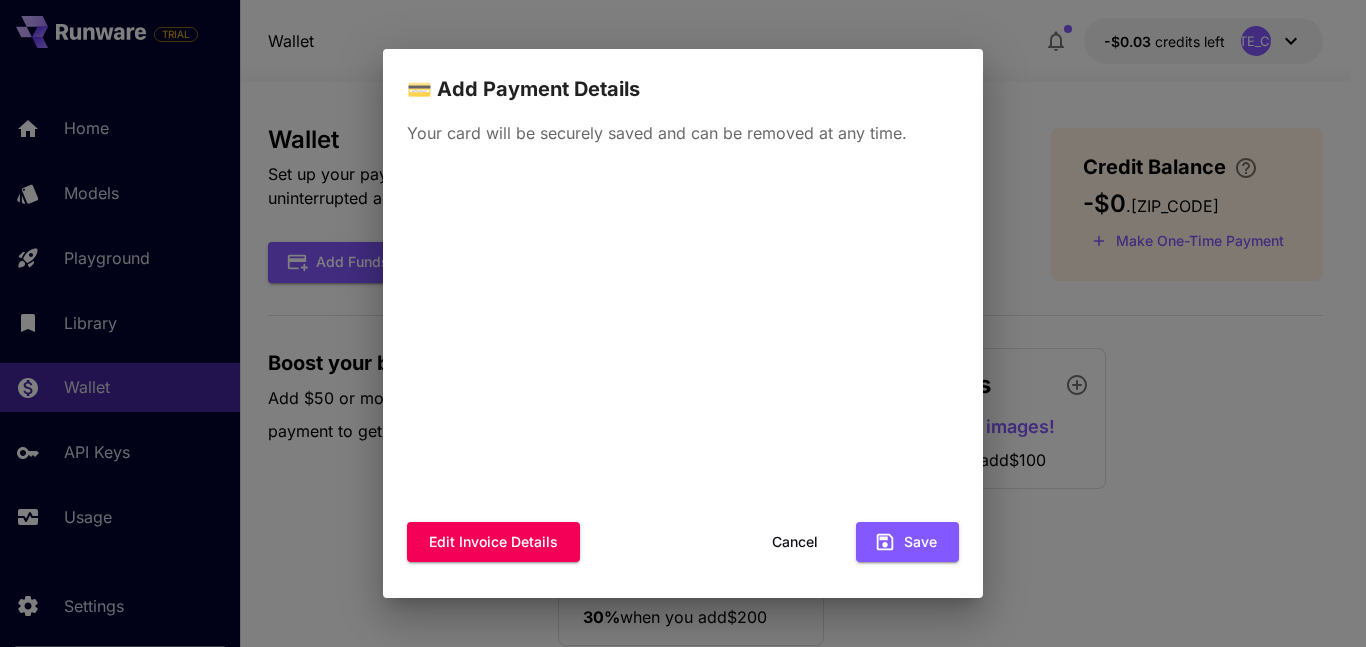 click on "💳 Add Payment Details Your card will be securely saved and can be removed at any time. Edit invoice details Cancel Save" at bounding box center [683, 323] 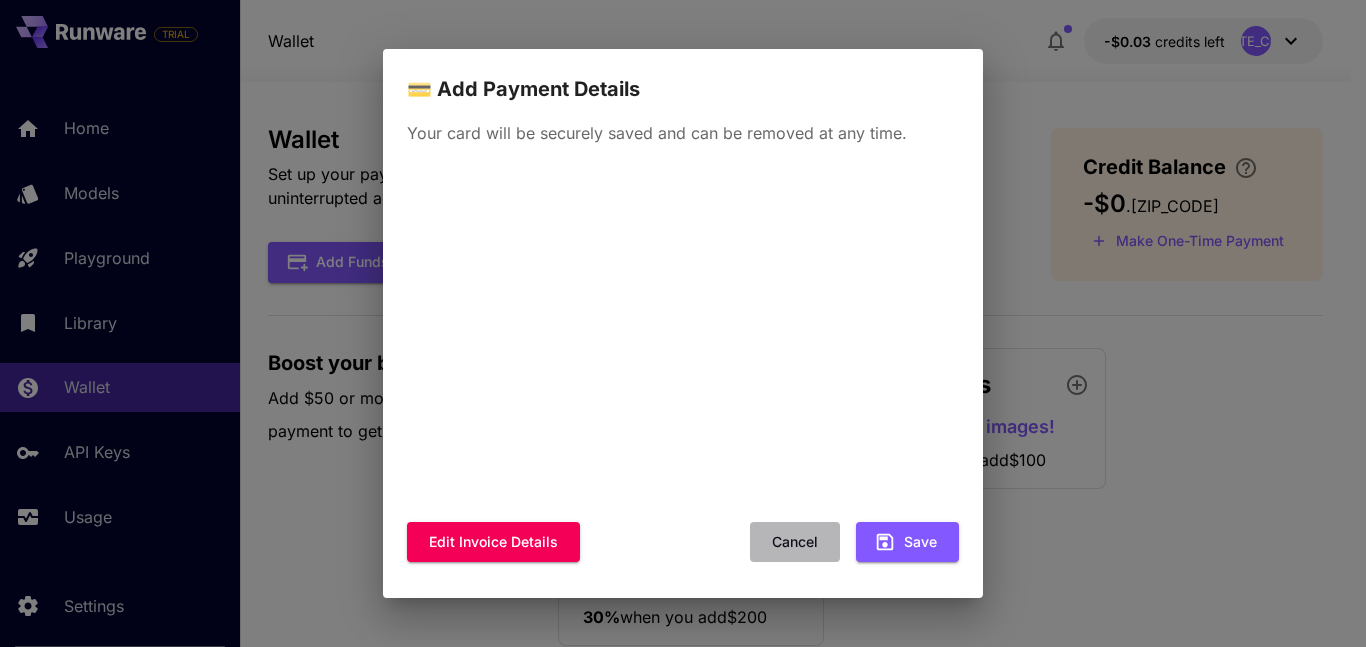 click on "Cancel" at bounding box center [795, 542] 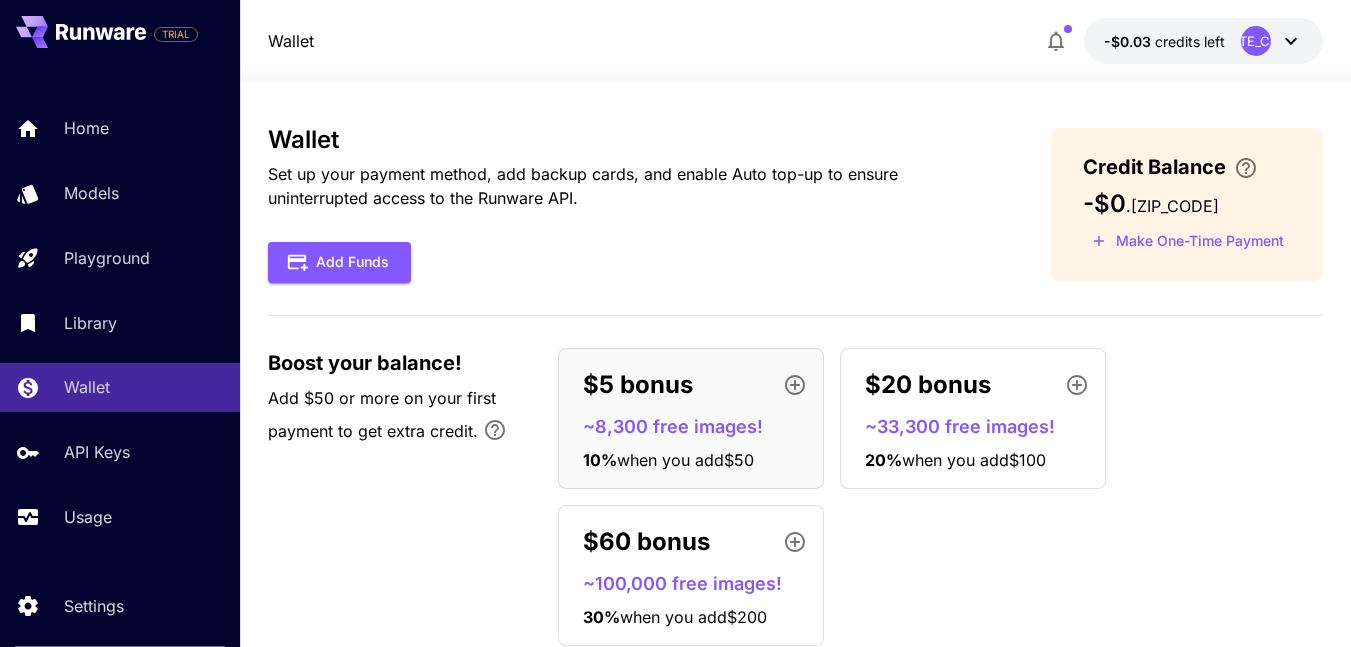 scroll, scrollTop: 59, scrollLeft: 0, axis: vertical 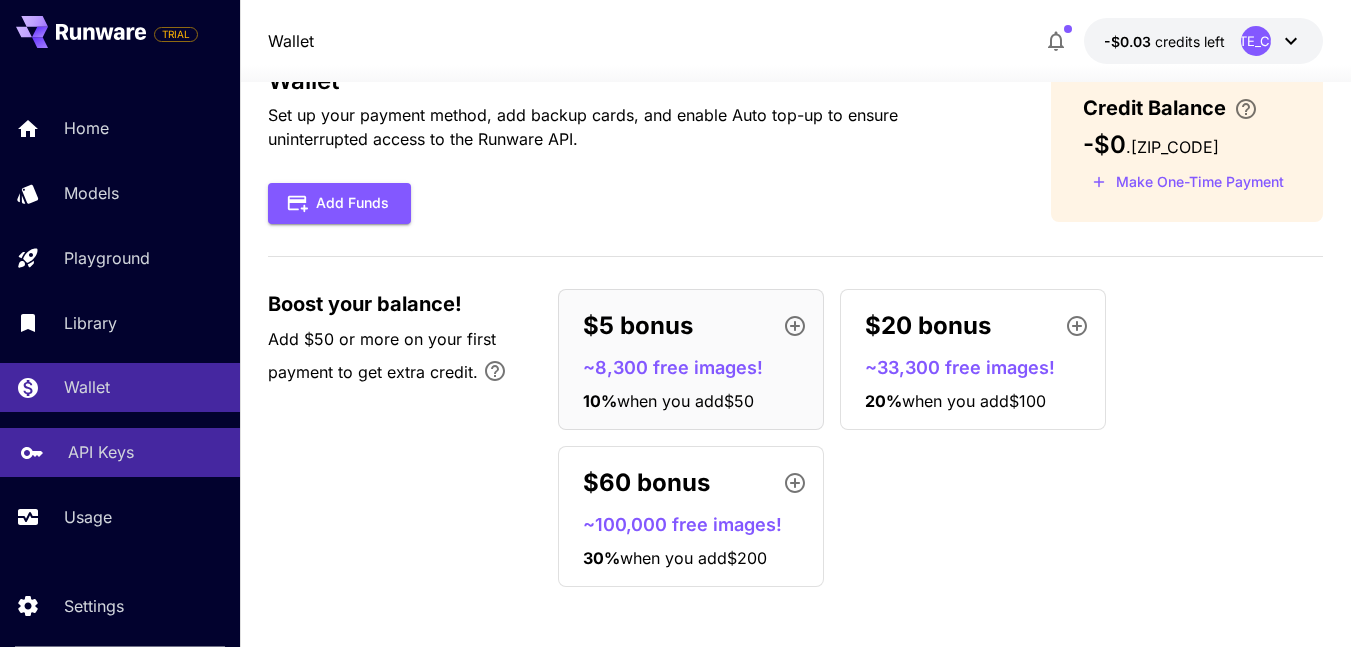 click on "API Keys" at bounding box center [146, 452] 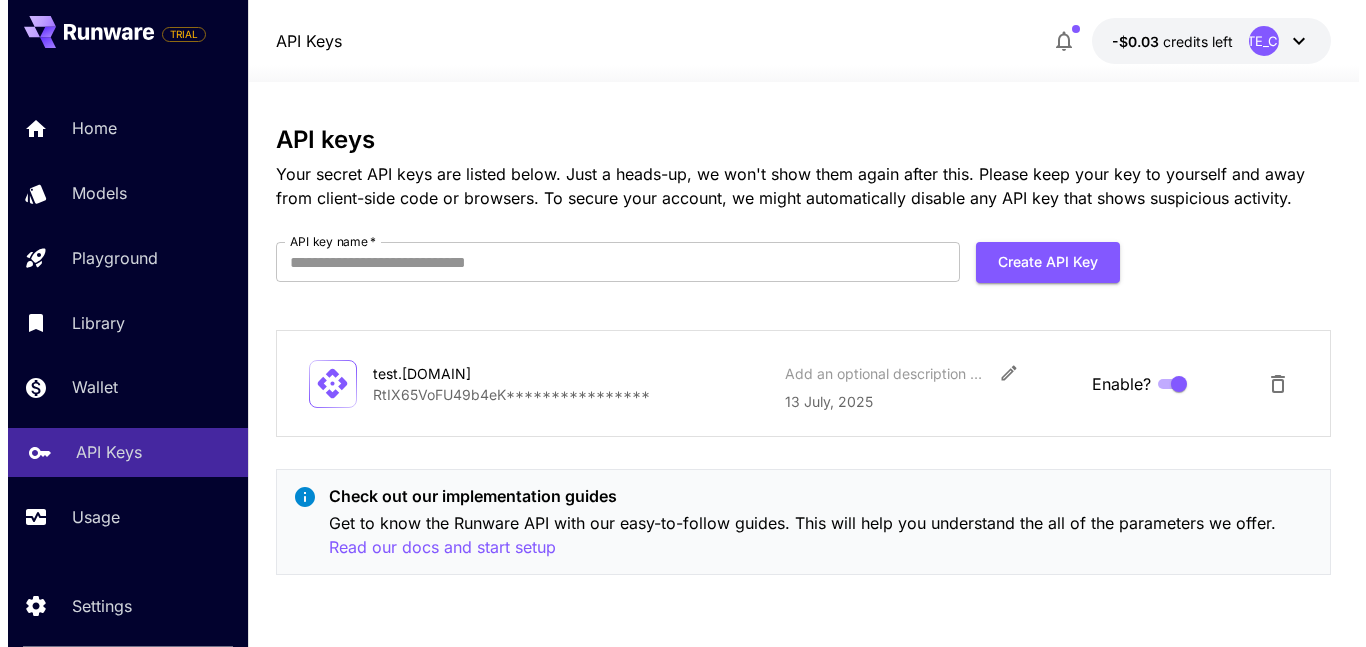 scroll, scrollTop: 0, scrollLeft: 0, axis: both 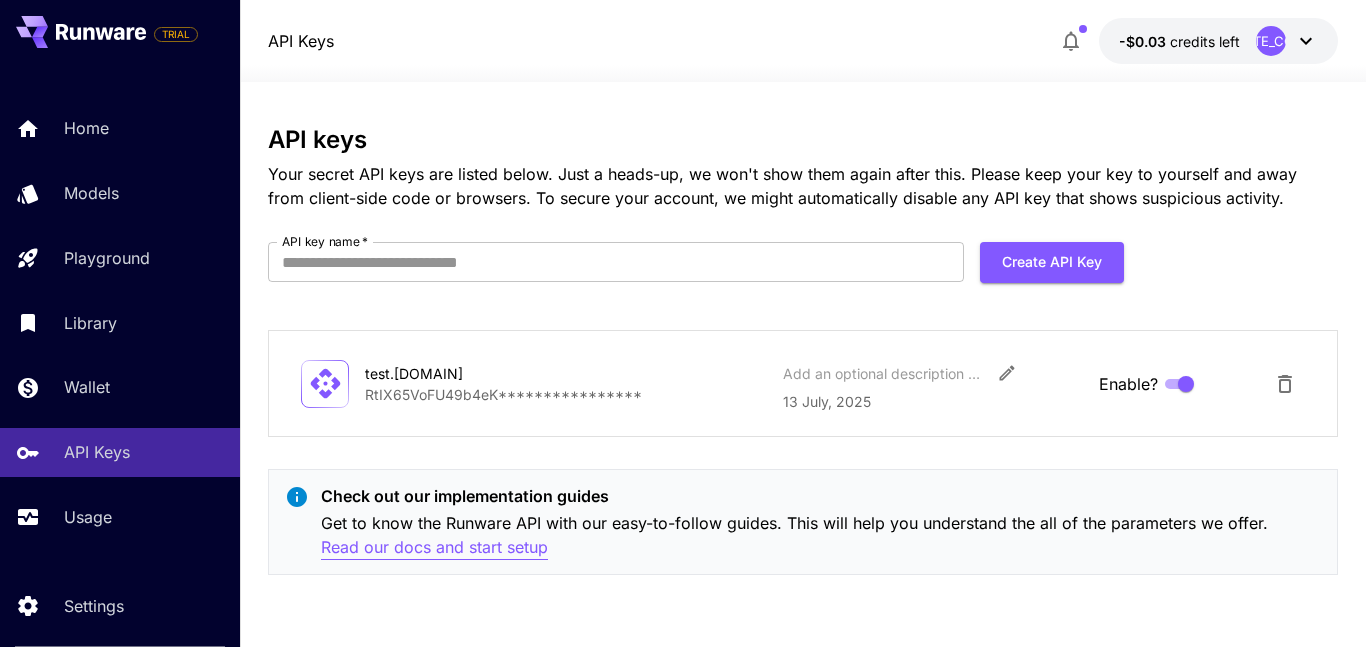 click on "Read our docs and start setup" at bounding box center [434, 547] 